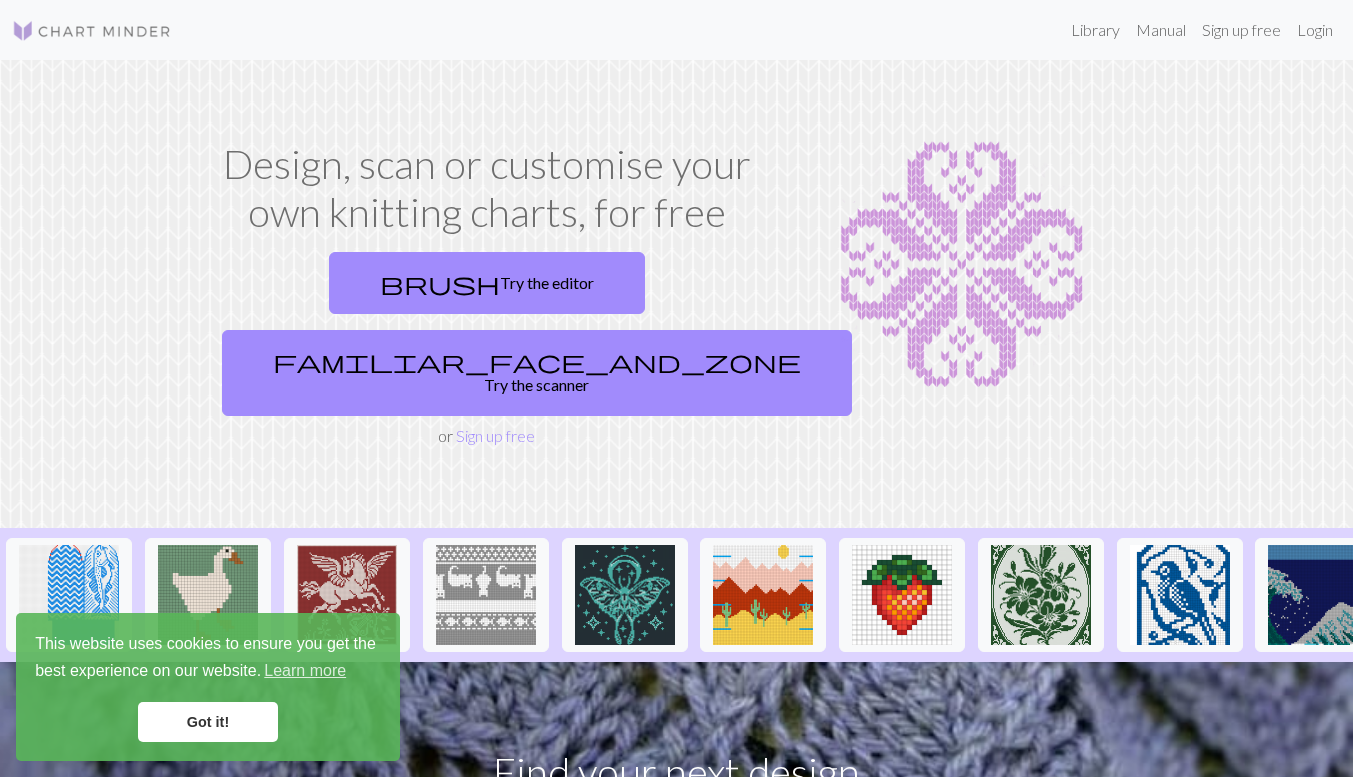 scroll, scrollTop: 0, scrollLeft: 0, axis: both 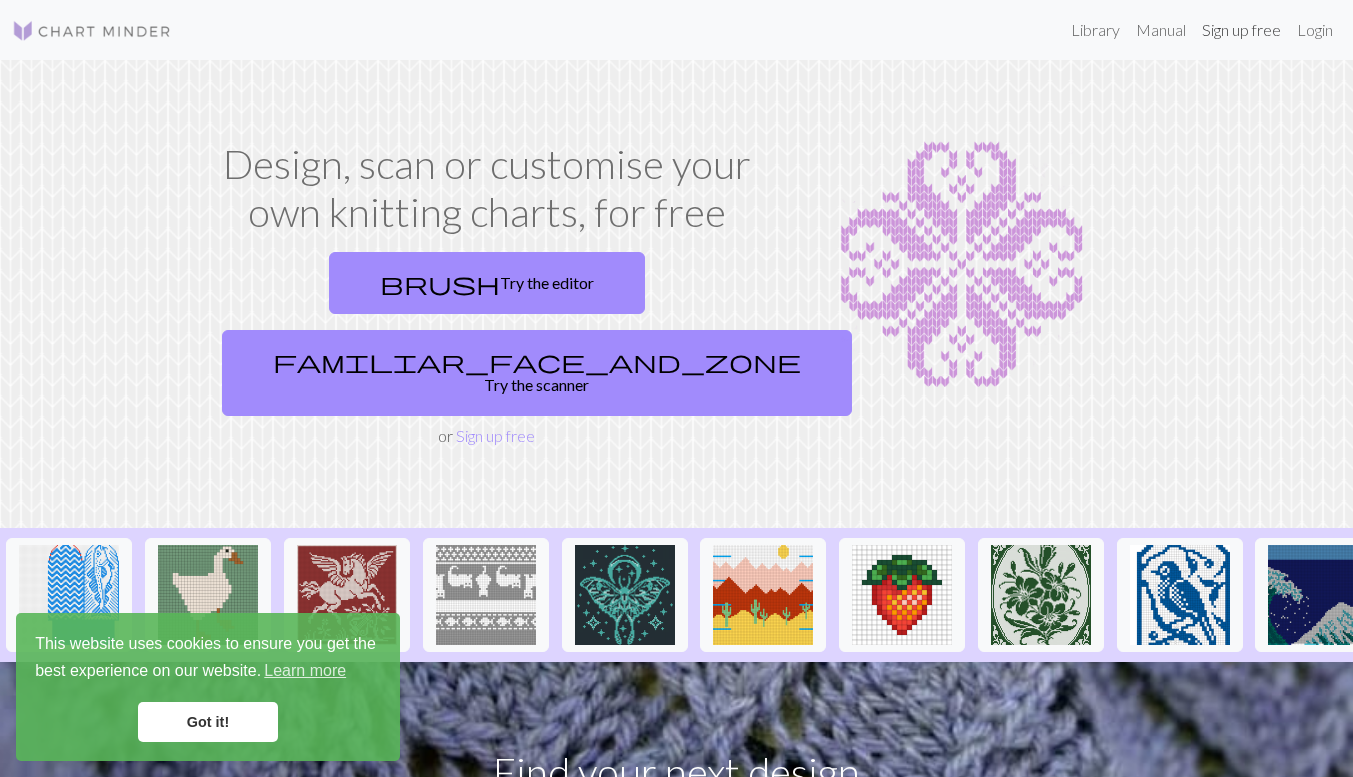 click on "Sign up free" at bounding box center (1241, 30) 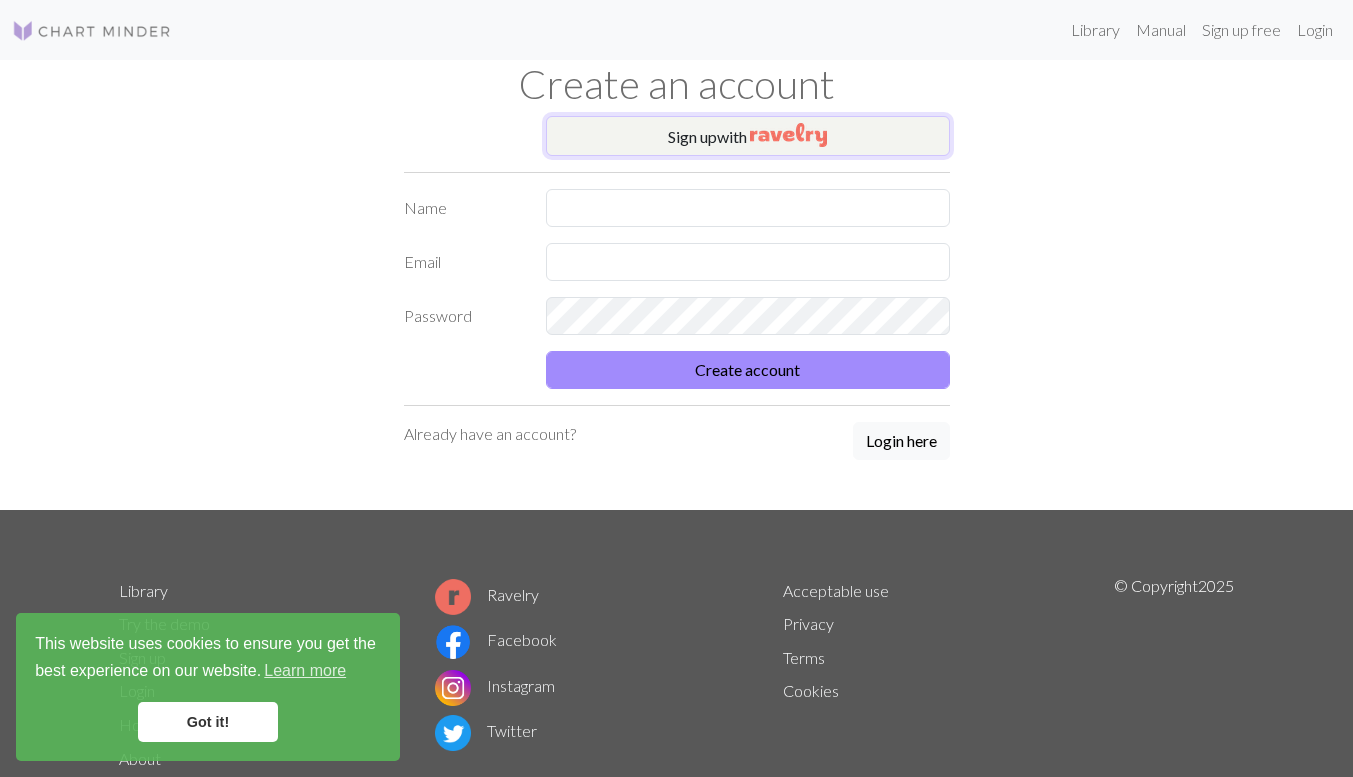 click at bounding box center [788, 135] 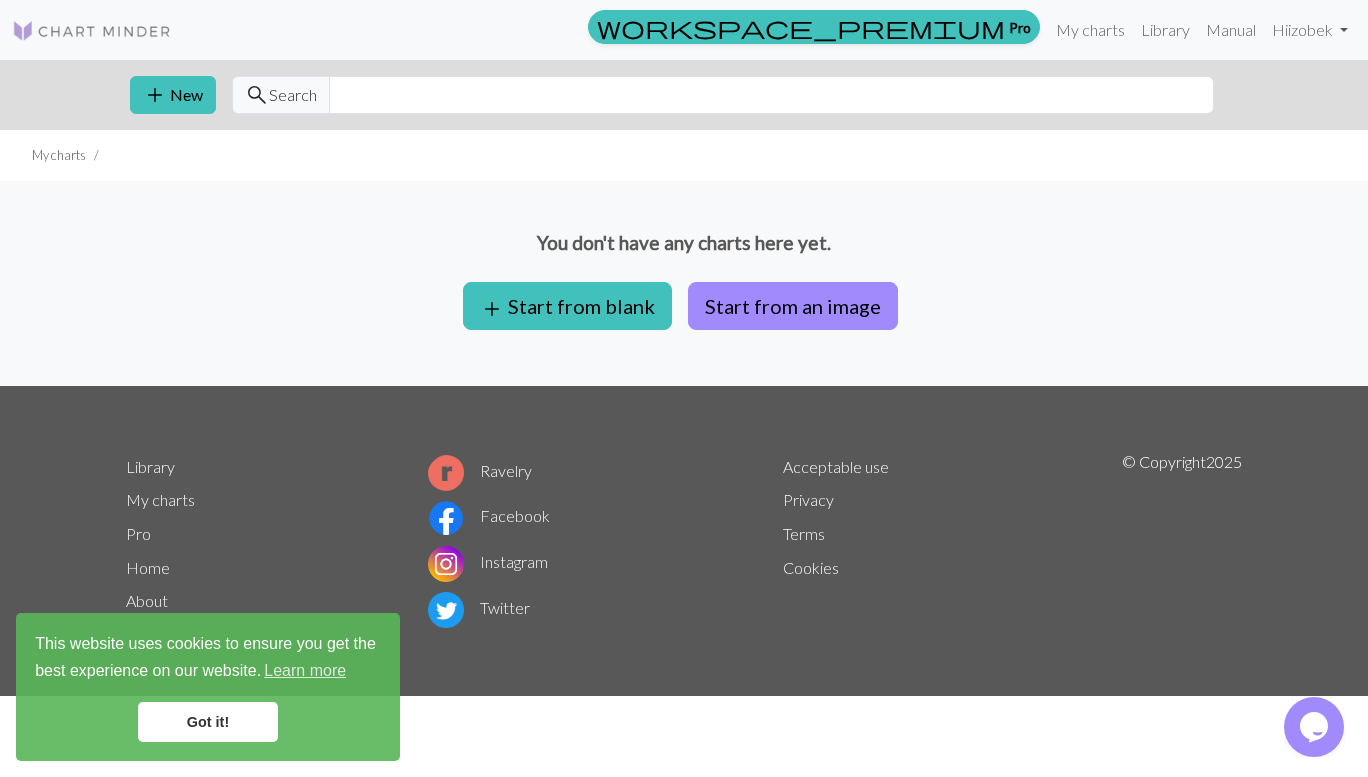 click on "add   Start from blank" at bounding box center [567, 306] 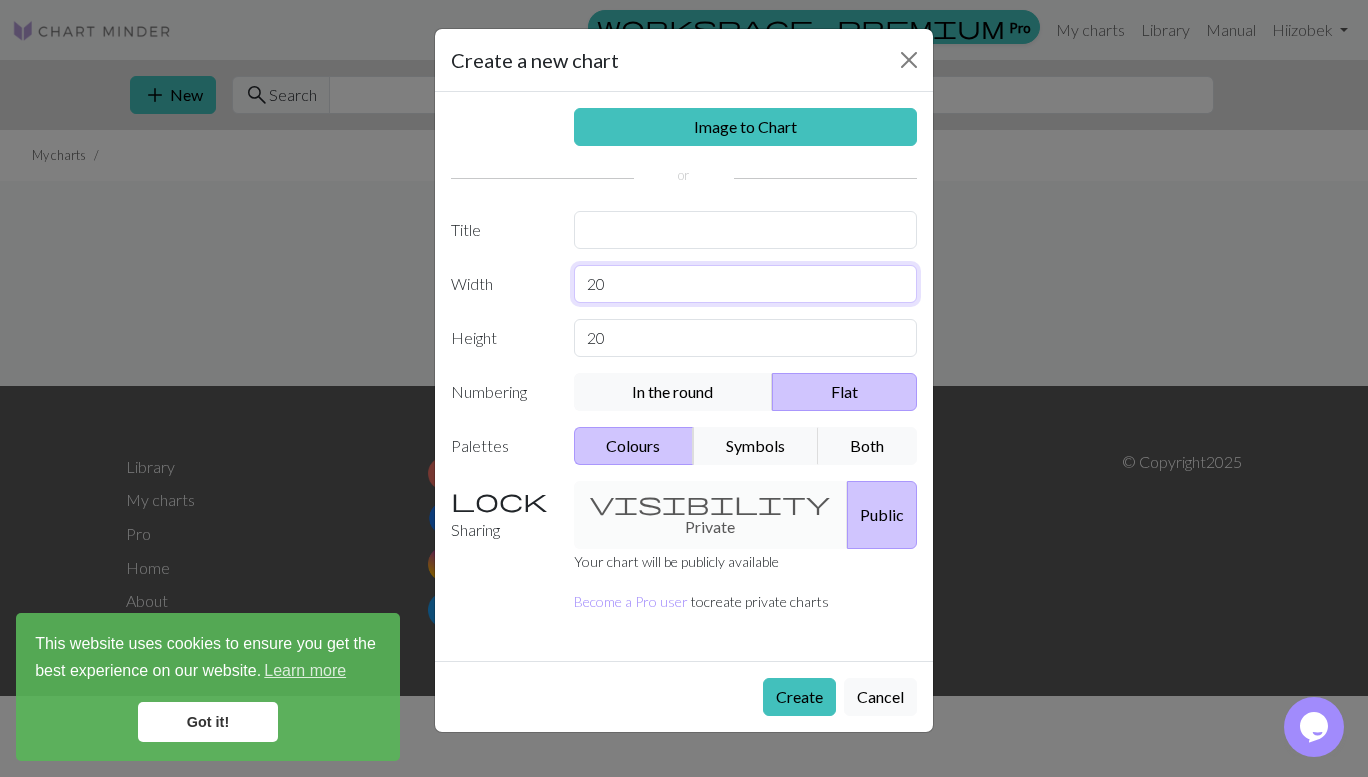 click on "20" at bounding box center [746, 284] 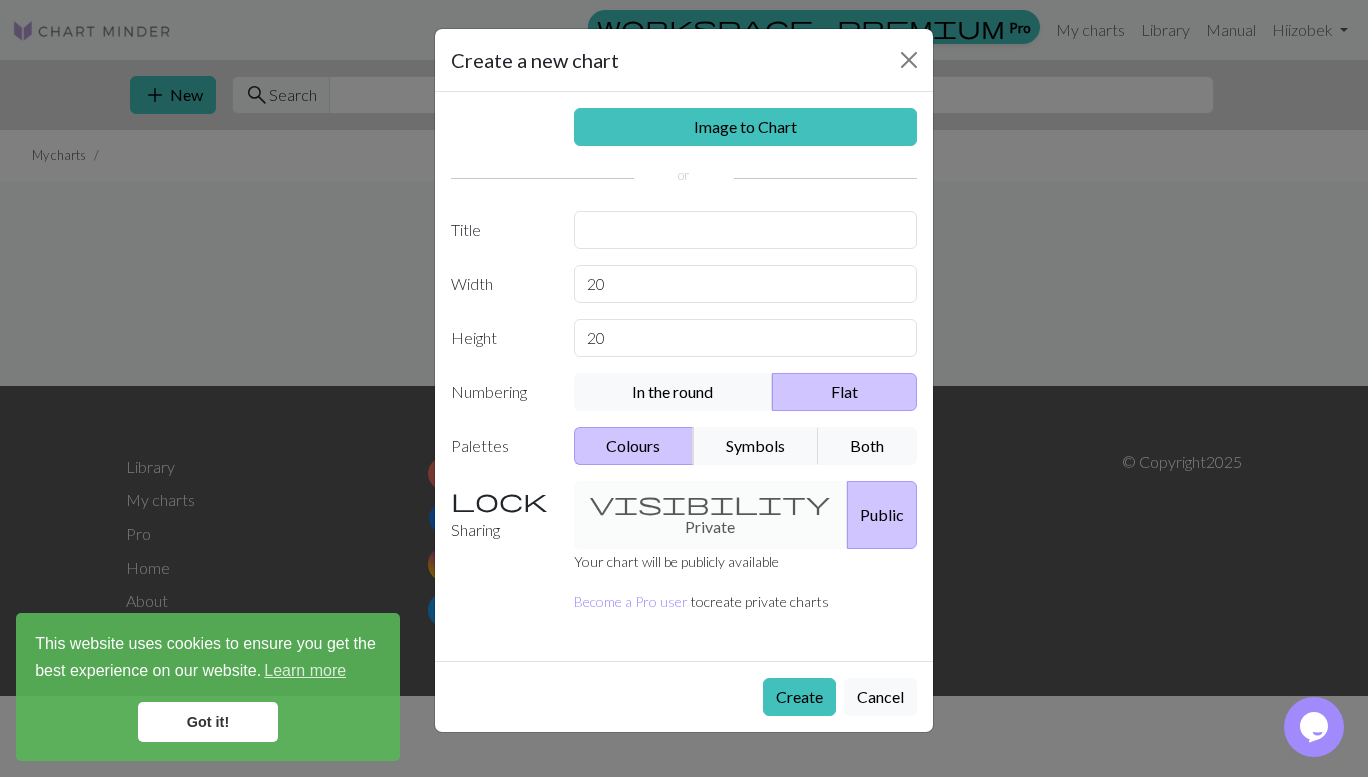click on "visibility  Private Public" at bounding box center (746, 515) 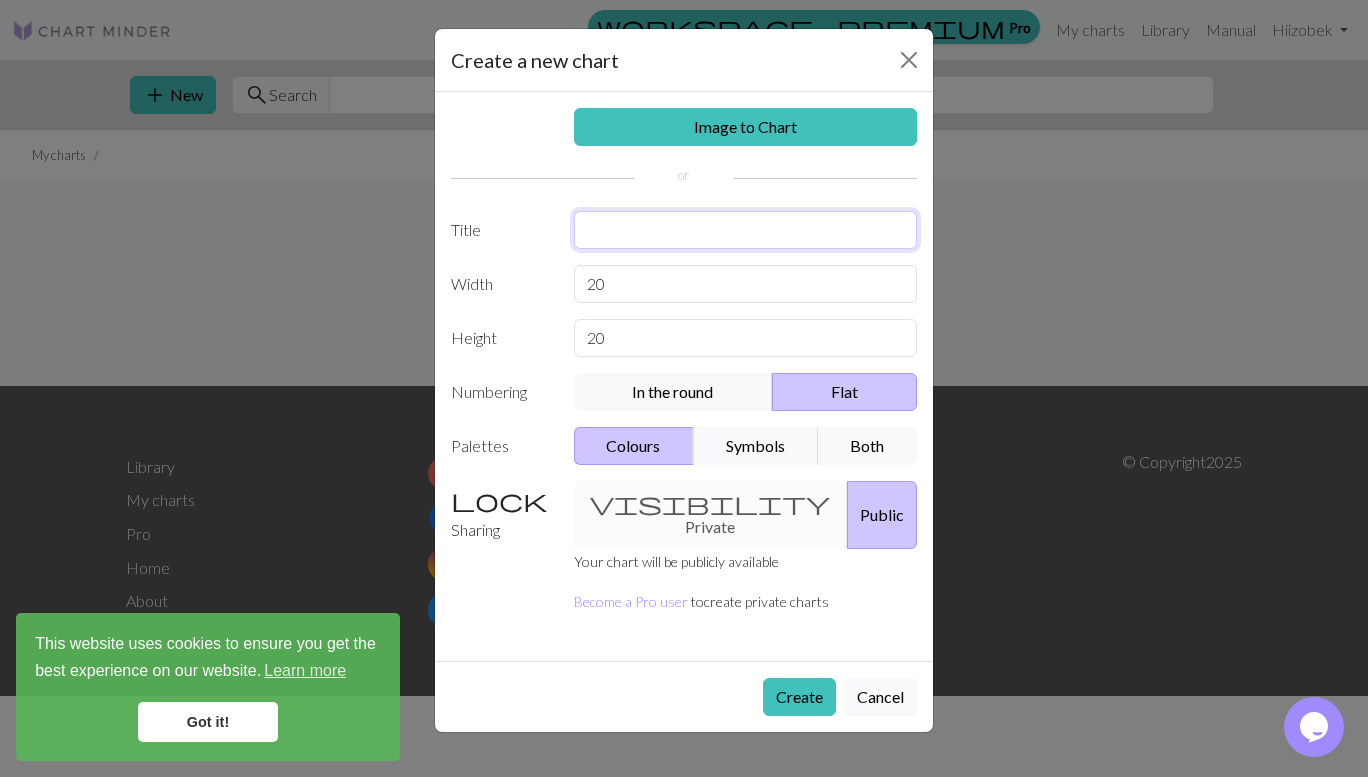 click at bounding box center [746, 230] 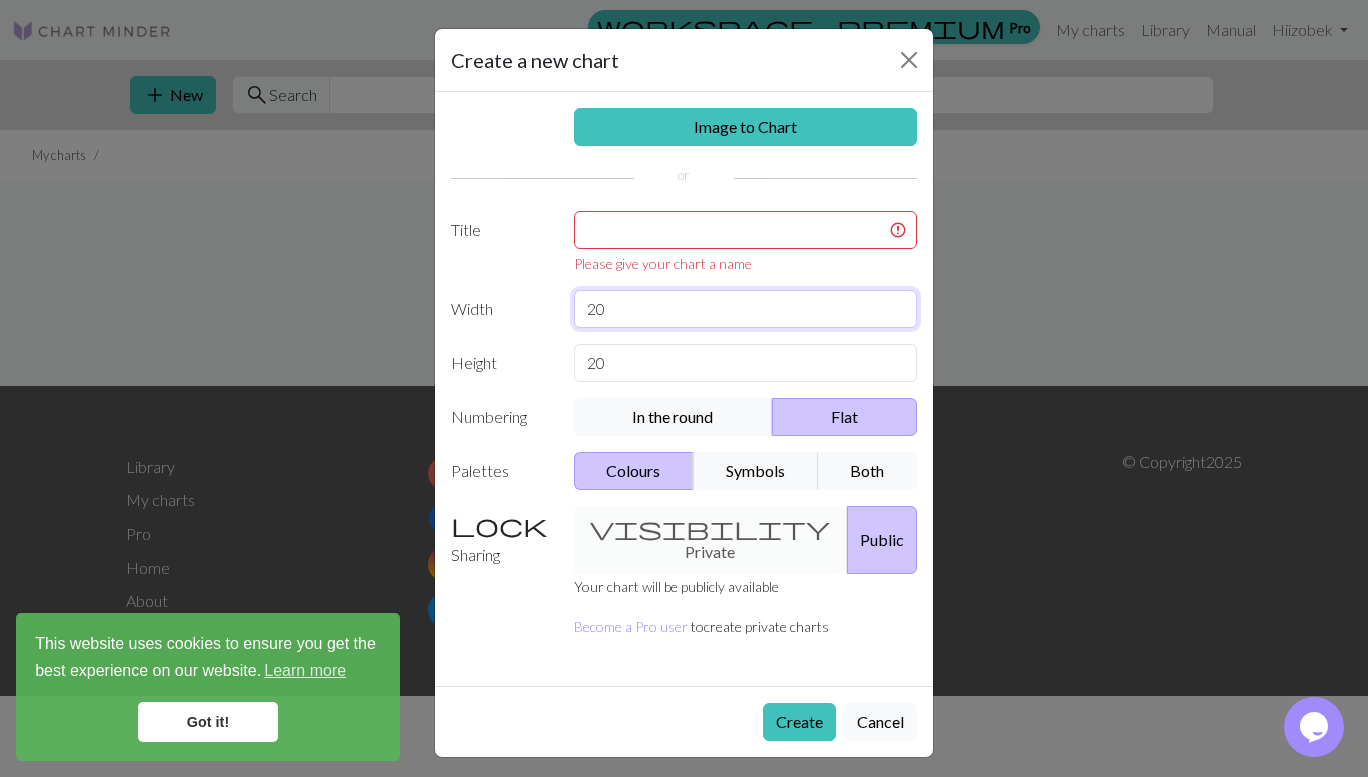 click on "20" at bounding box center (746, 309) 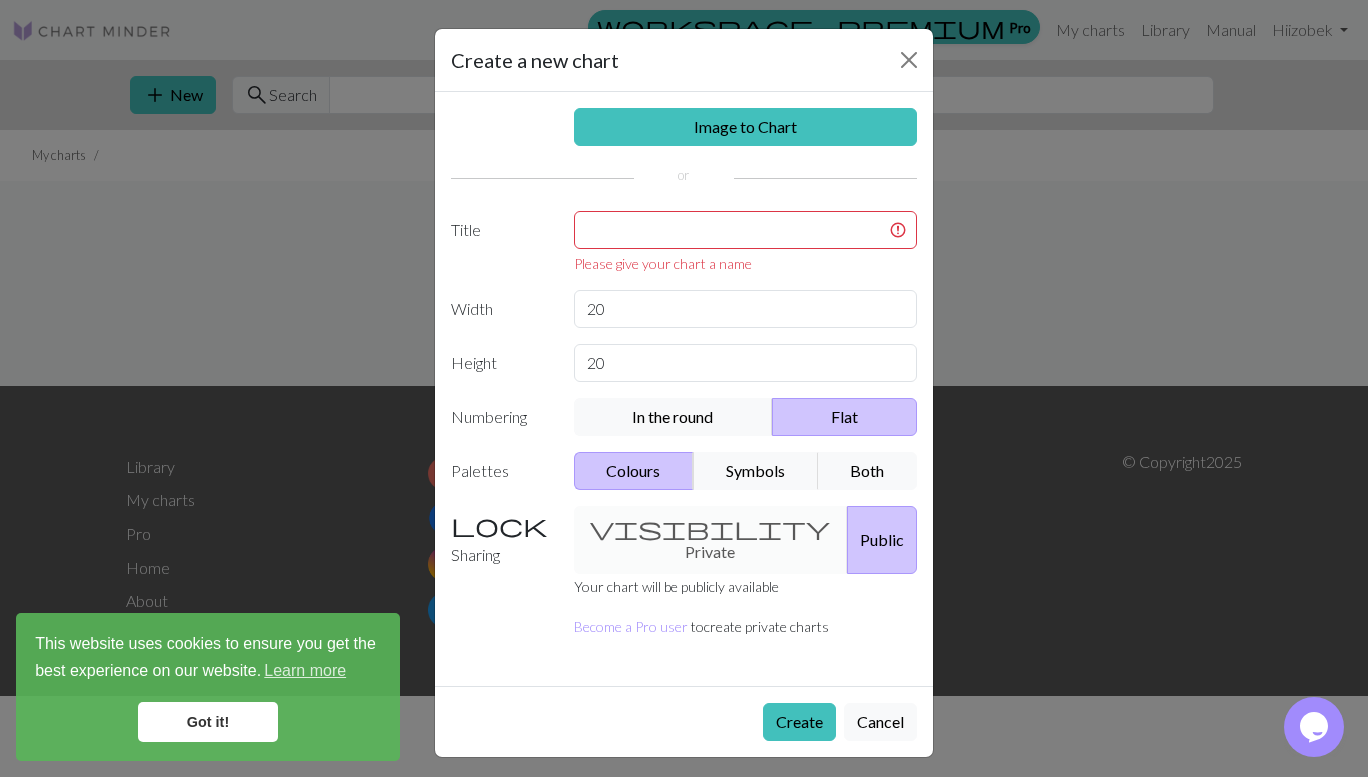 click on "Cancel" at bounding box center (880, 722) 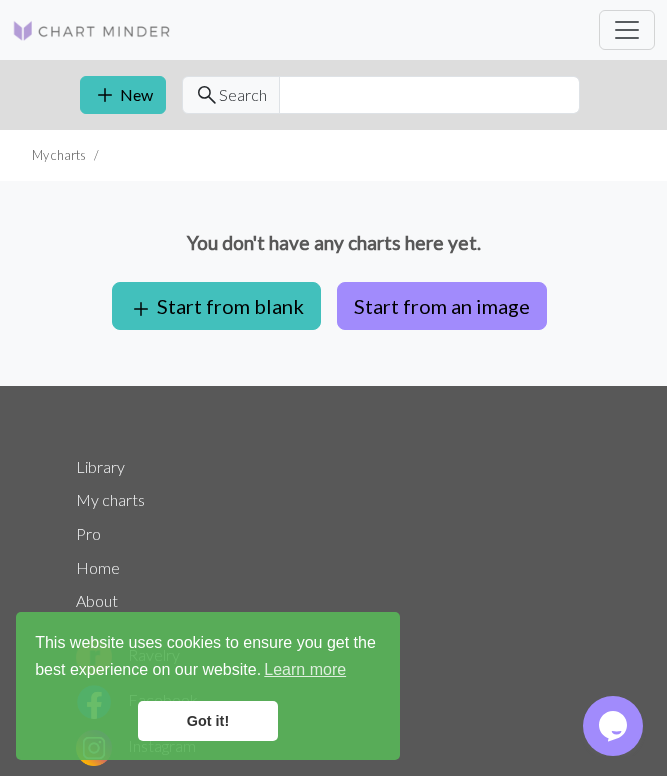 click on "add   Start from blank" at bounding box center (216, 306) 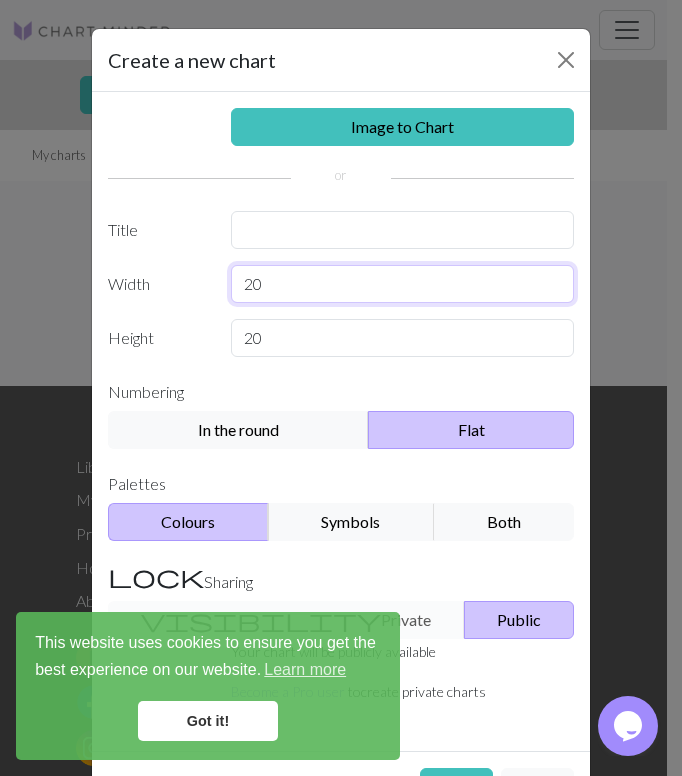 click on "20" at bounding box center (403, 284) 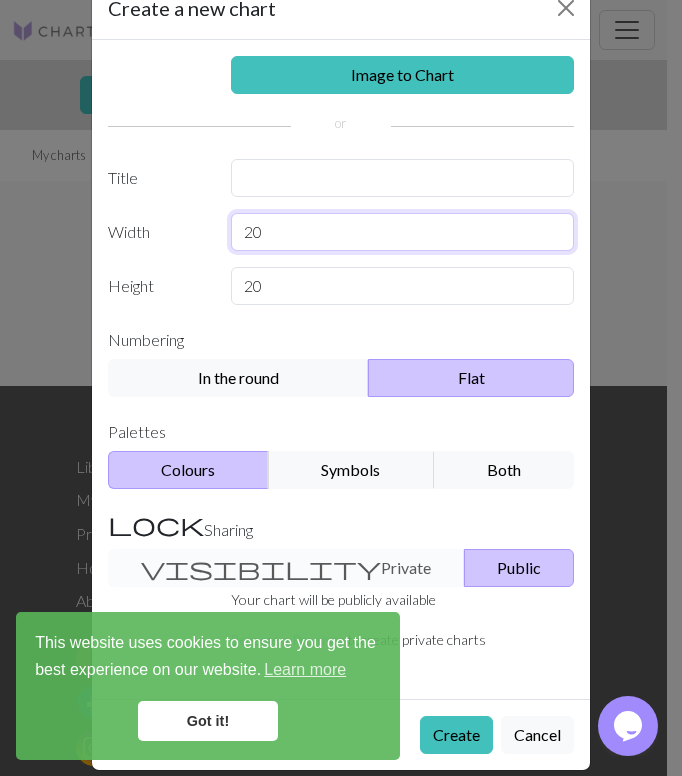 scroll, scrollTop: 75, scrollLeft: 0, axis: vertical 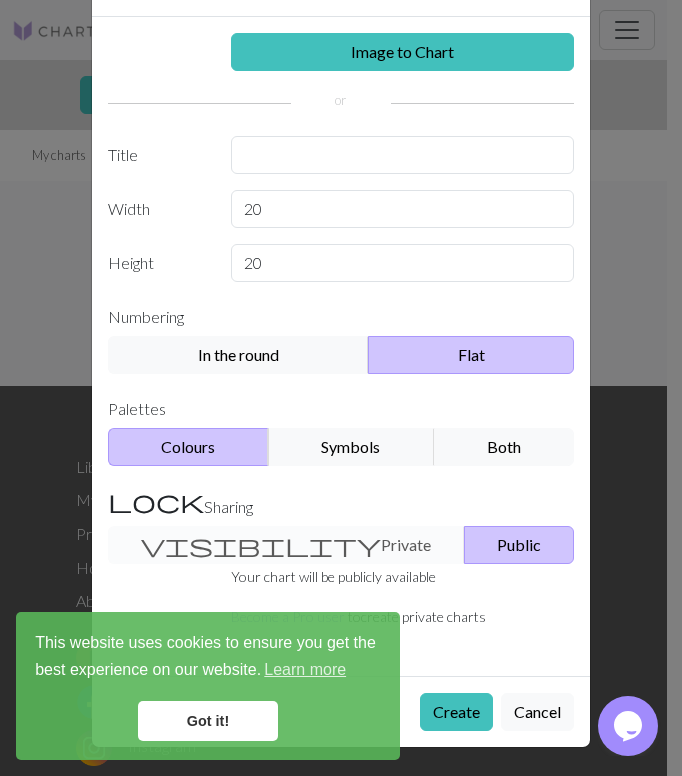click on "Got it!" at bounding box center (208, 721) 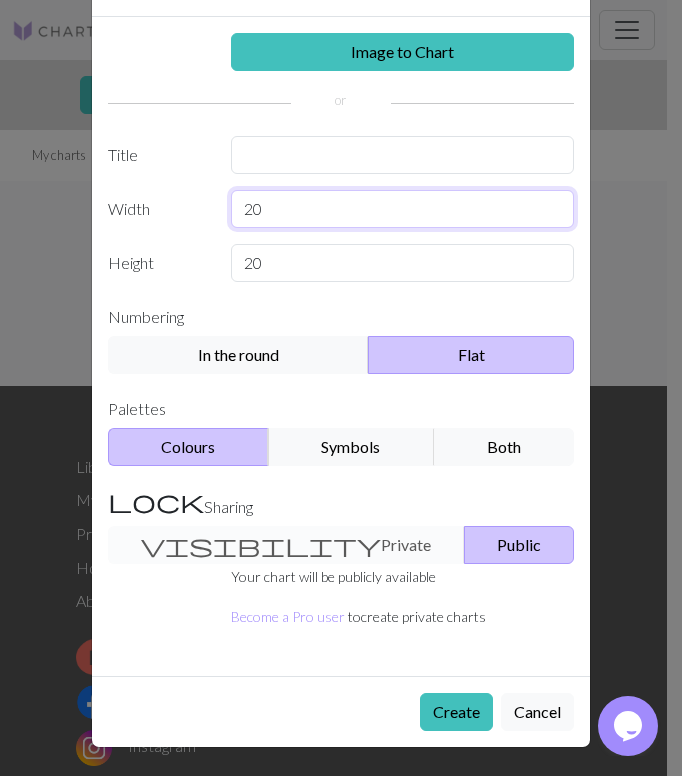 drag, startPoint x: 331, startPoint y: 218, endPoint x: 225, endPoint y: 224, distance: 106.16968 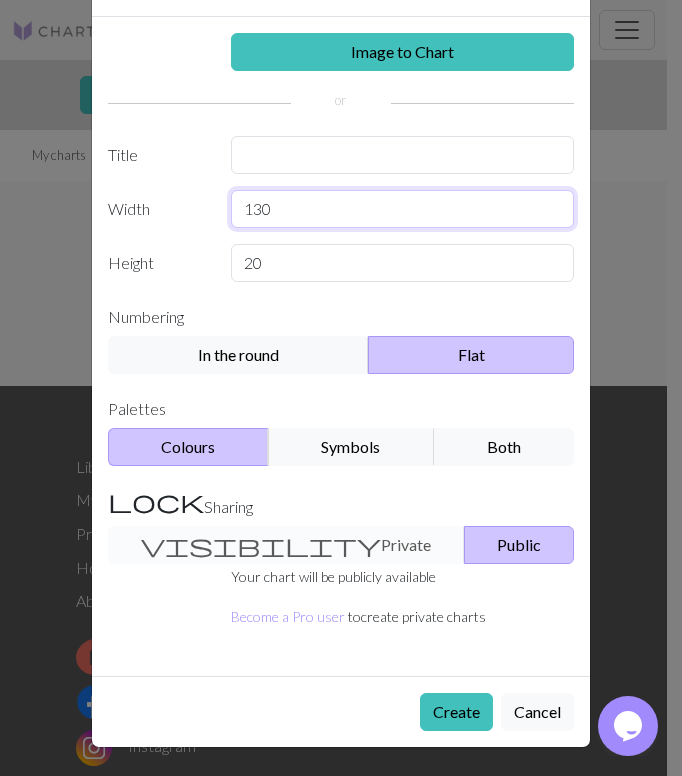 click on "130" at bounding box center [403, 209] 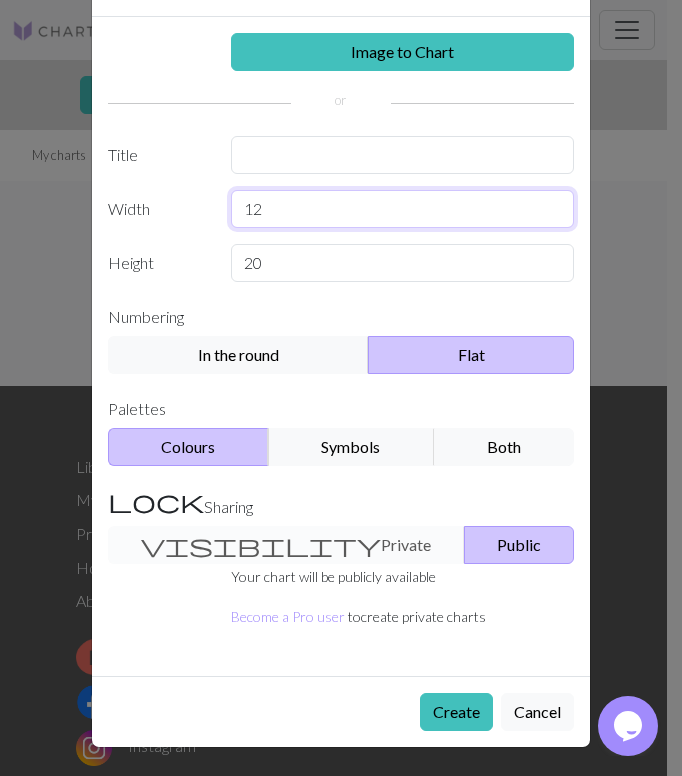type on "1" 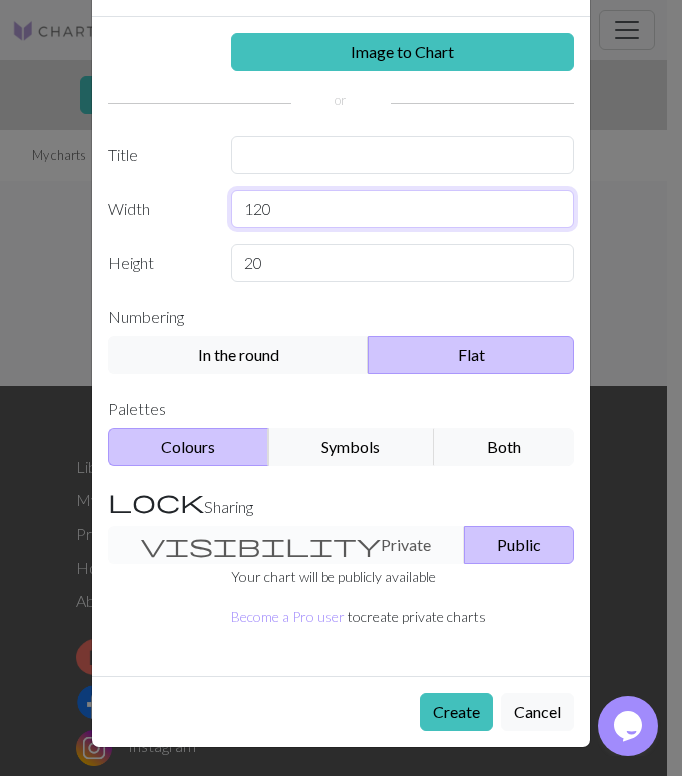 type on "120" 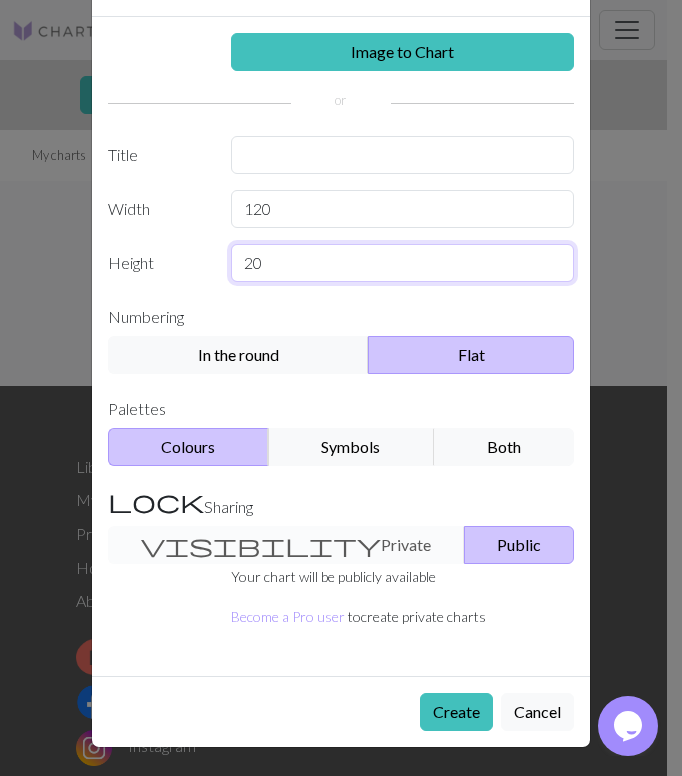 click on "20" at bounding box center [403, 263] 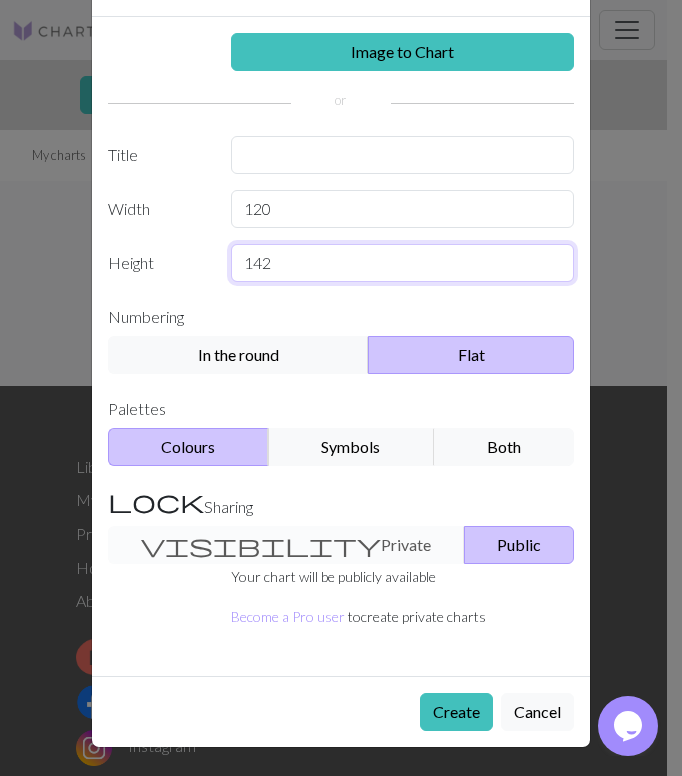 type on "142" 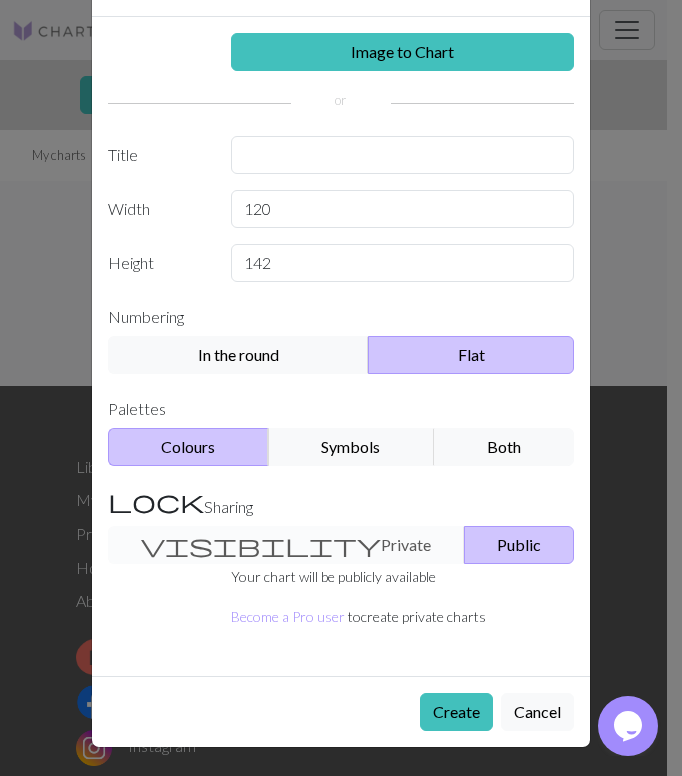 click on "Create" at bounding box center [456, 712] 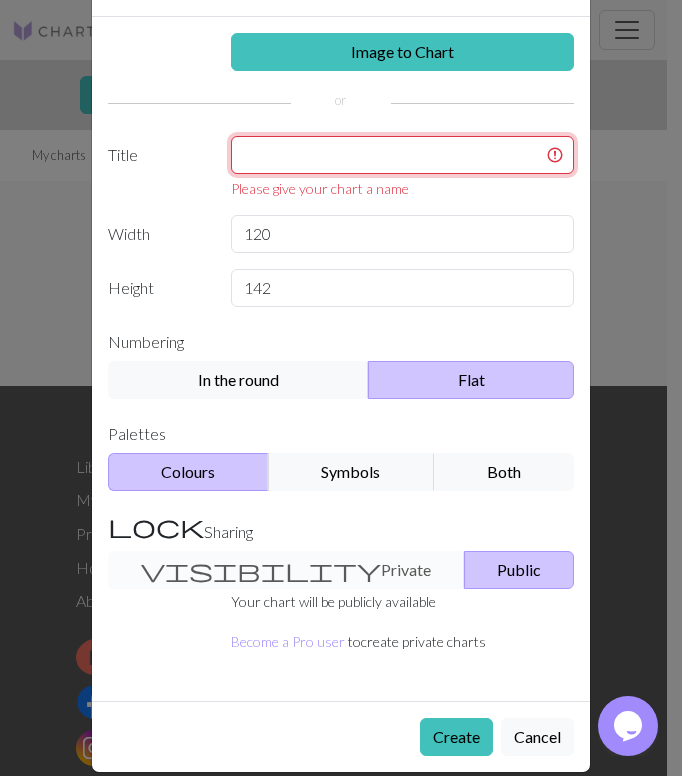 click at bounding box center [403, 155] 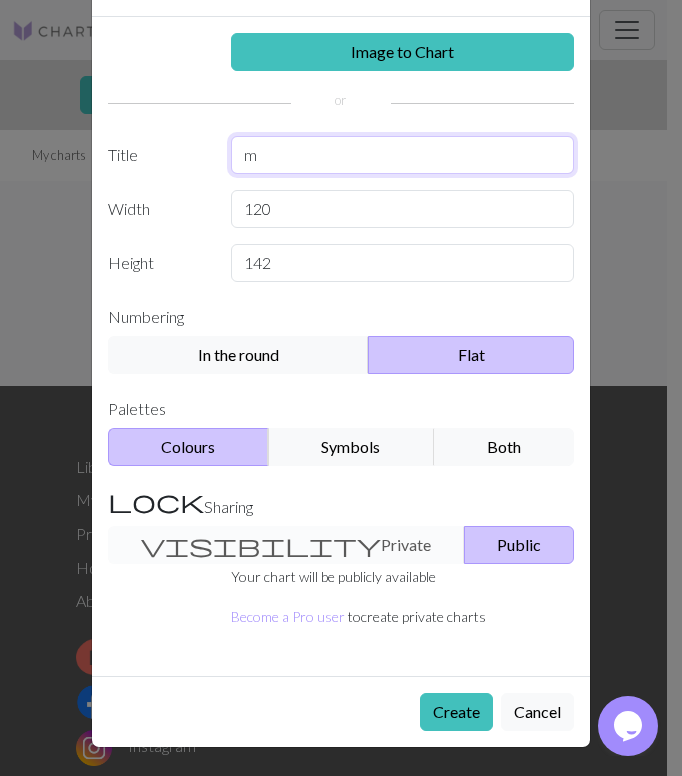 type on "m" 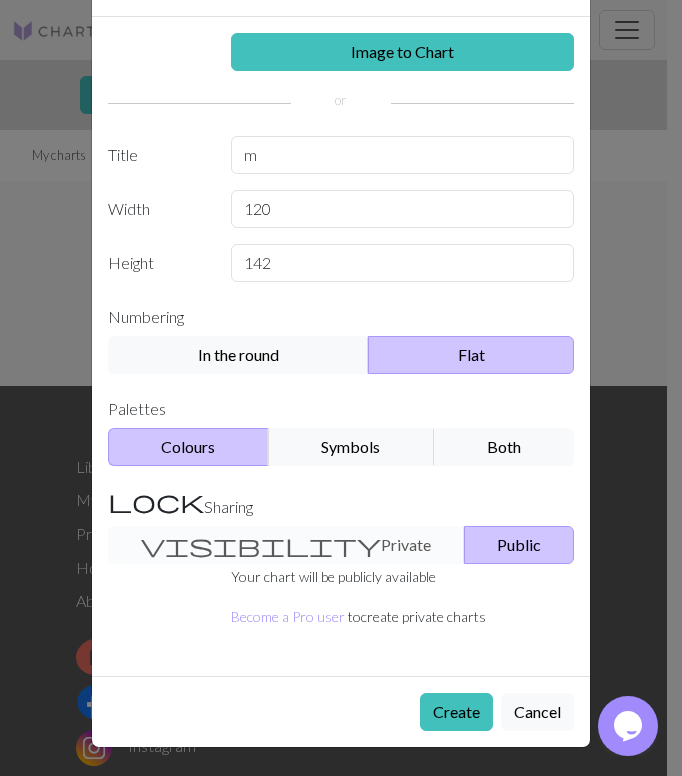 click on "Create" at bounding box center [456, 712] 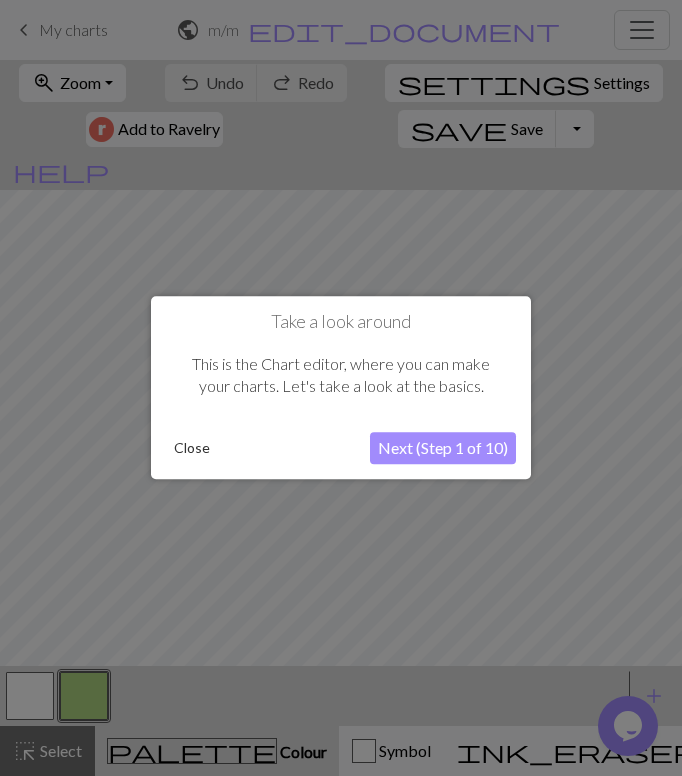 click on "Next (Step 1 of 10)" at bounding box center (443, 449) 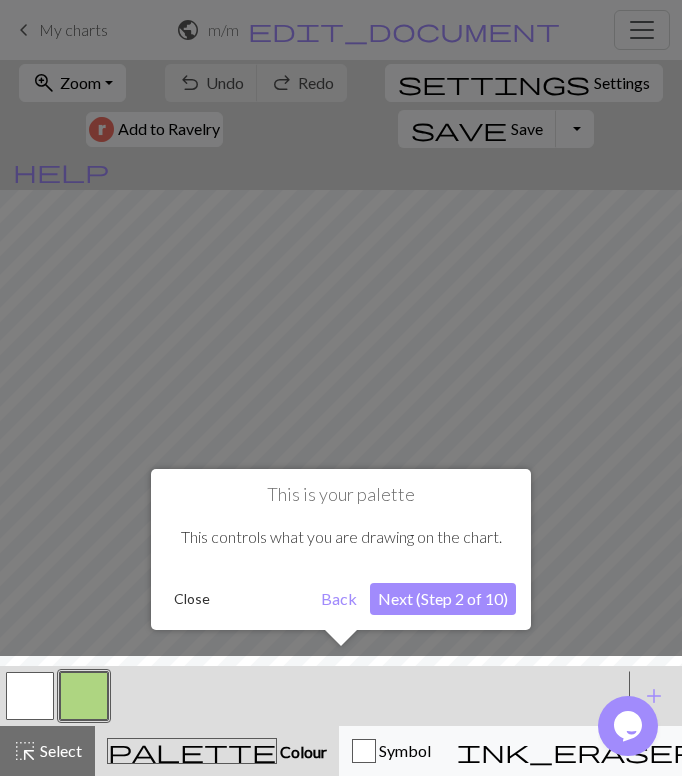 click on "Next (Step 2 of 10)" at bounding box center [443, 599] 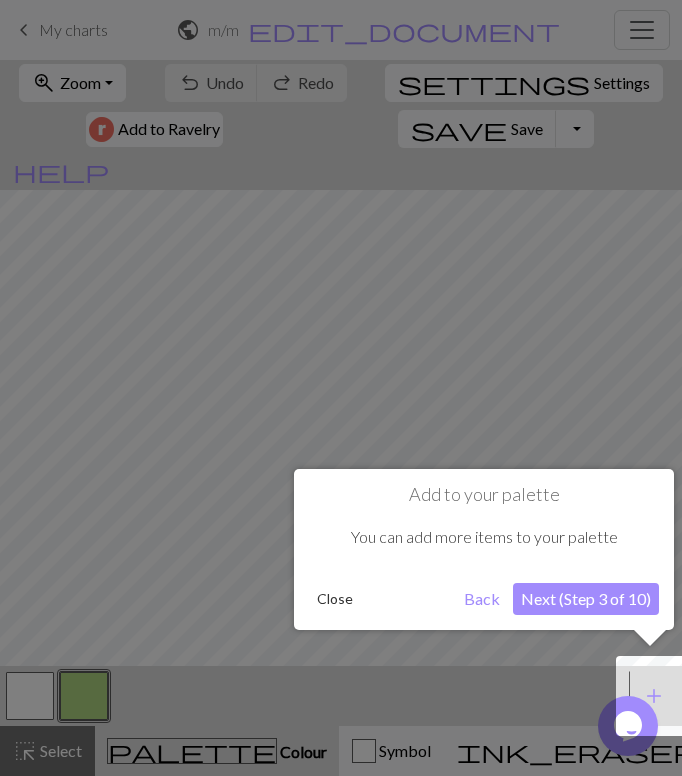 click on "Next (Step 3 of 10)" at bounding box center (586, 599) 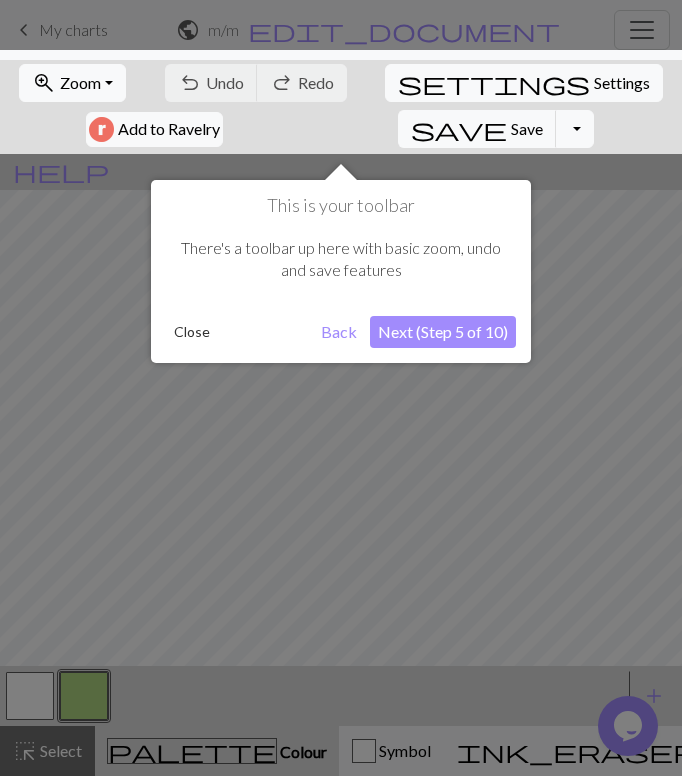 click on "Next (Step 5 of 10)" at bounding box center [443, 332] 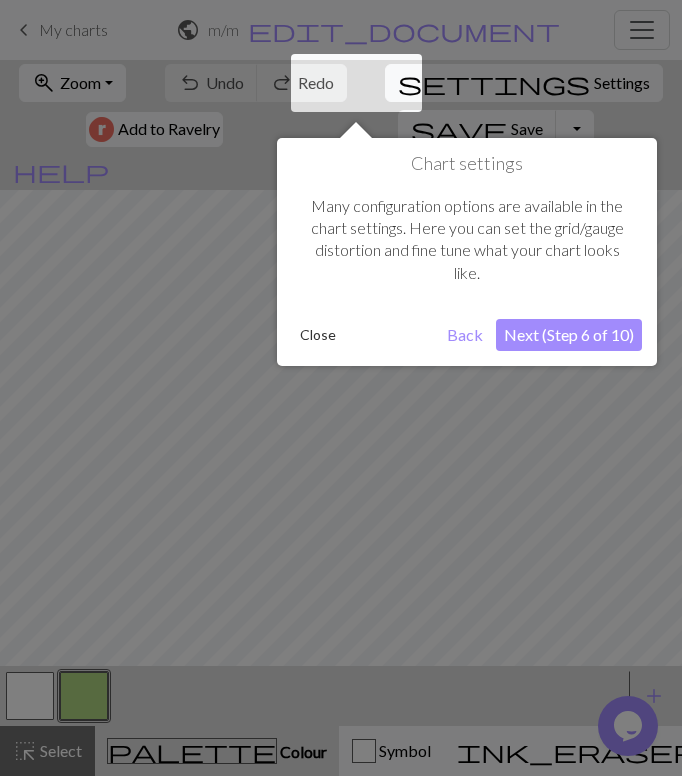 drag, startPoint x: 526, startPoint y: 323, endPoint x: 532, endPoint y: 334, distance: 12.529964 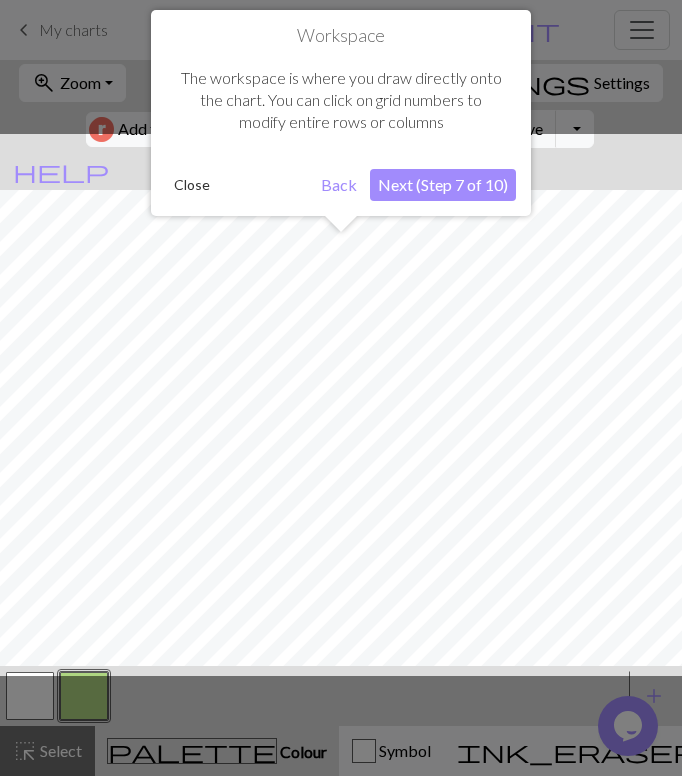 scroll, scrollTop: 114, scrollLeft: 0, axis: vertical 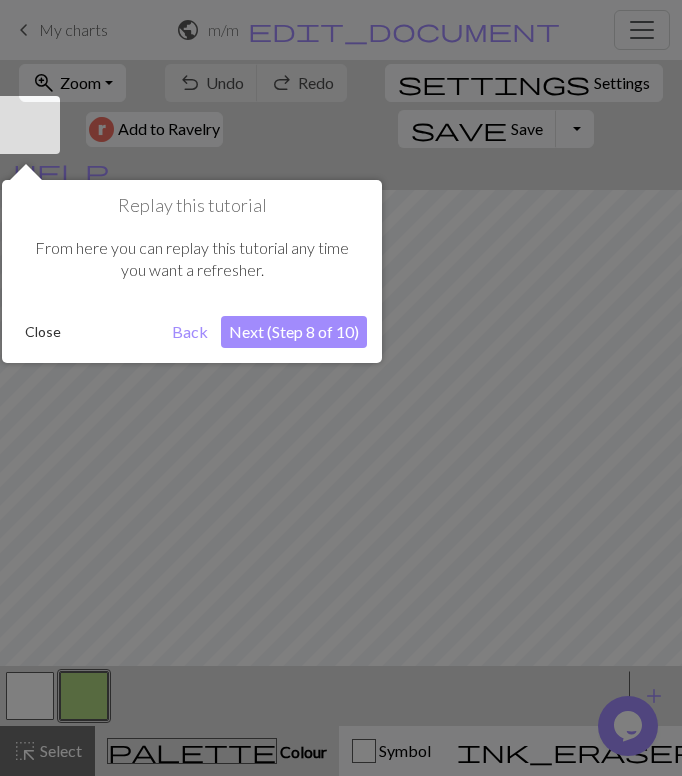 click on "Next (Step 8 of 10)" at bounding box center (294, 332) 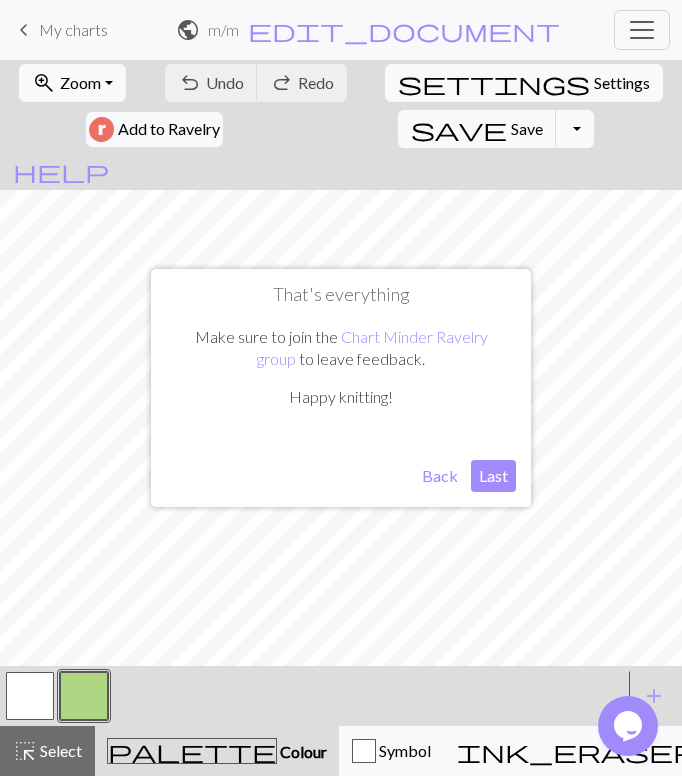 click on "Last" at bounding box center [493, 476] 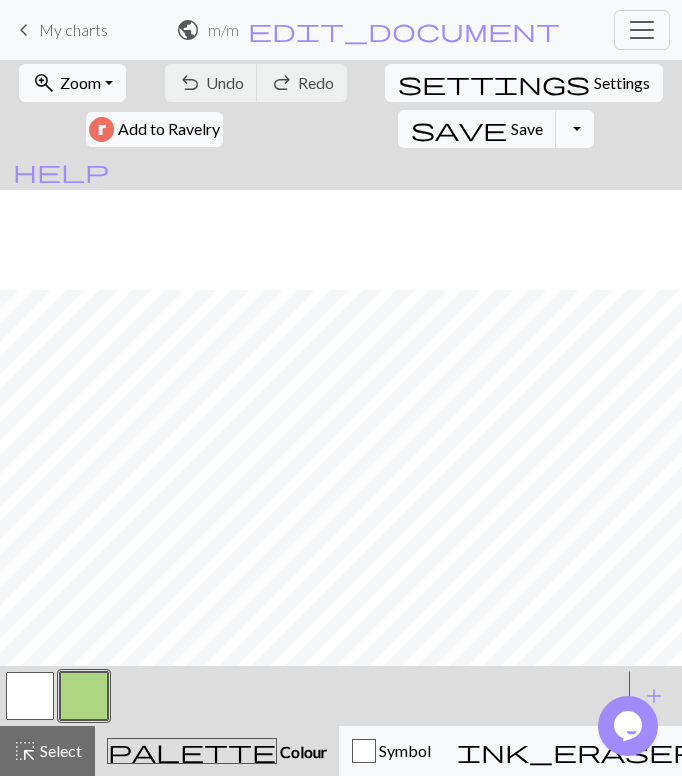 scroll, scrollTop: 914, scrollLeft: 0, axis: vertical 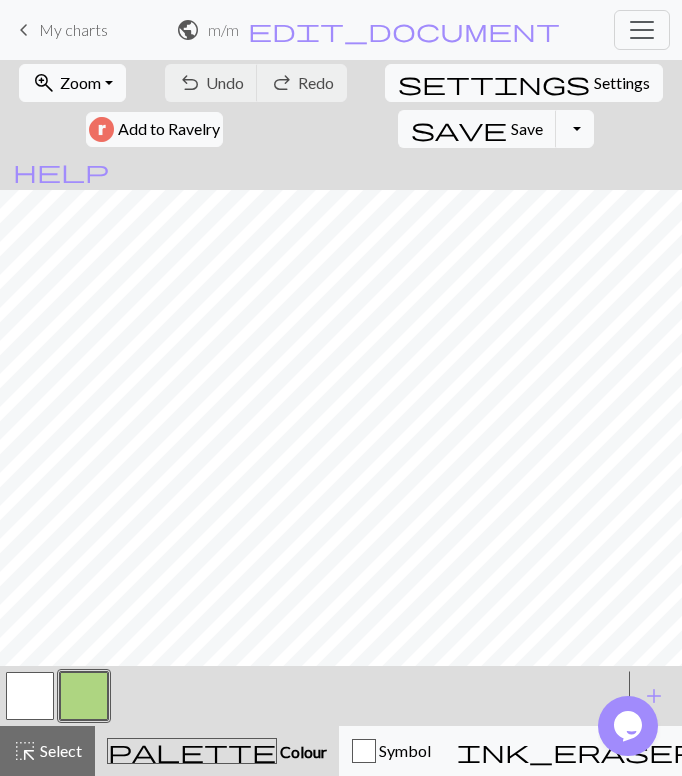 click on "Zoom" at bounding box center [80, 82] 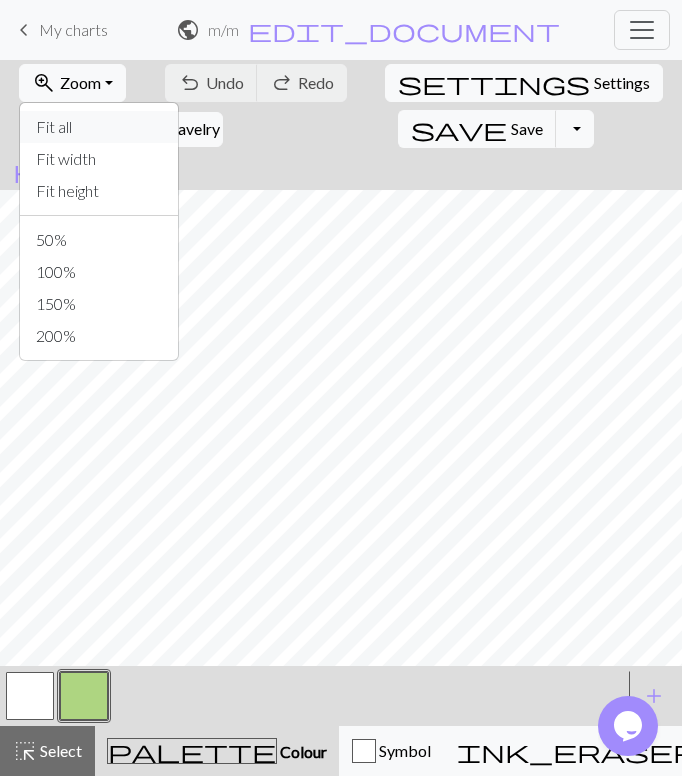 click on "Fit all" at bounding box center (99, 127) 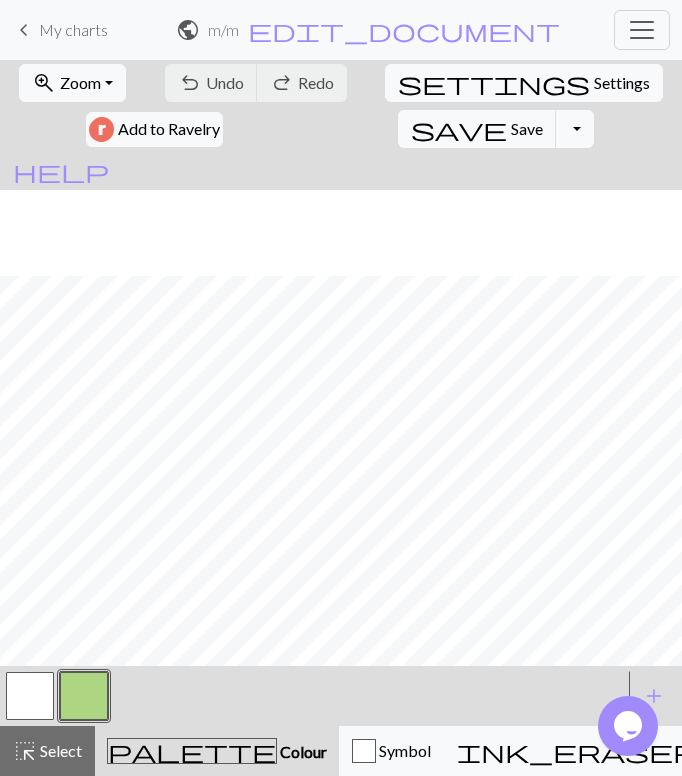 scroll, scrollTop: 514, scrollLeft: 0, axis: vertical 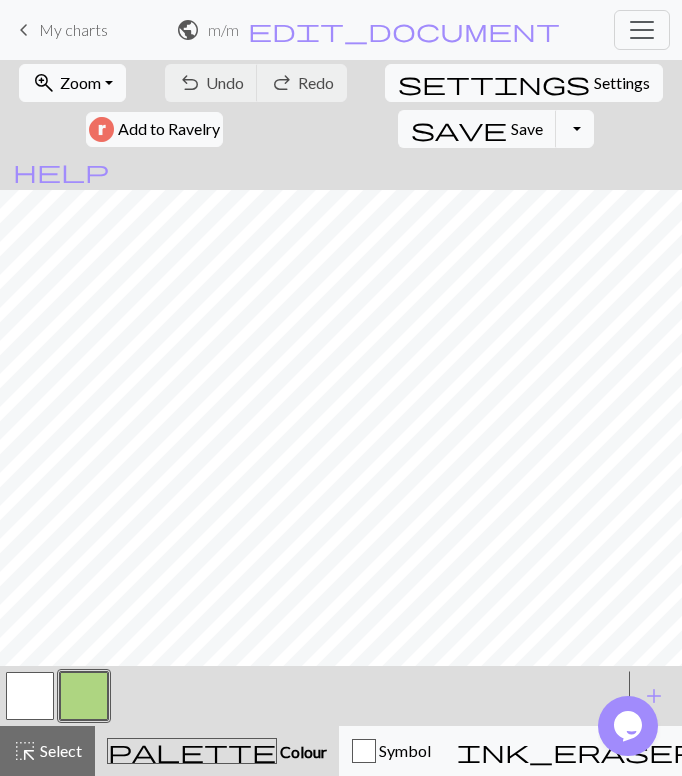 click on "zoom_in Zoom Zoom" at bounding box center [72, 83] 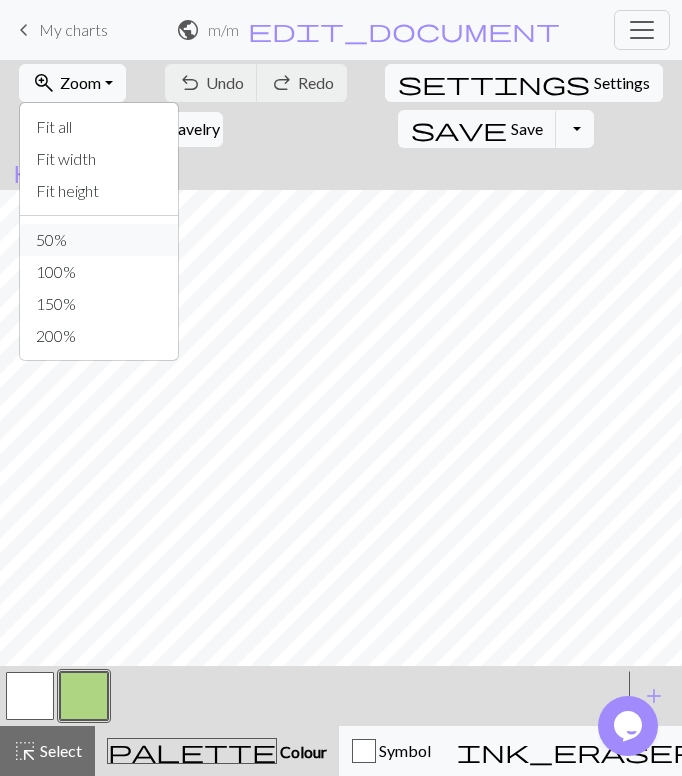 click on "50%" at bounding box center [99, 240] 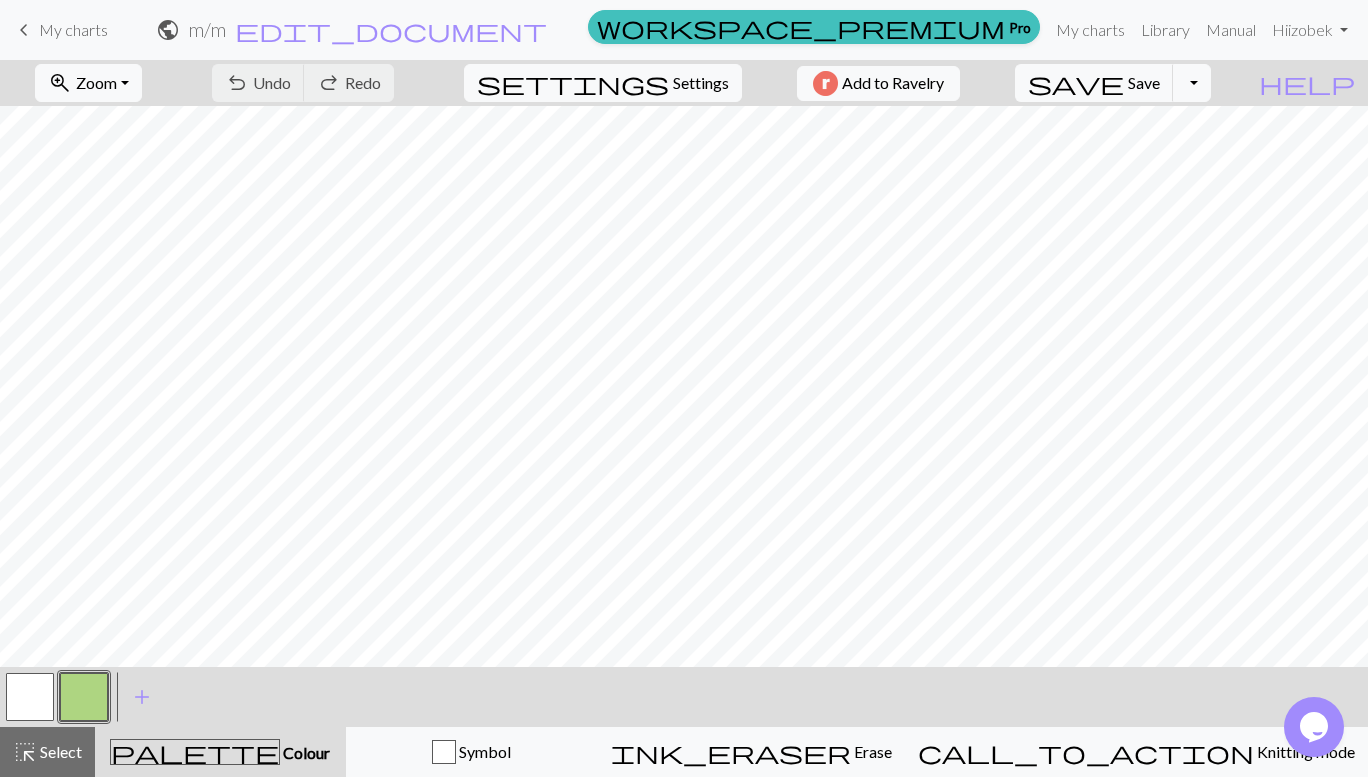 click on "zoom_in Zoom Zoom" at bounding box center (88, 83) 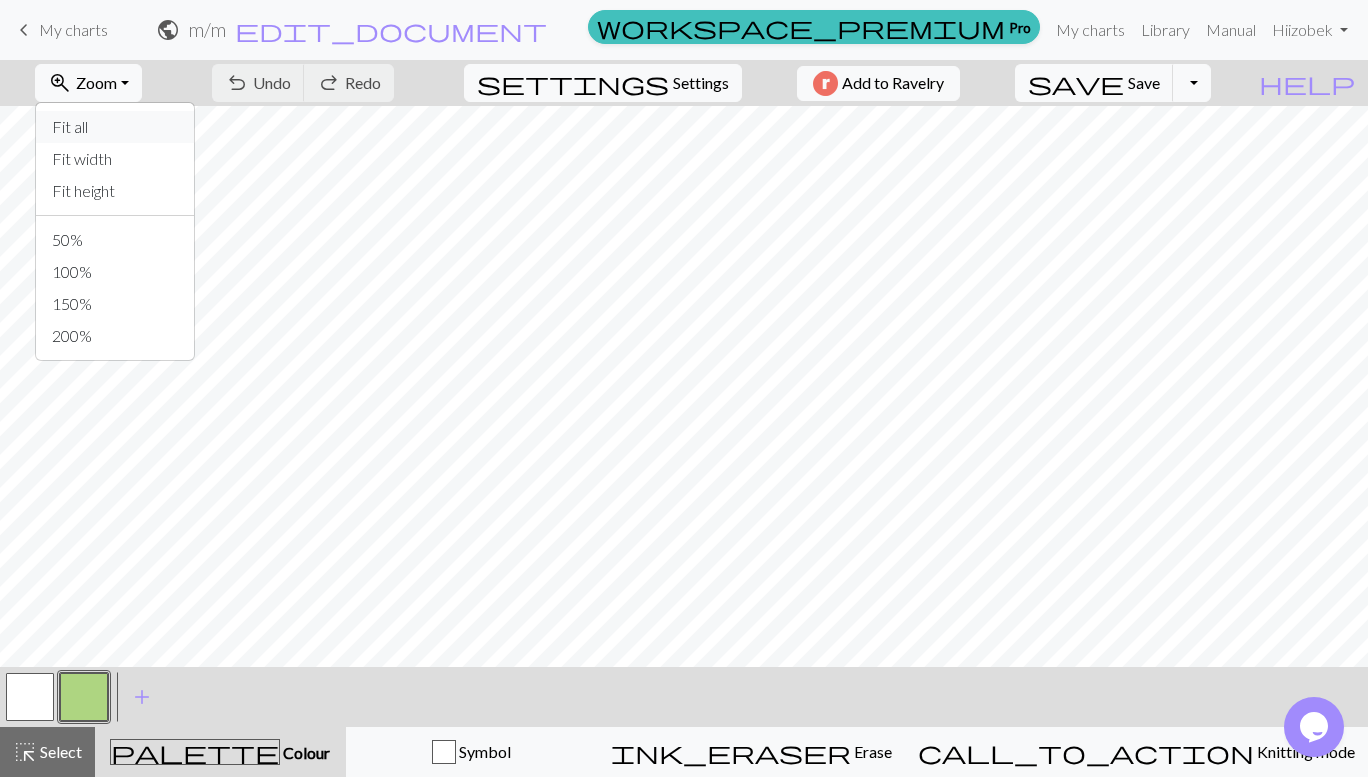 click on "Fit all" at bounding box center (115, 127) 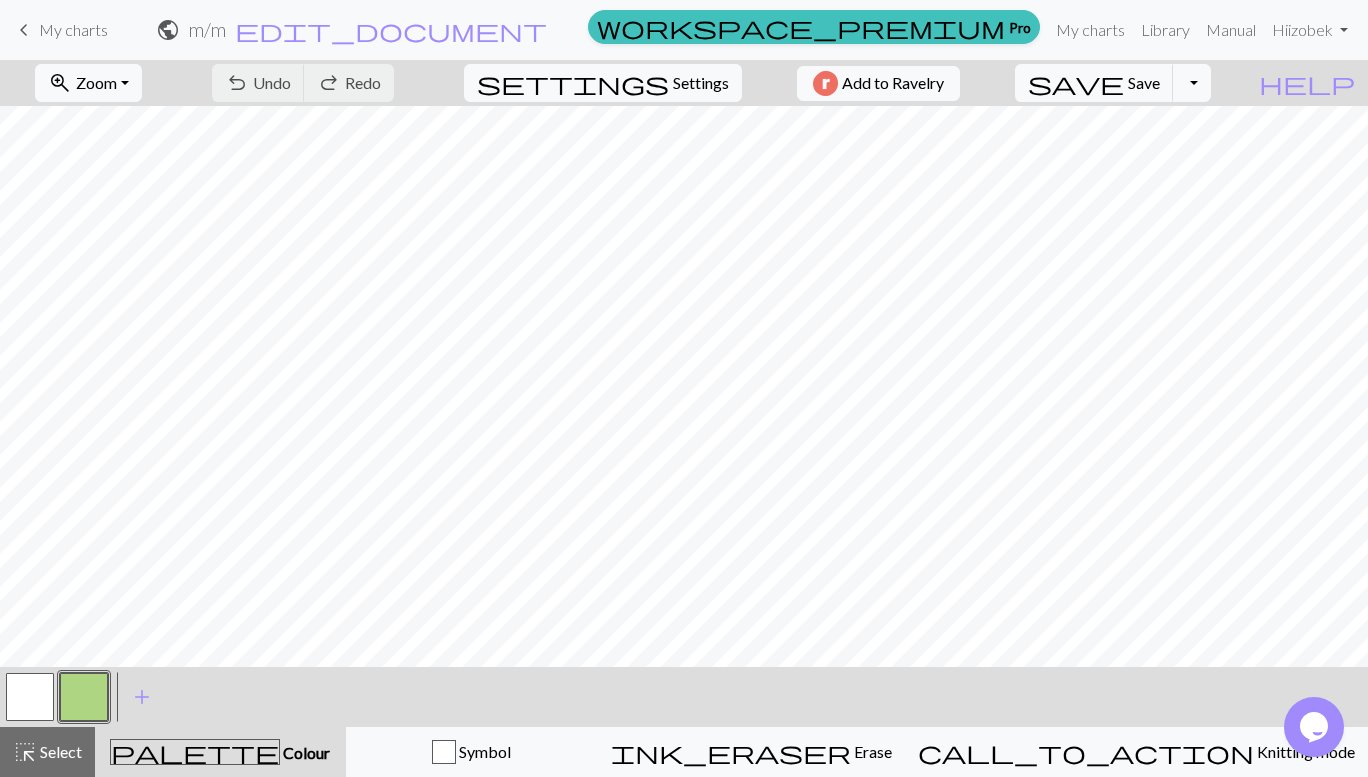 click on "add" at bounding box center (142, 697) 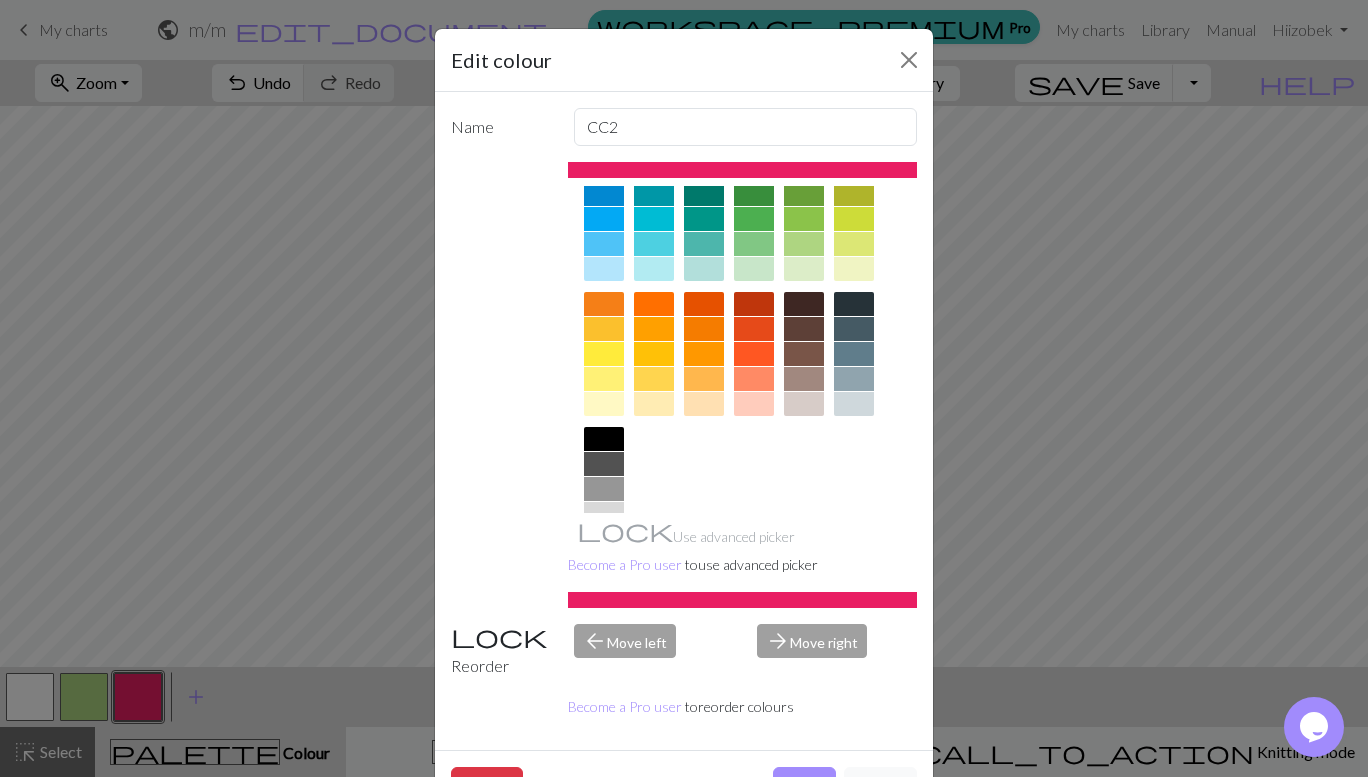 scroll, scrollTop: 200, scrollLeft: 0, axis: vertical 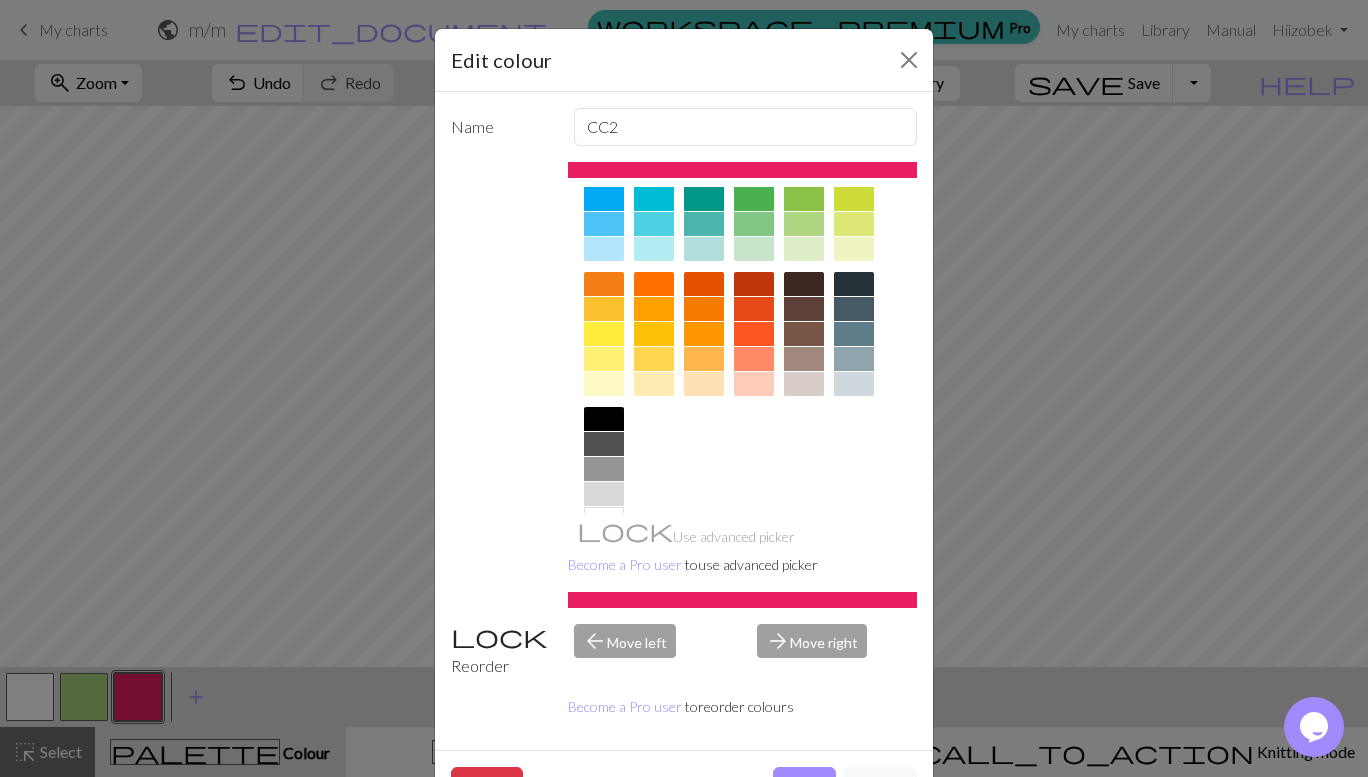 click at bounding box center (604, 419) 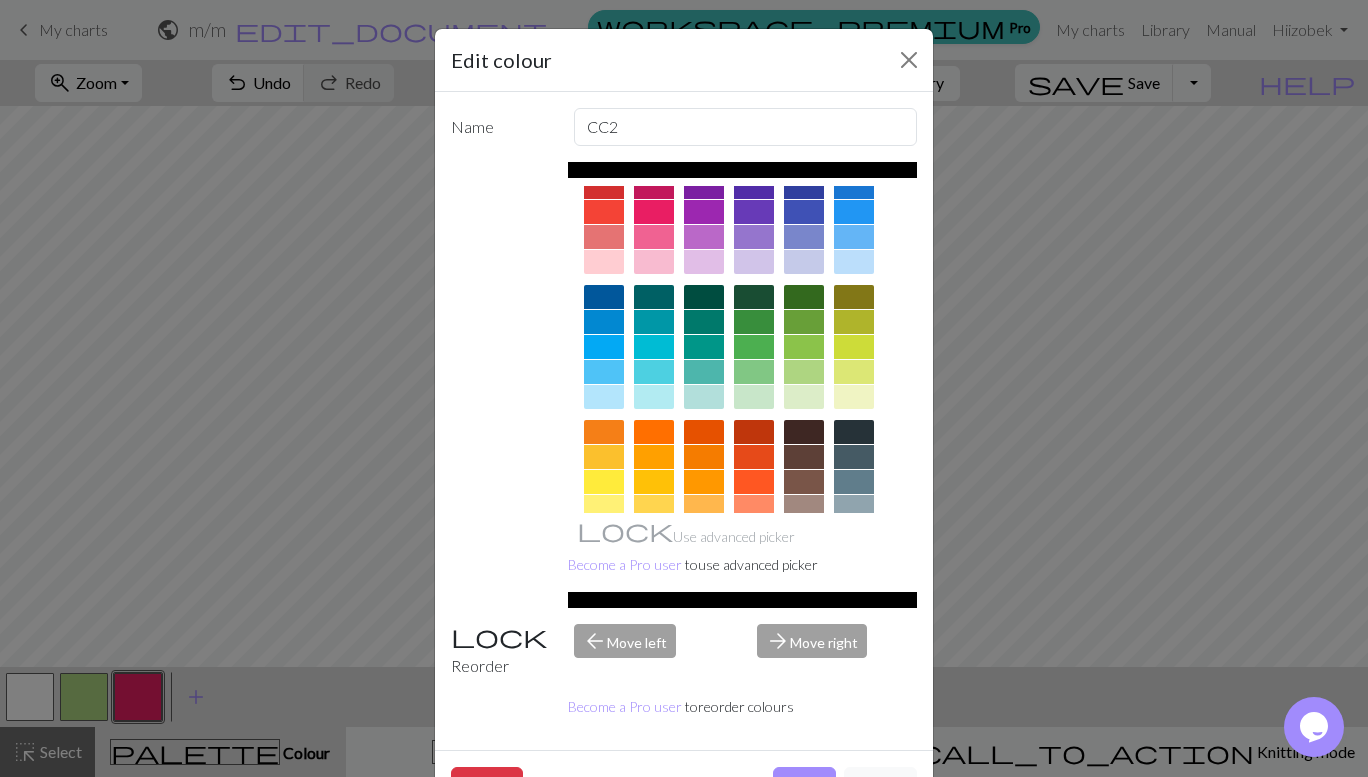 scroll, scrollTop: 0, scrollLeft: 0, axis: both 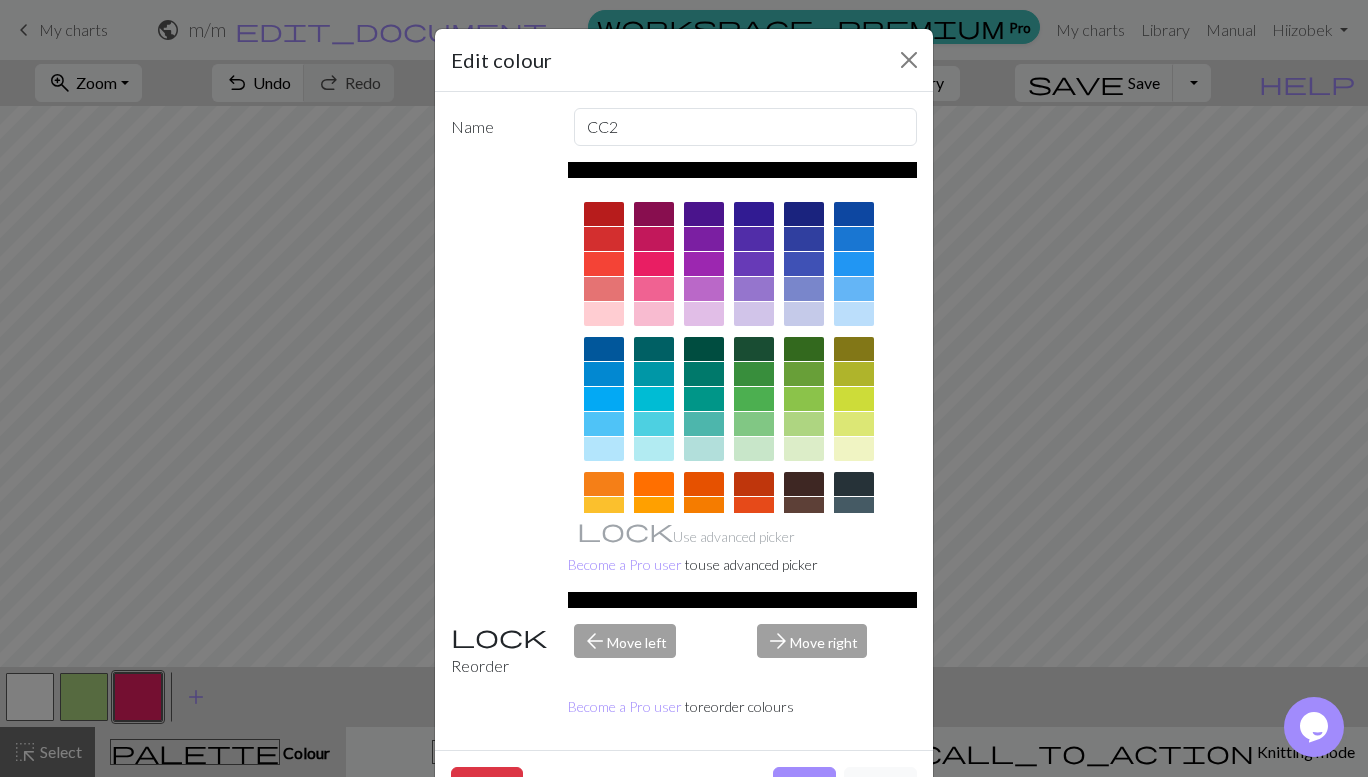 click on "Done" at bounding box center (804, 786) 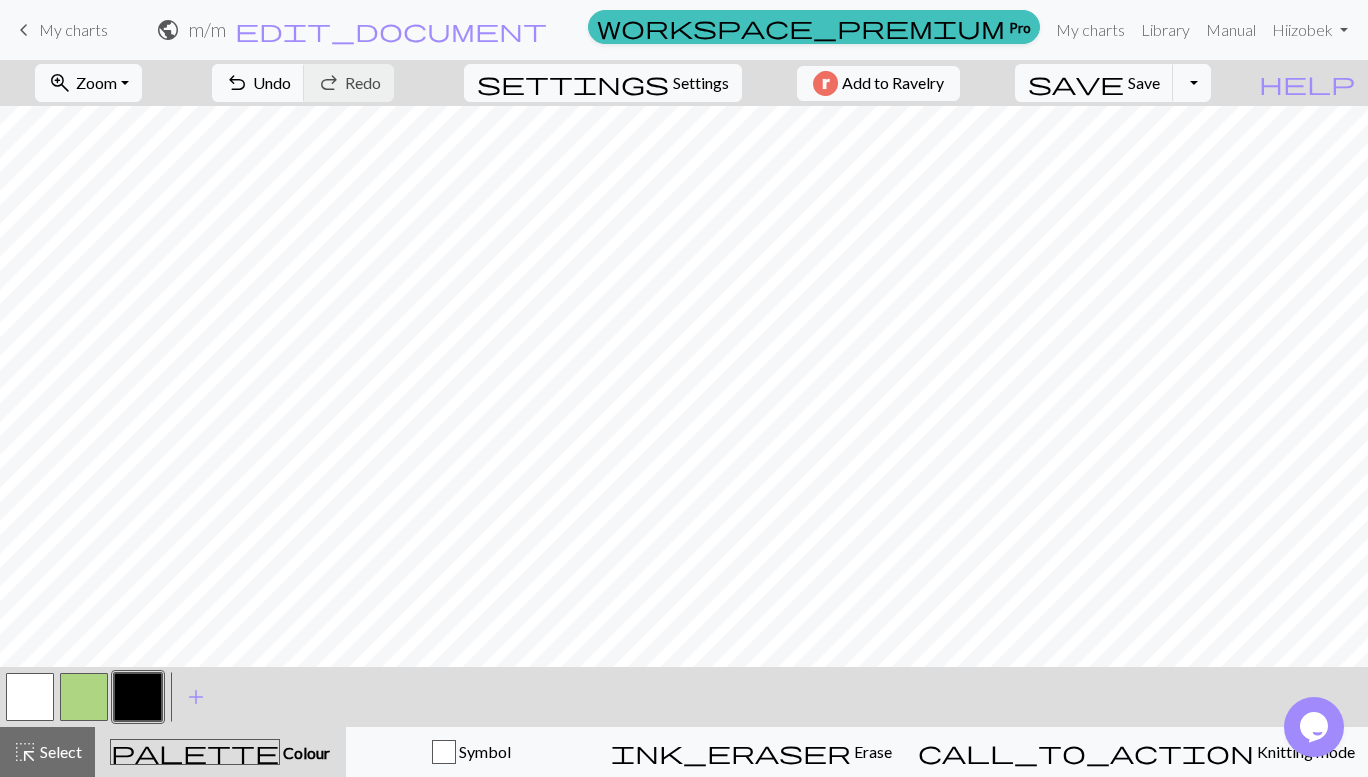 click at bounding box center (84, 697) 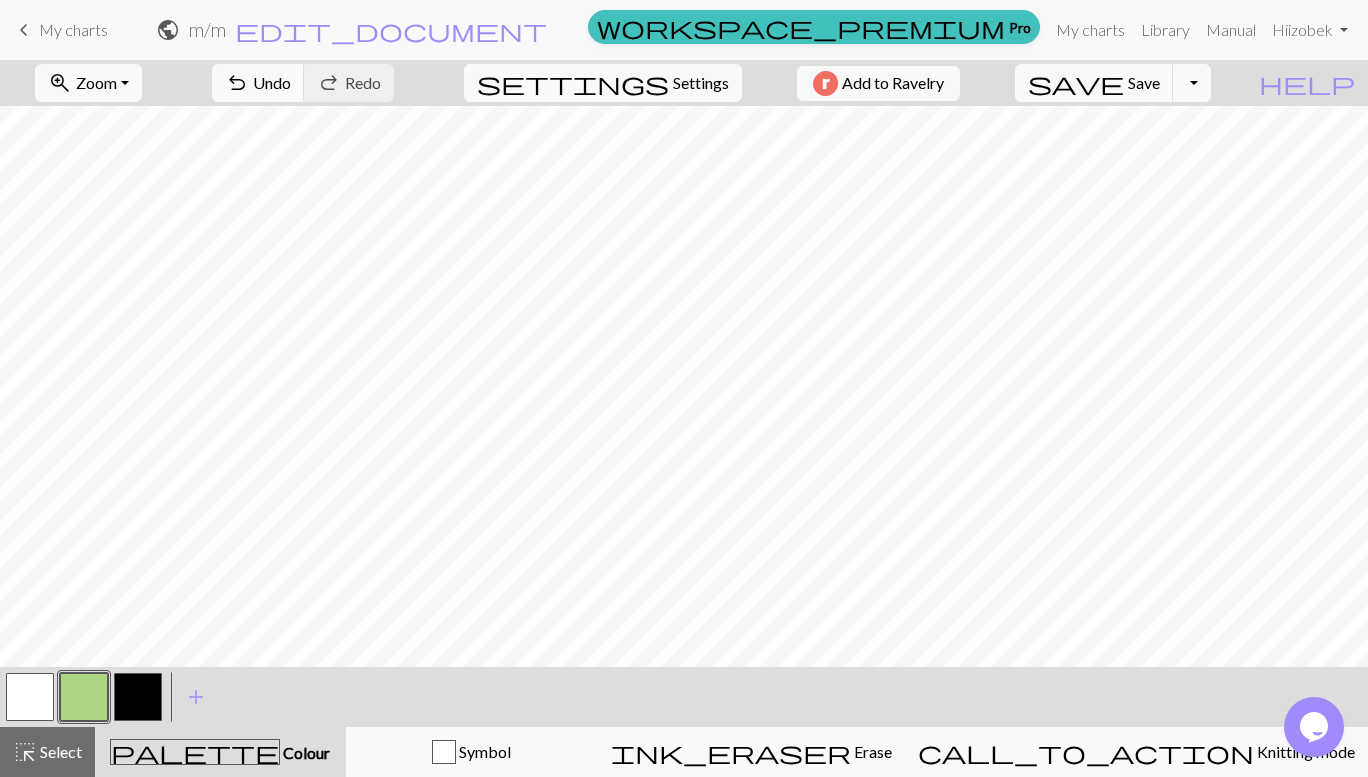 click at bounding box center [30, 697] 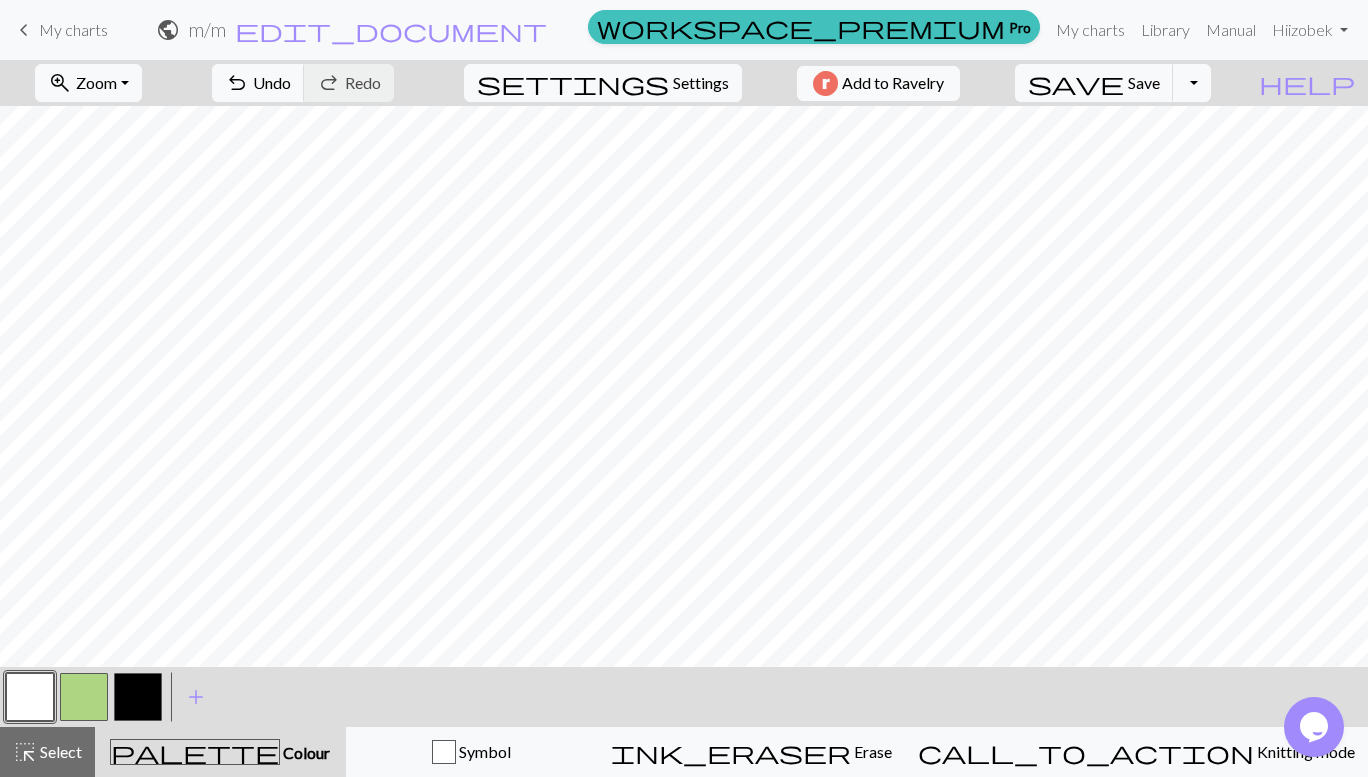 click at bounding box center [84, 697] 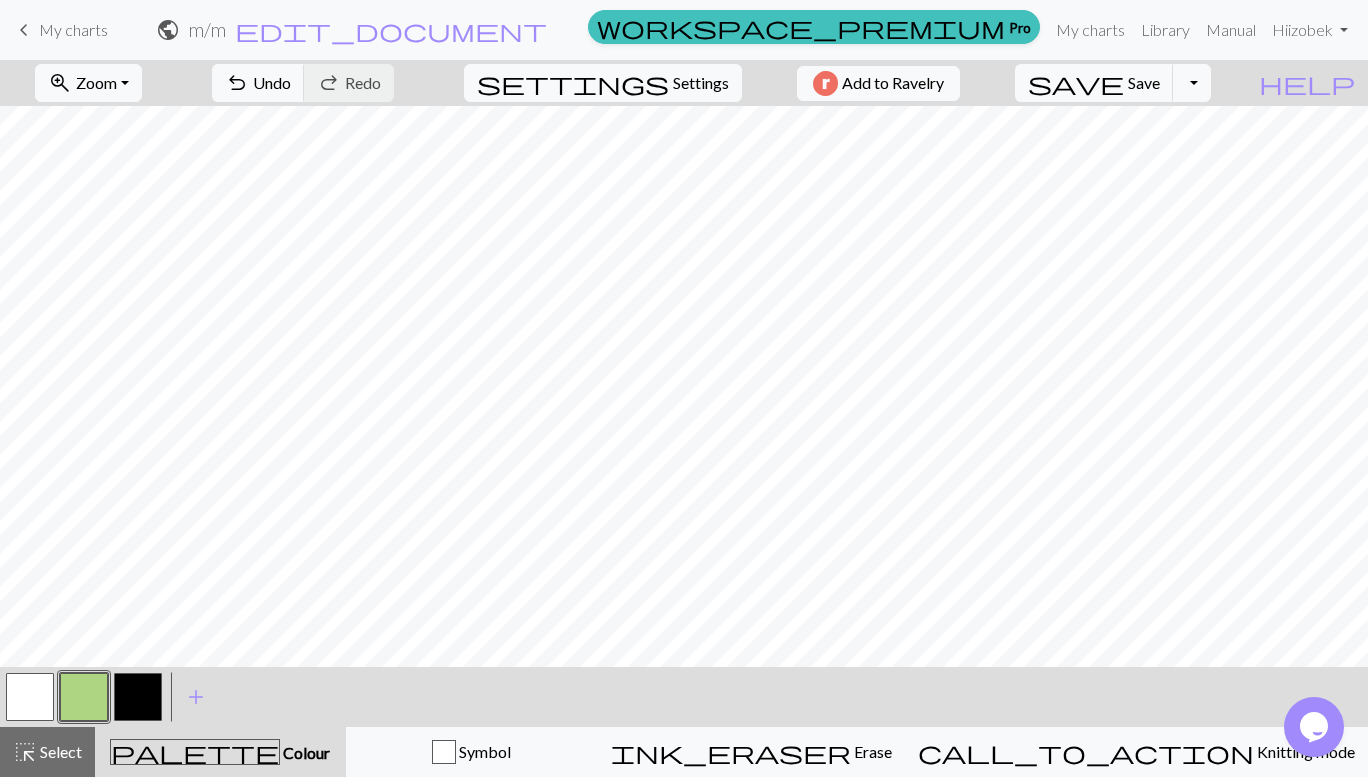 click at bounding box center (84, 697) 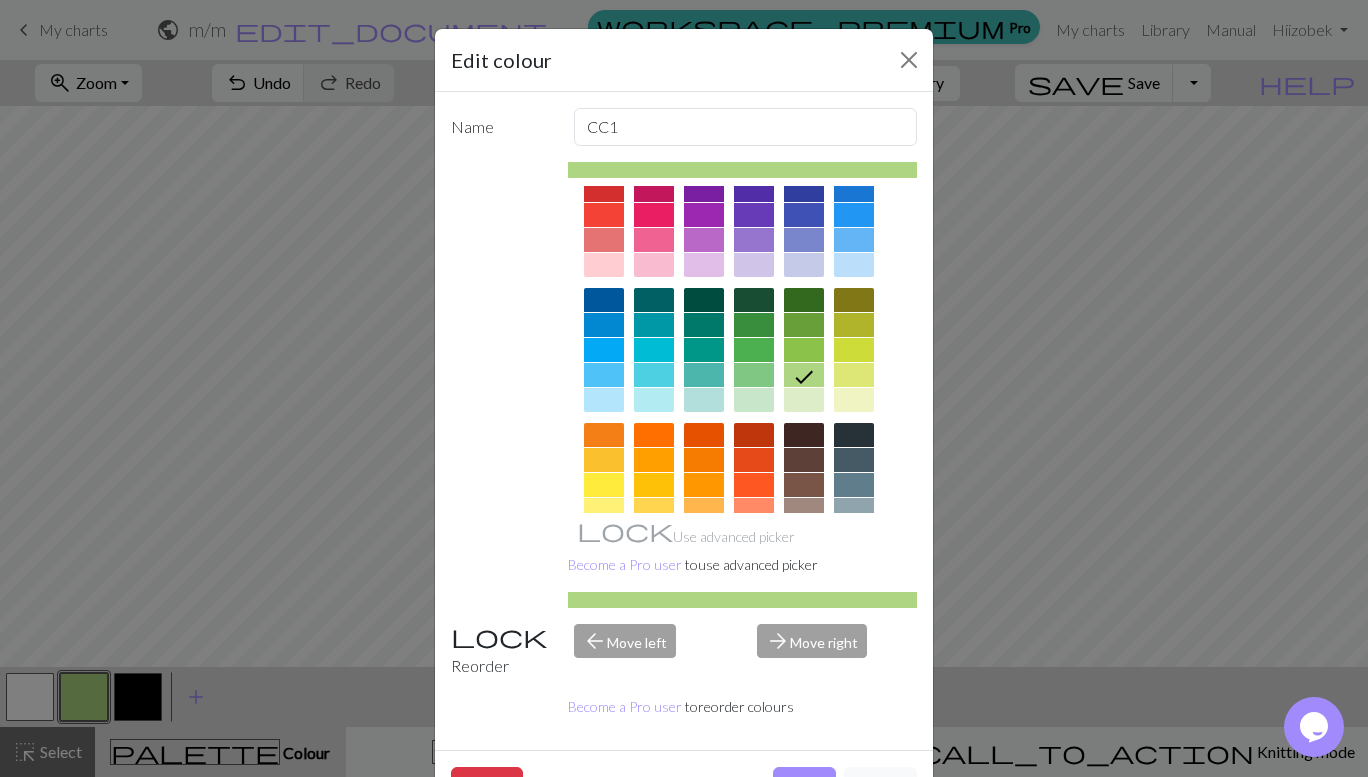scroll, scrollTop: 100, scrollLeft: 0, axis: vertical 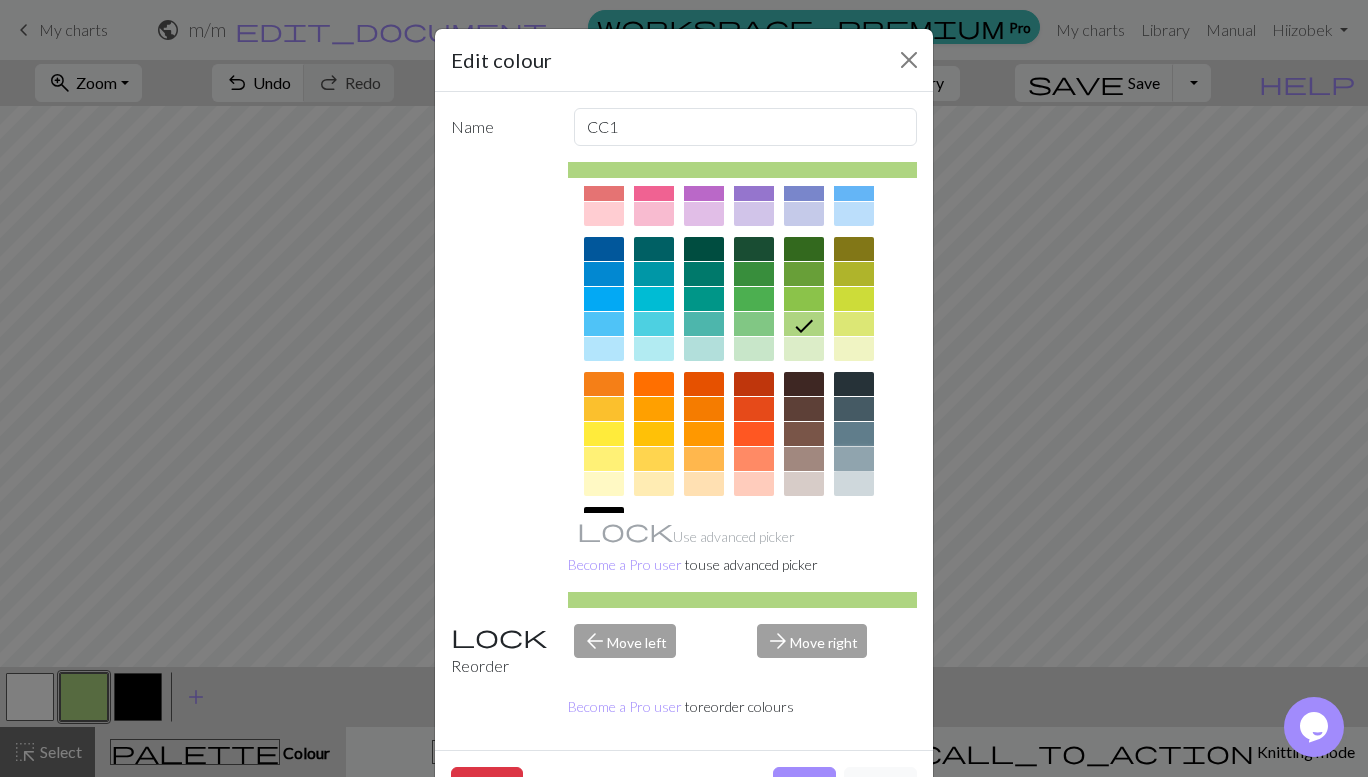 click at bounding box center (854, 459) 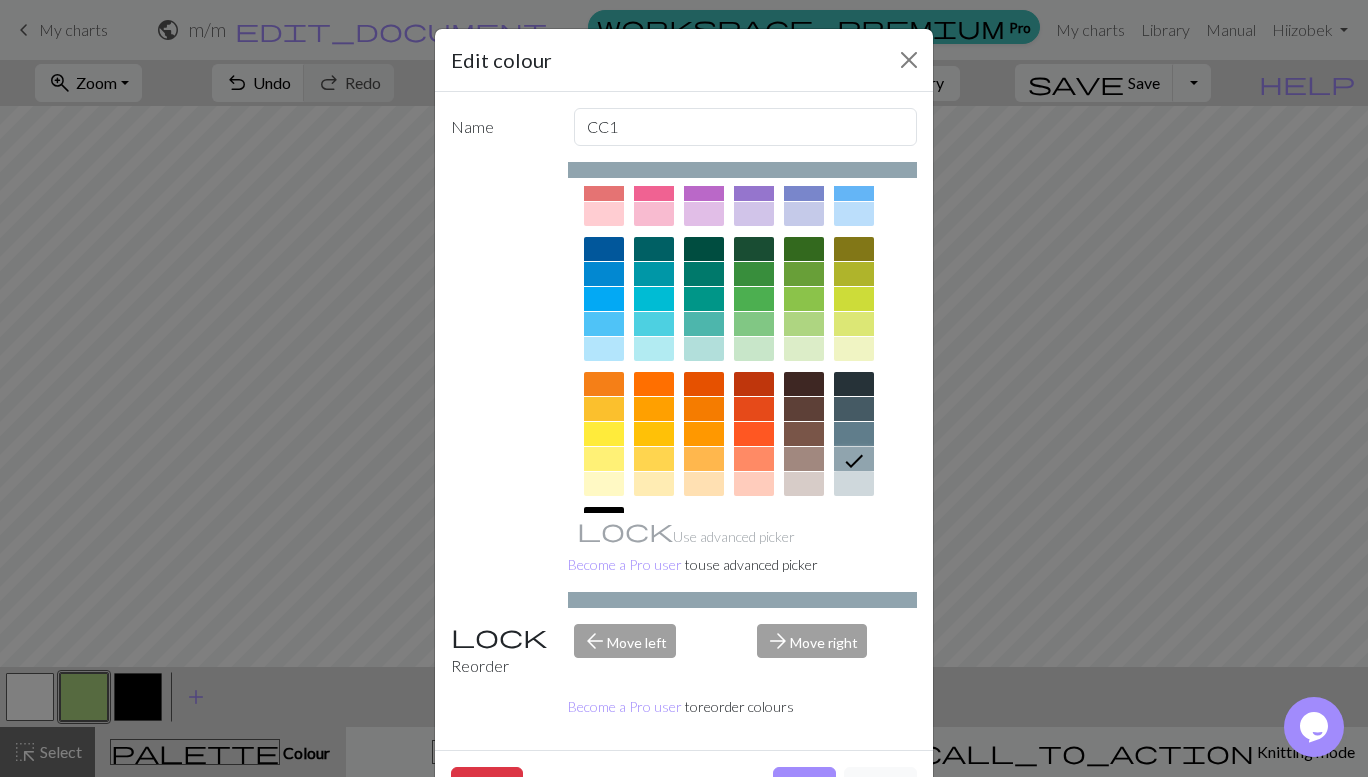 click on "Done" at bounding box center (804, 786) 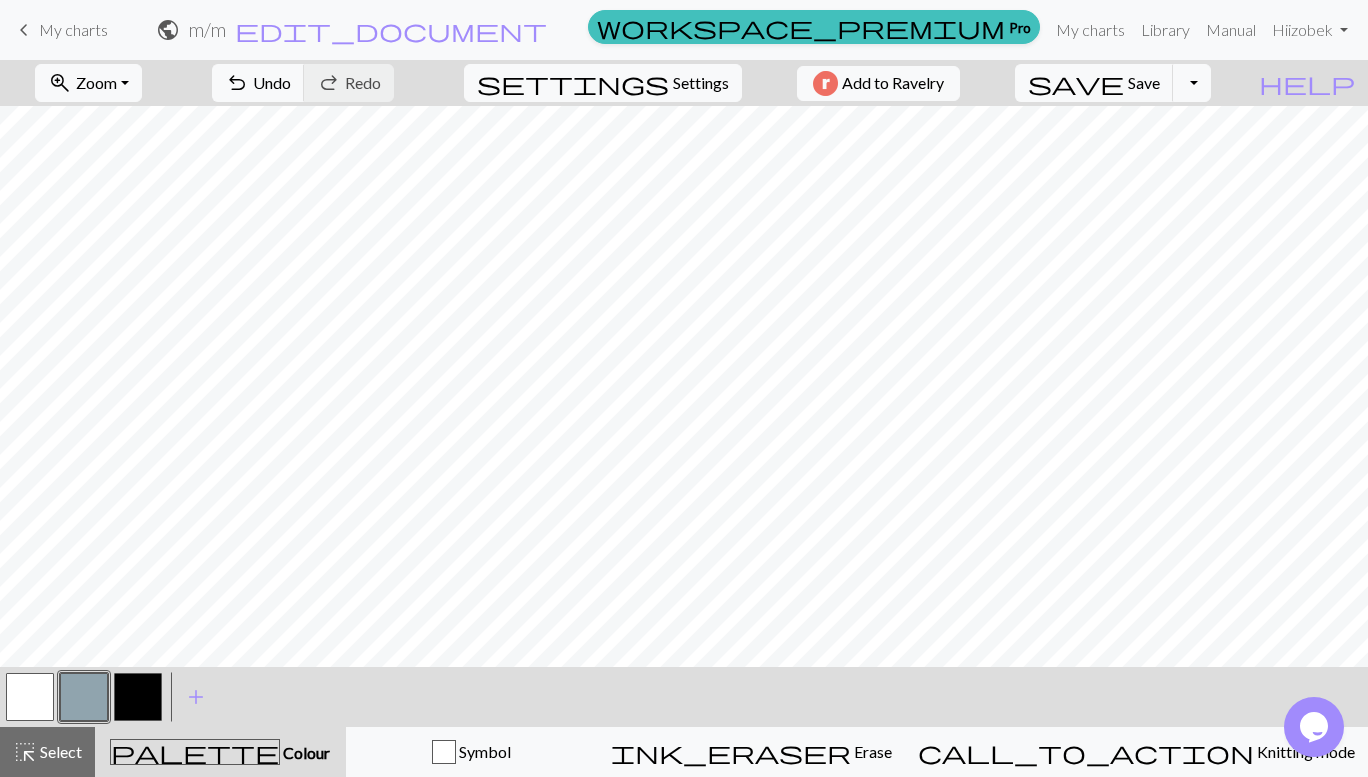 click at bounding box center [84, 697] 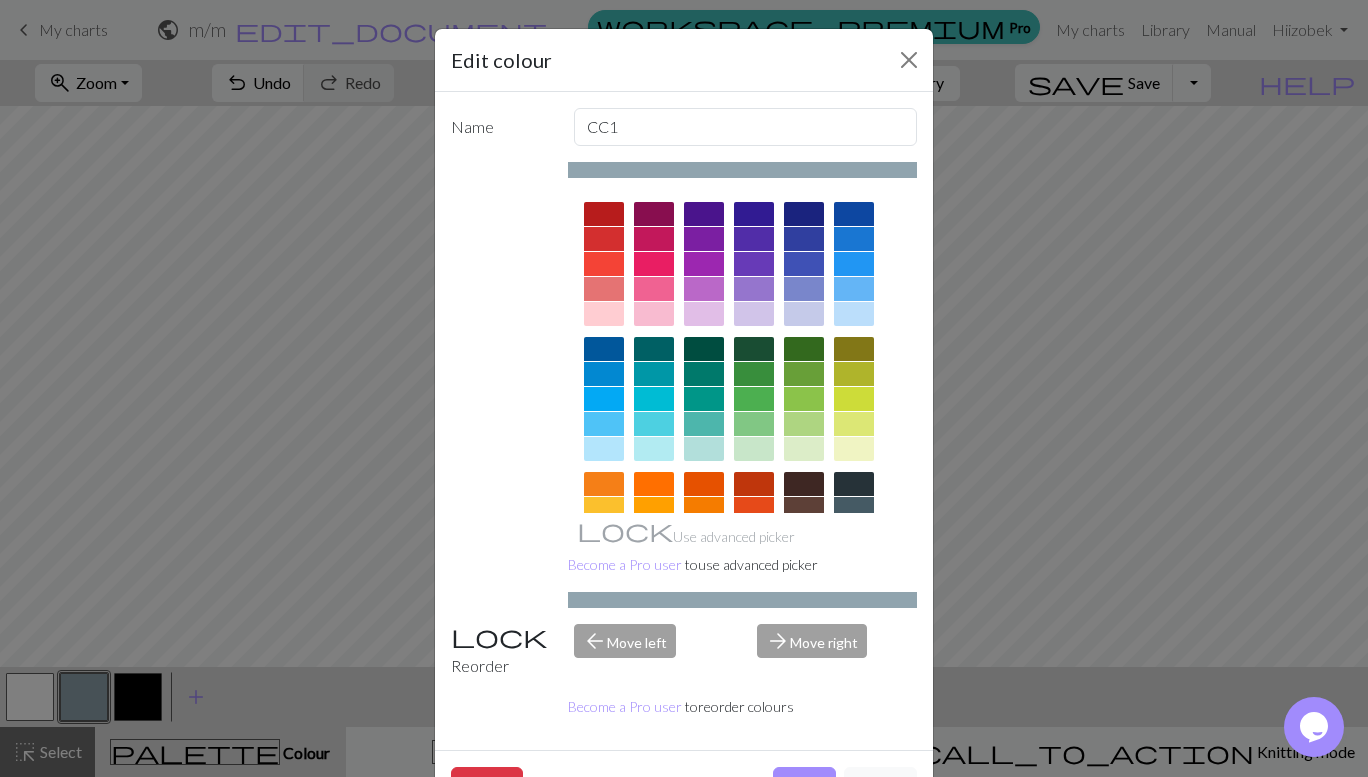 scroll, scrollTop: 100, scrollLeft: 0, axis: vertical 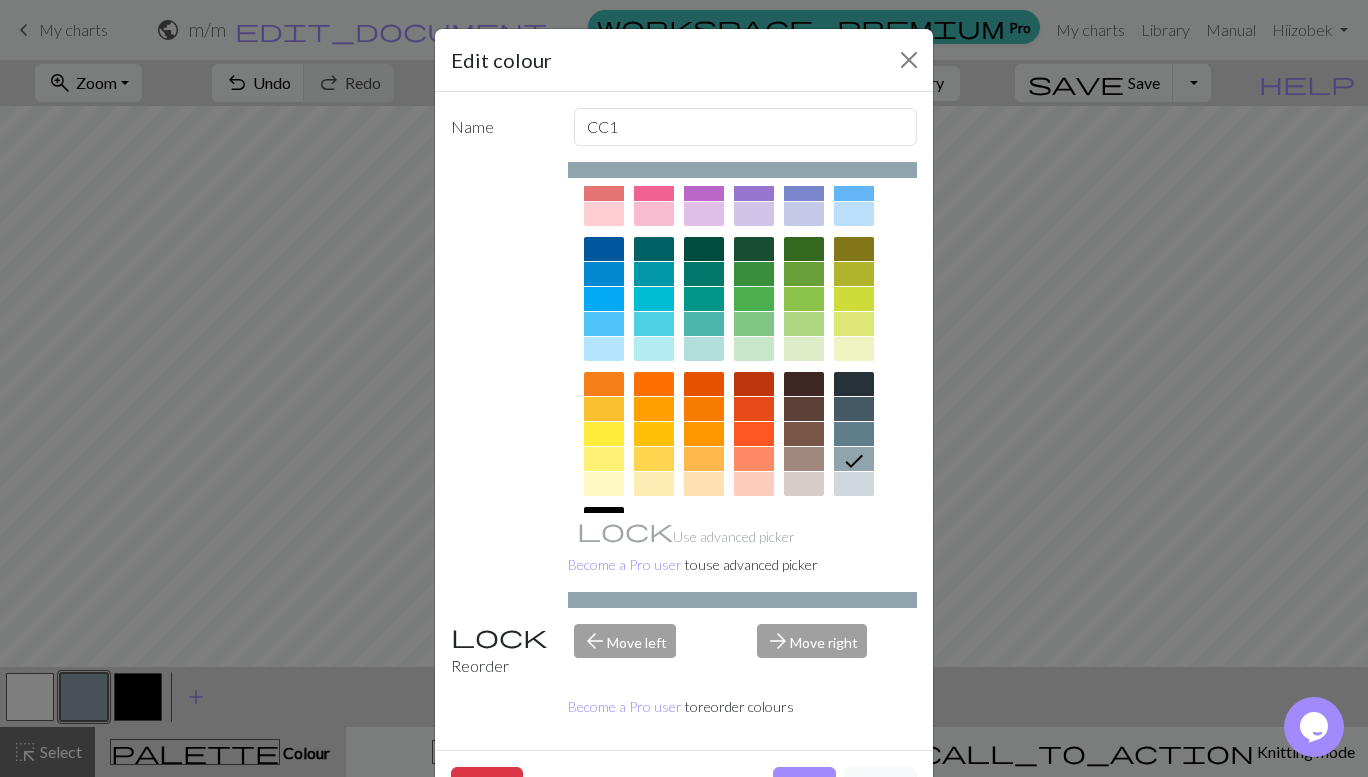 click at bounding box center (854, 484) 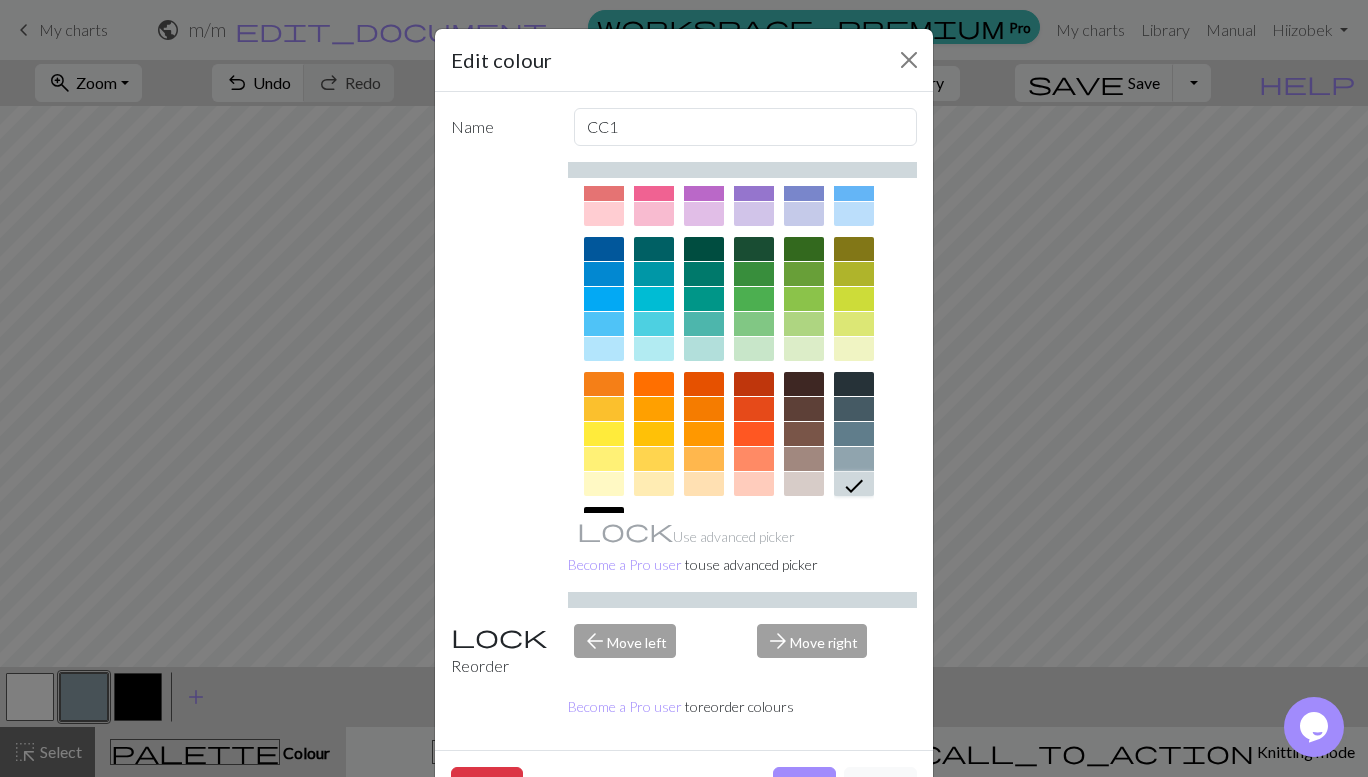 click on "Done" at bounding box center [804, 786] 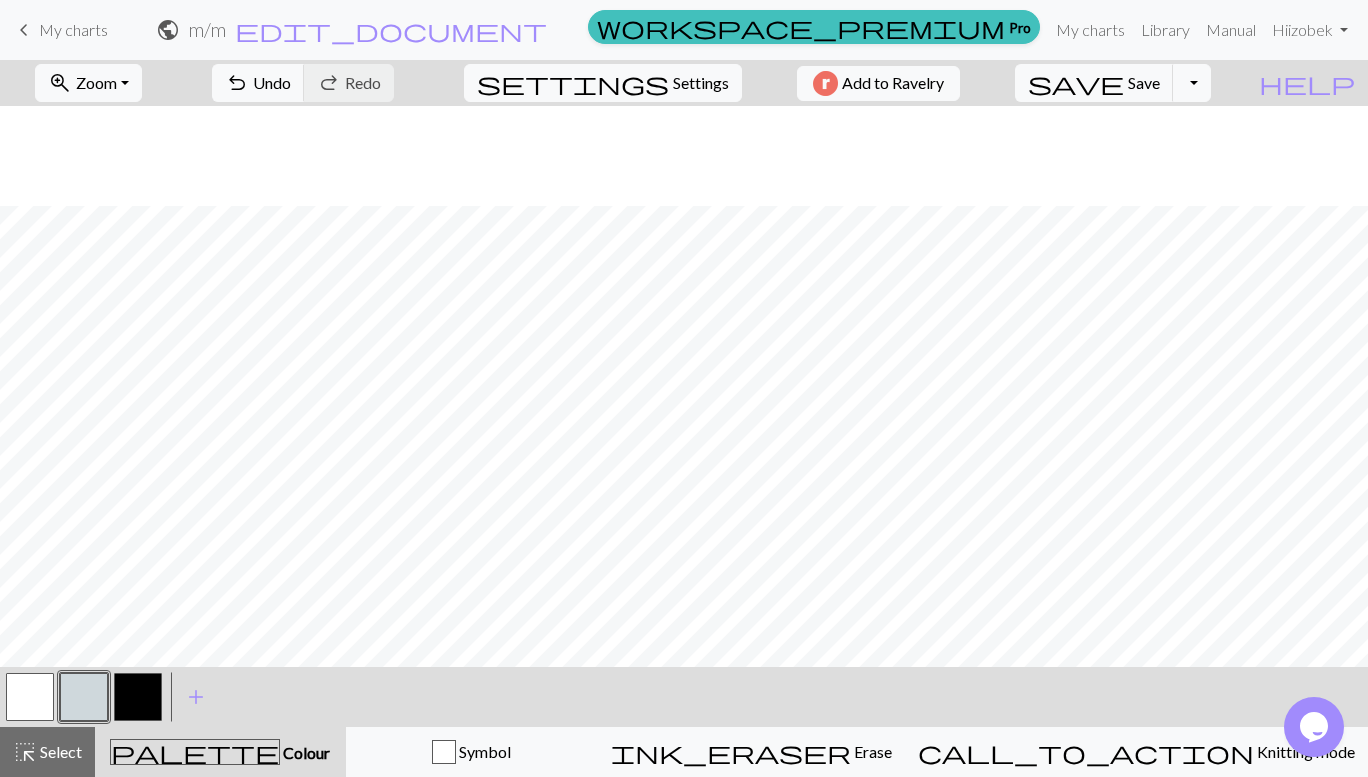 scroll, scrollTop: 614, scrollLeft: 0, axis: vertical 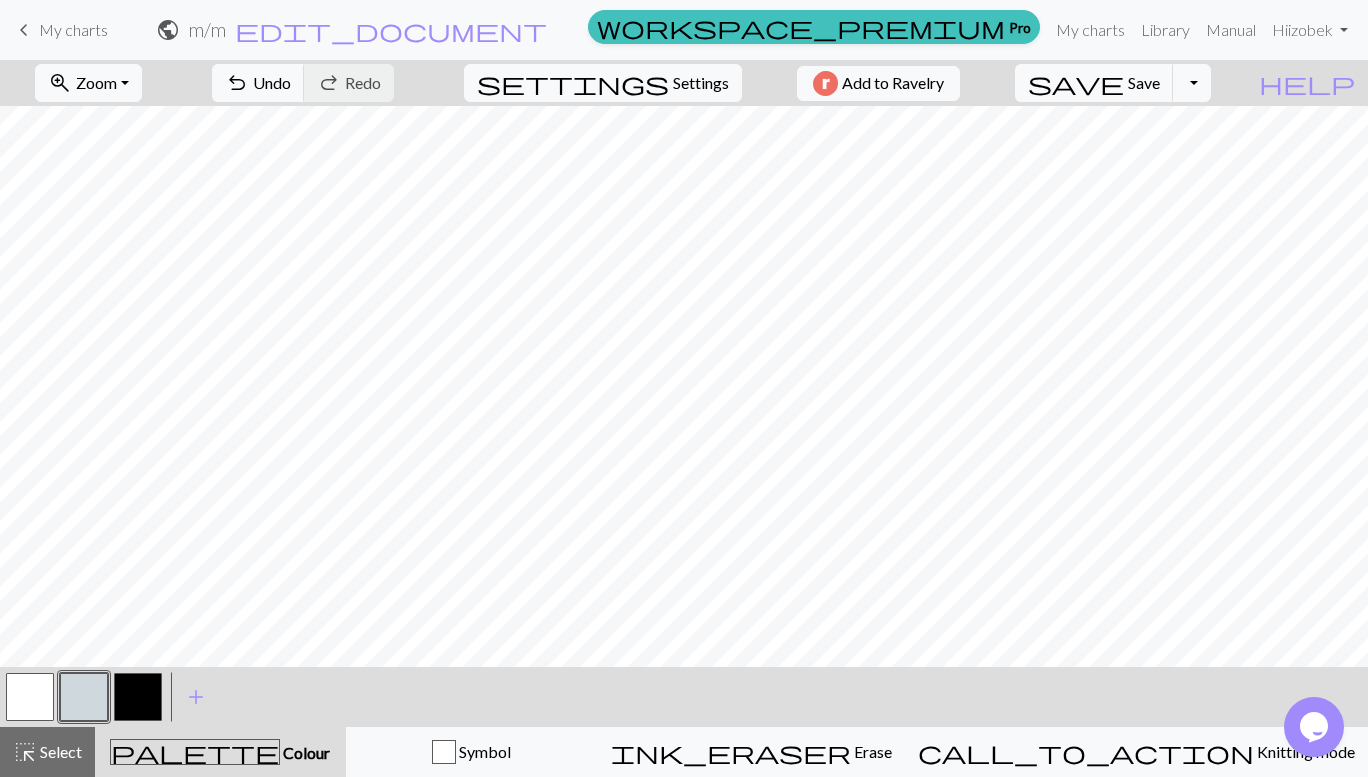 click on "Erase" at bounding box center [871, 751] 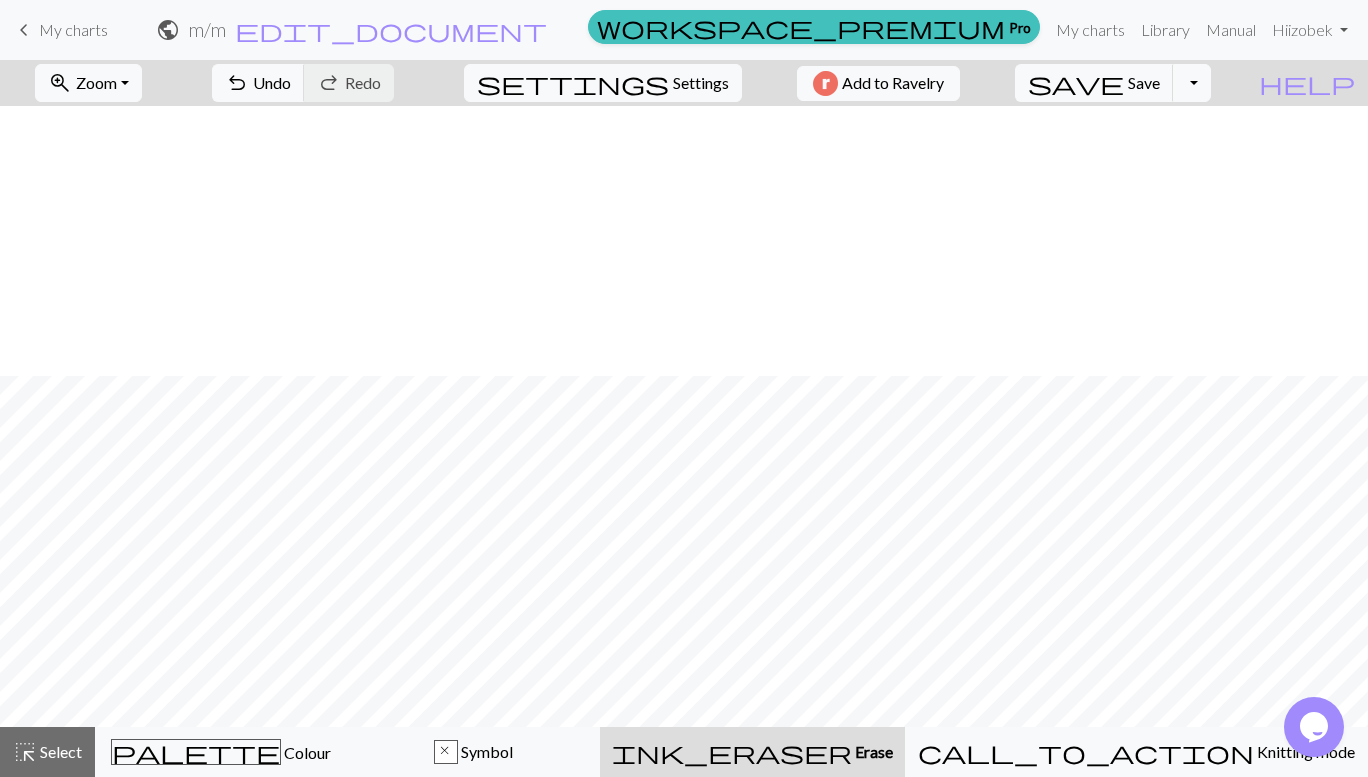 scroll, scrollTop: 884, scrollLeft: 0, axis: vertical 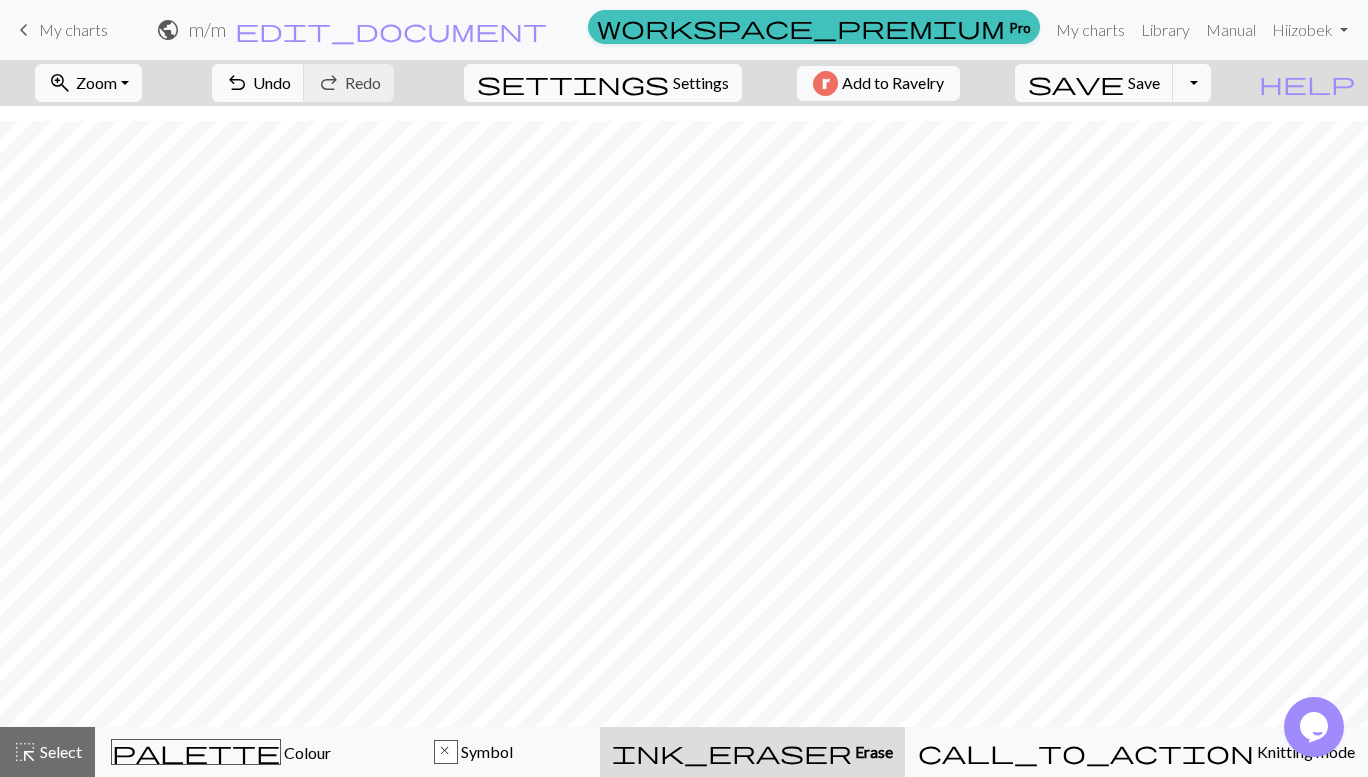 click on "zoom_in Zoom Zoom" at bounding box center [88, 83] 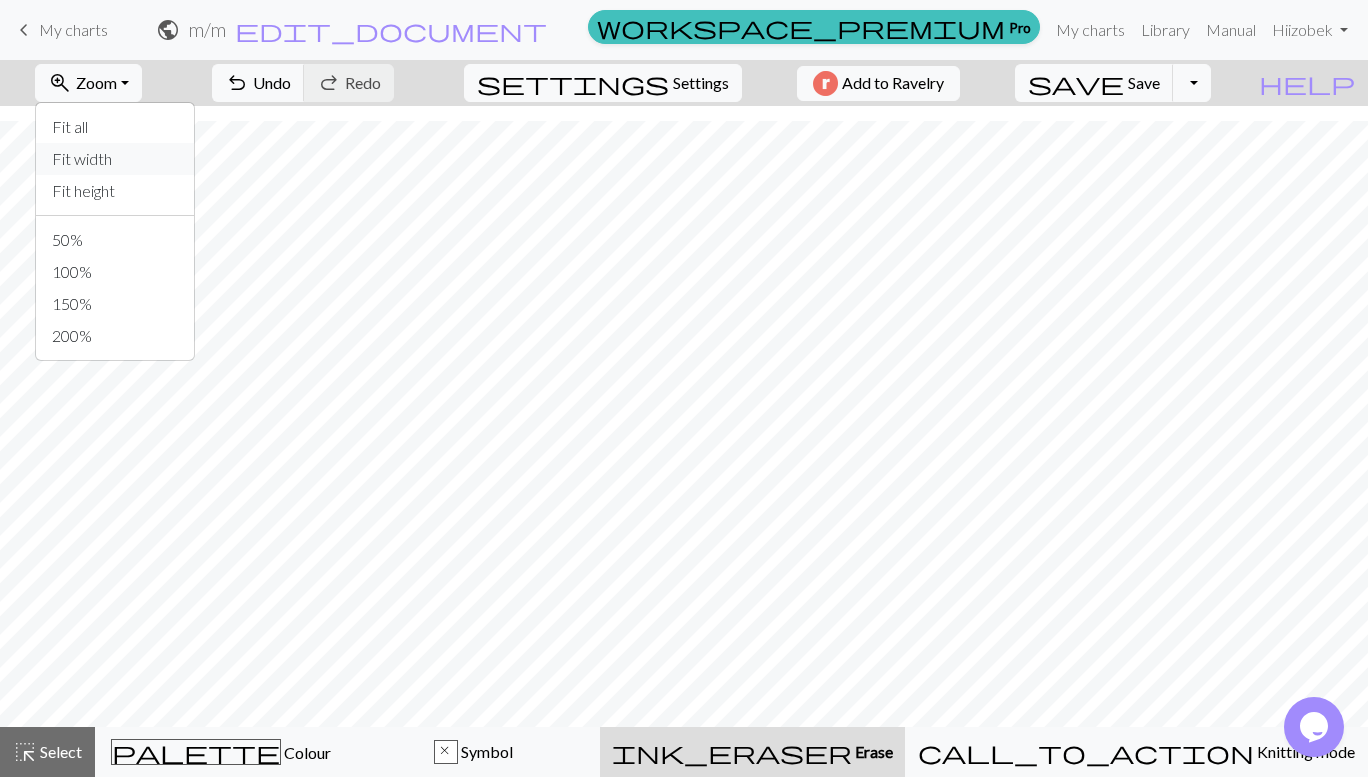click on "Fit width" at bounding box center [115, 159] 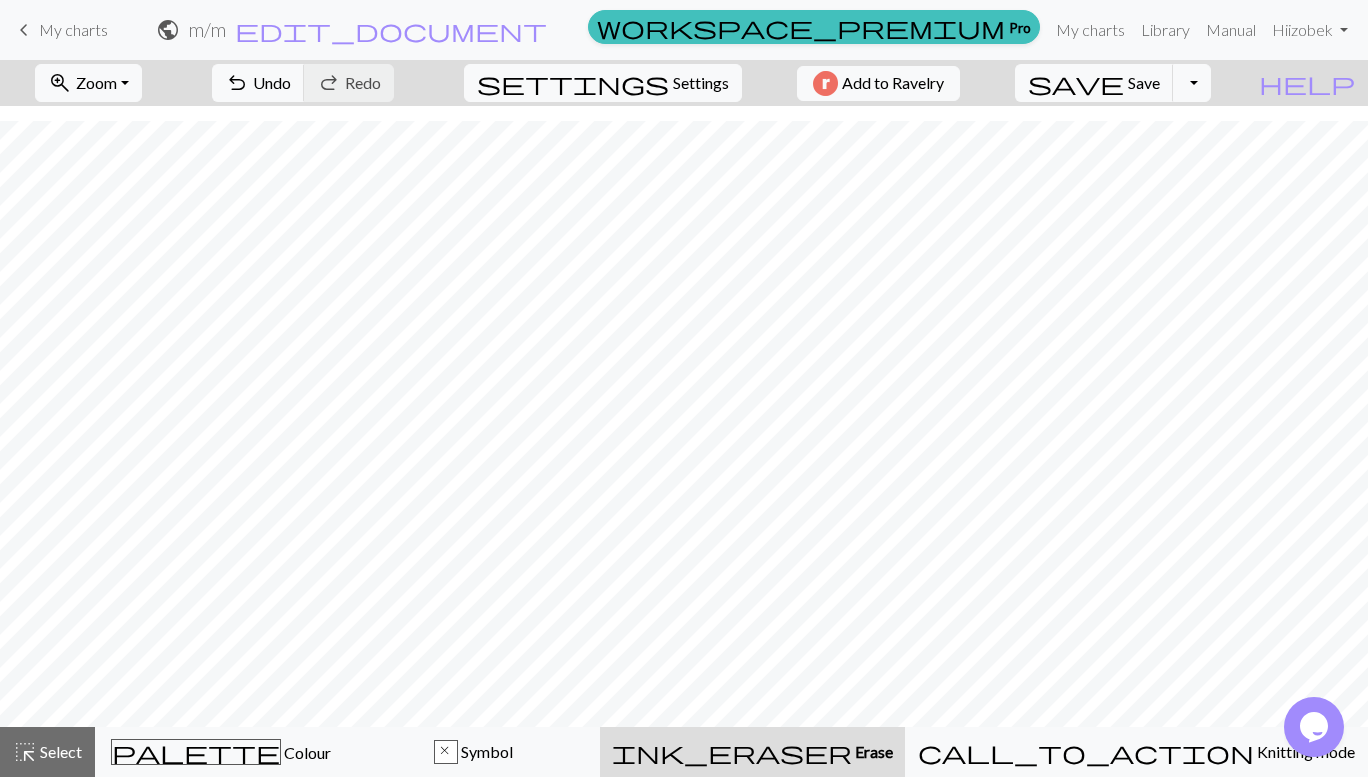 click on "zoom_in Zoom Zoom" at bounding box center [88, 83] 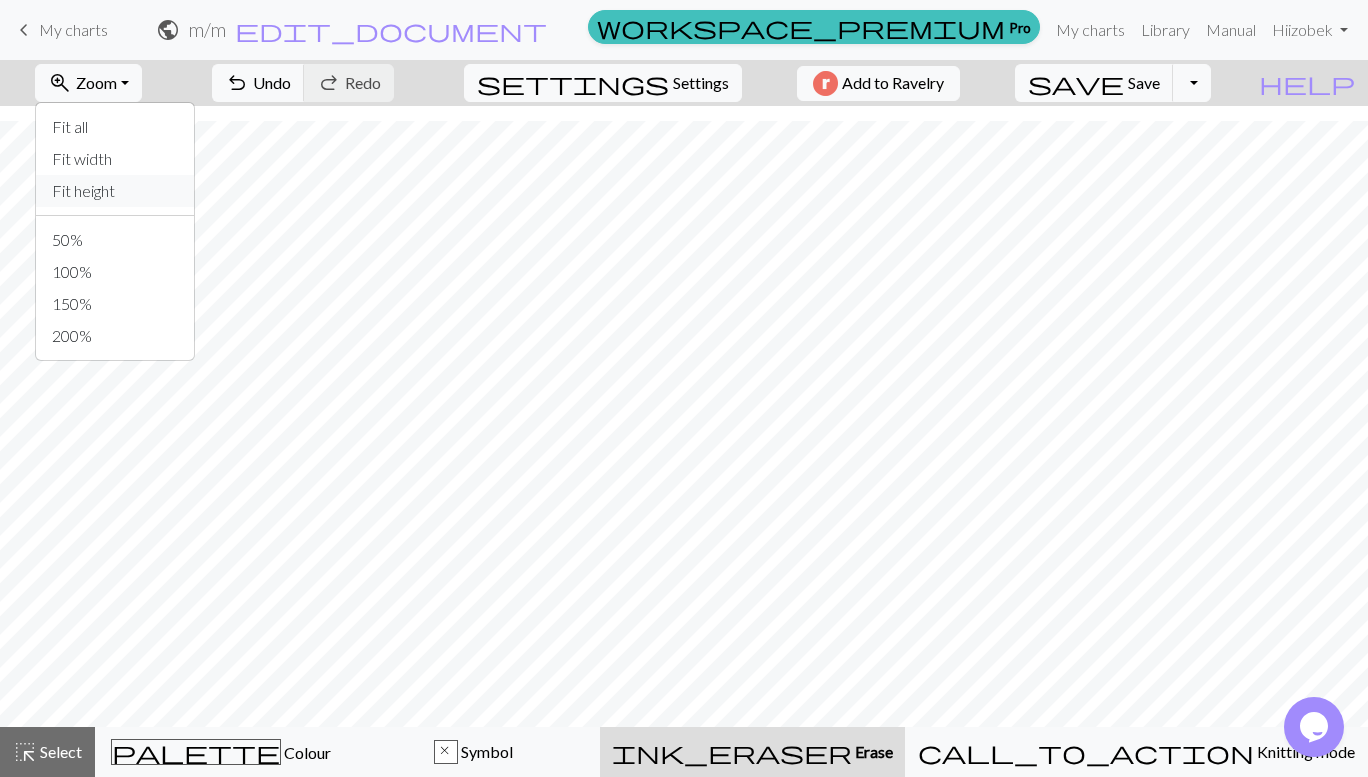 click on "Fit height" at bounding box center (115, 191) 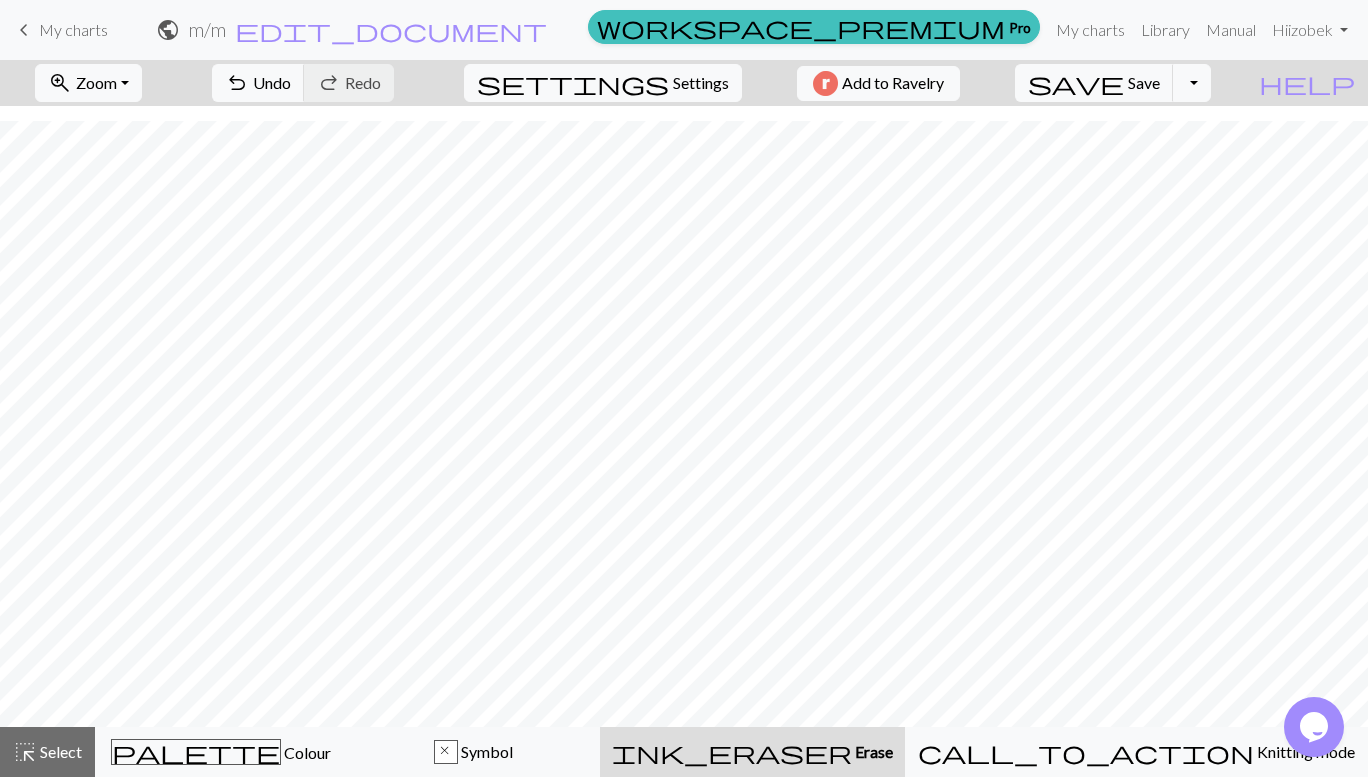 click on "zoom_in Zoom Zoom" at bounding box center (88, 83) 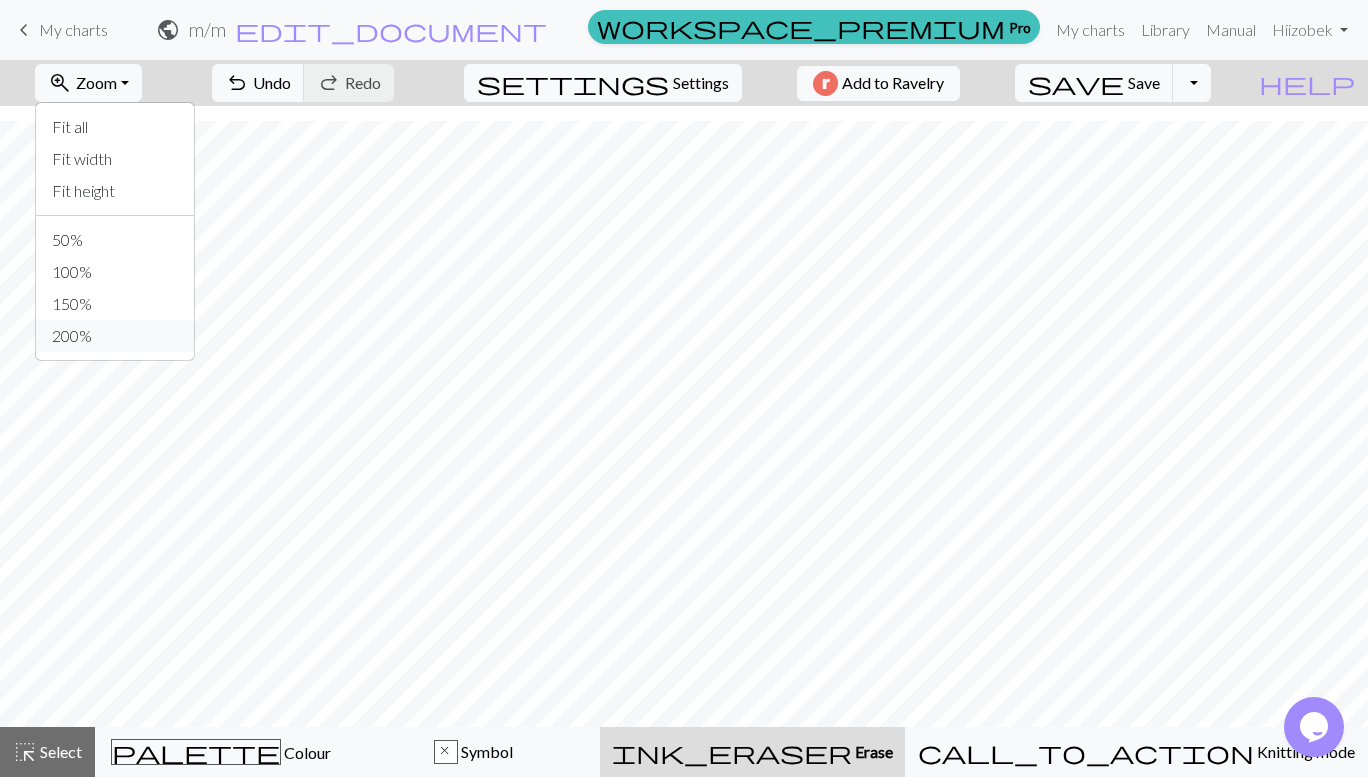 click on "200%" at bounding box center (115, 336) 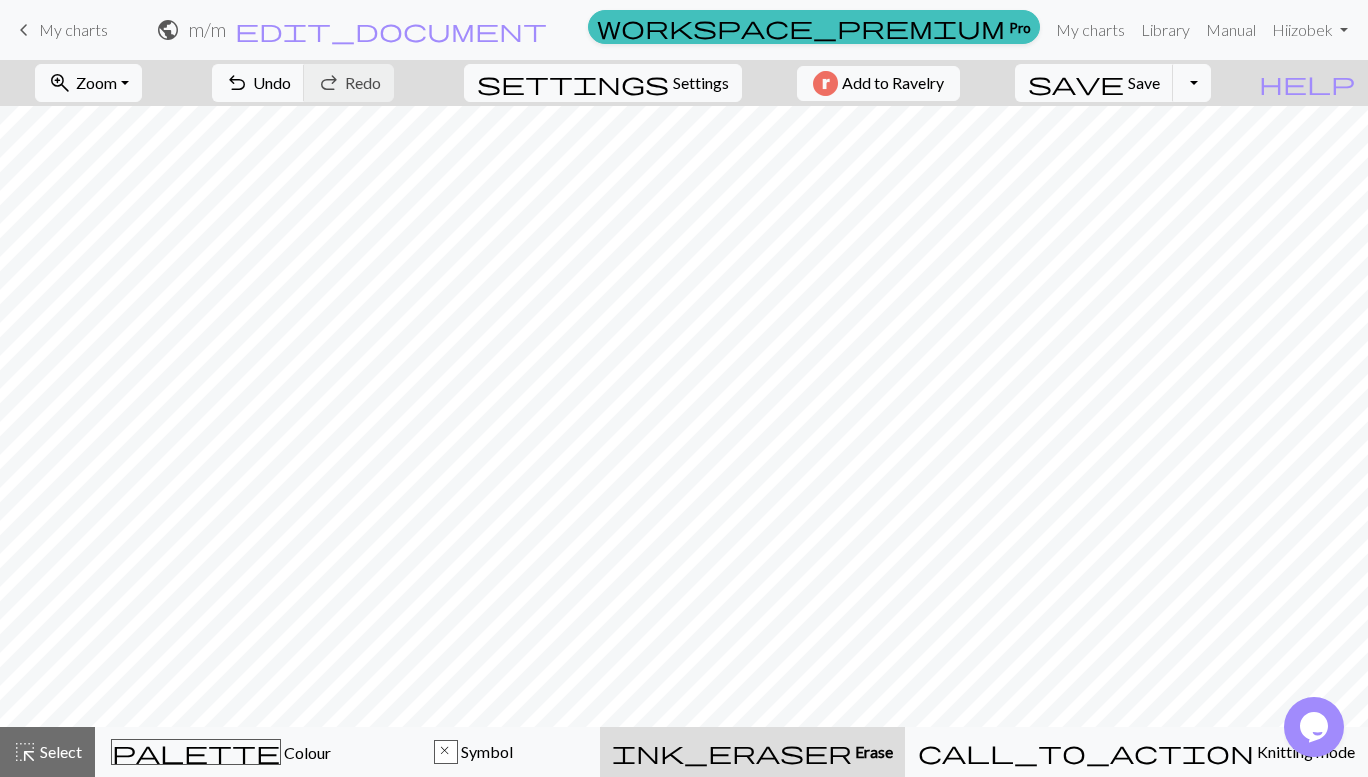 click on "Zoom" at bounding box center [96, 82] 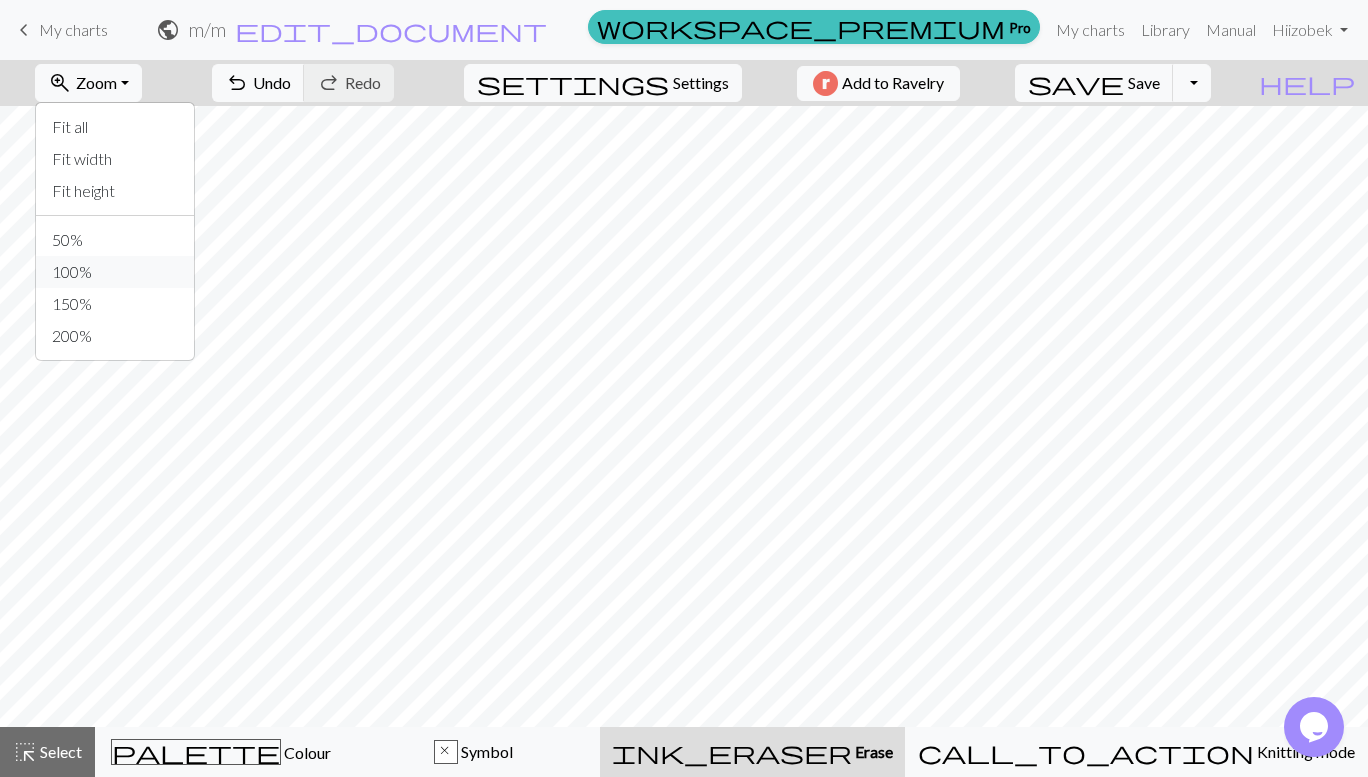 click on "100%" at bounding box center (115, 272) 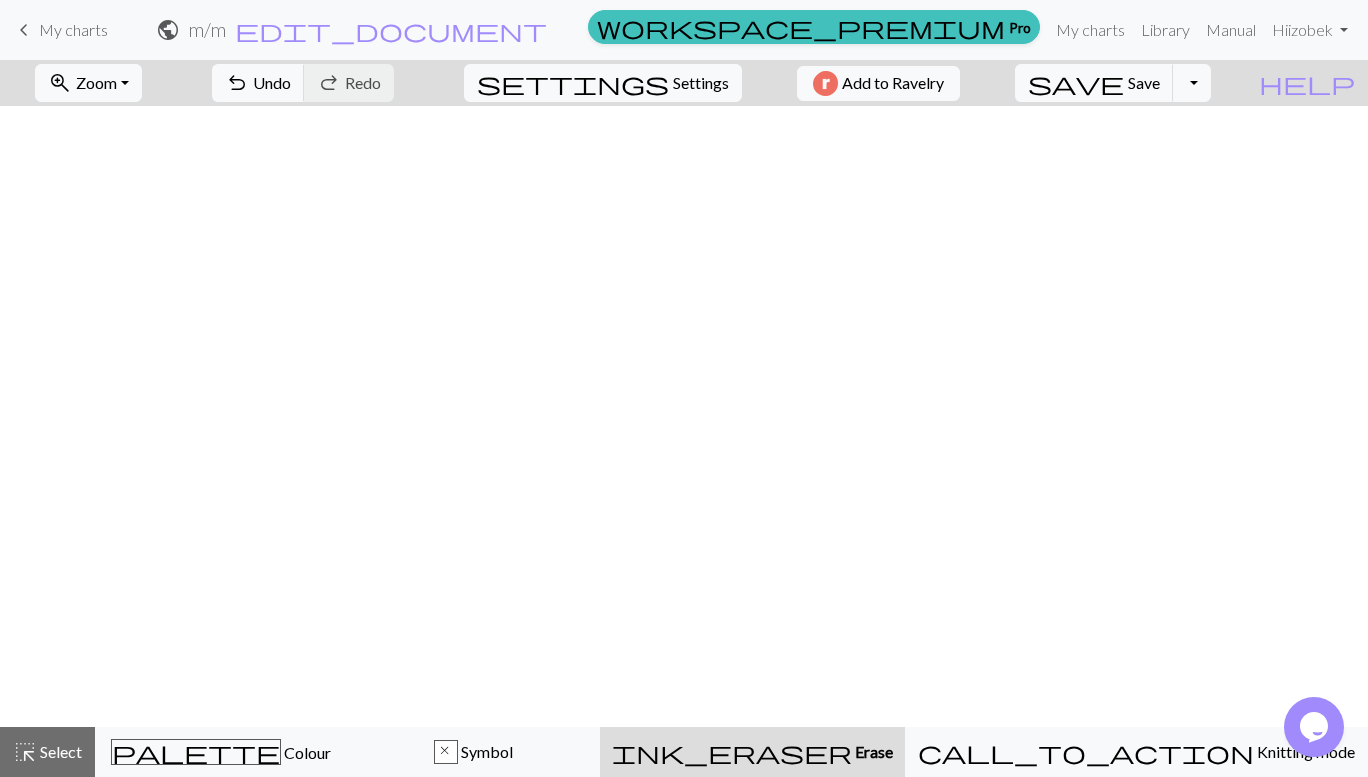 scroll, scrollTop: 2324, scrollLeft: 175, axis: both 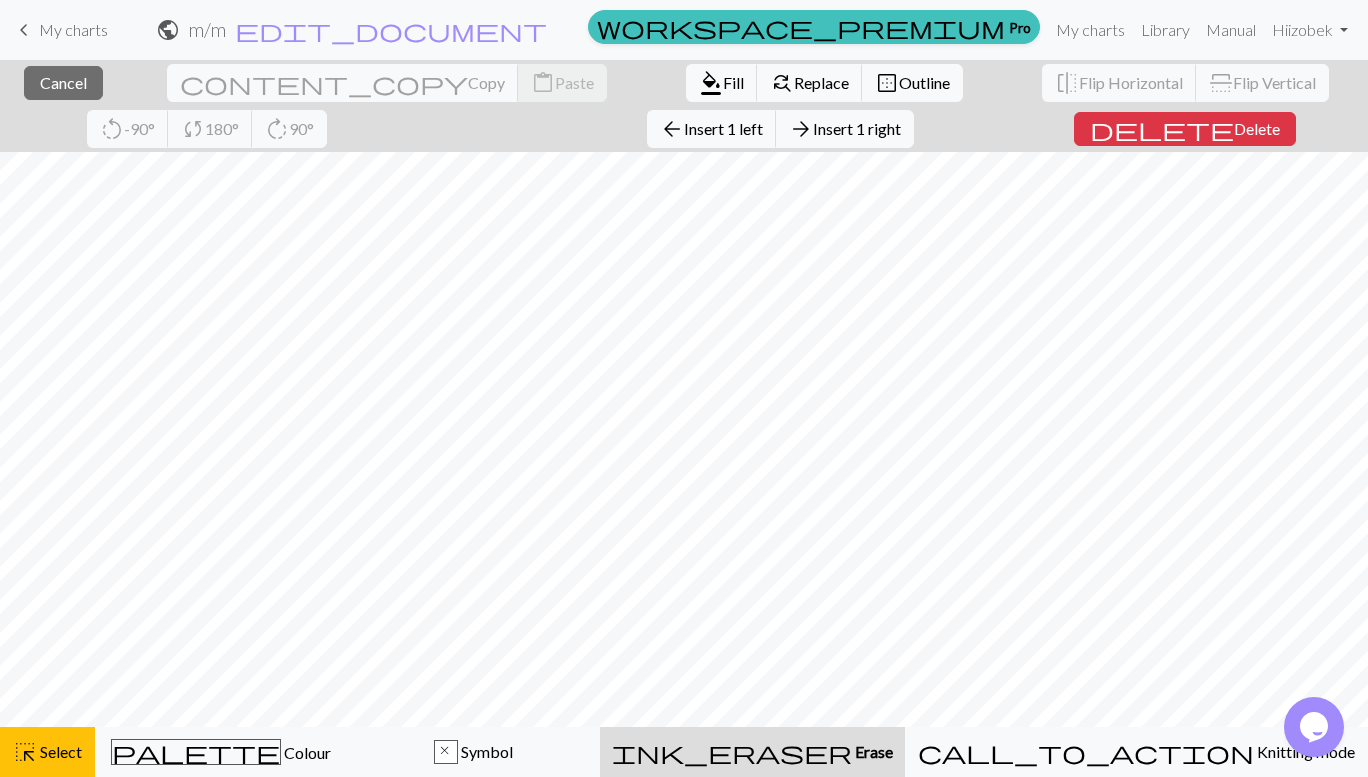 click on "delete" at bounding box center (1162, 129) 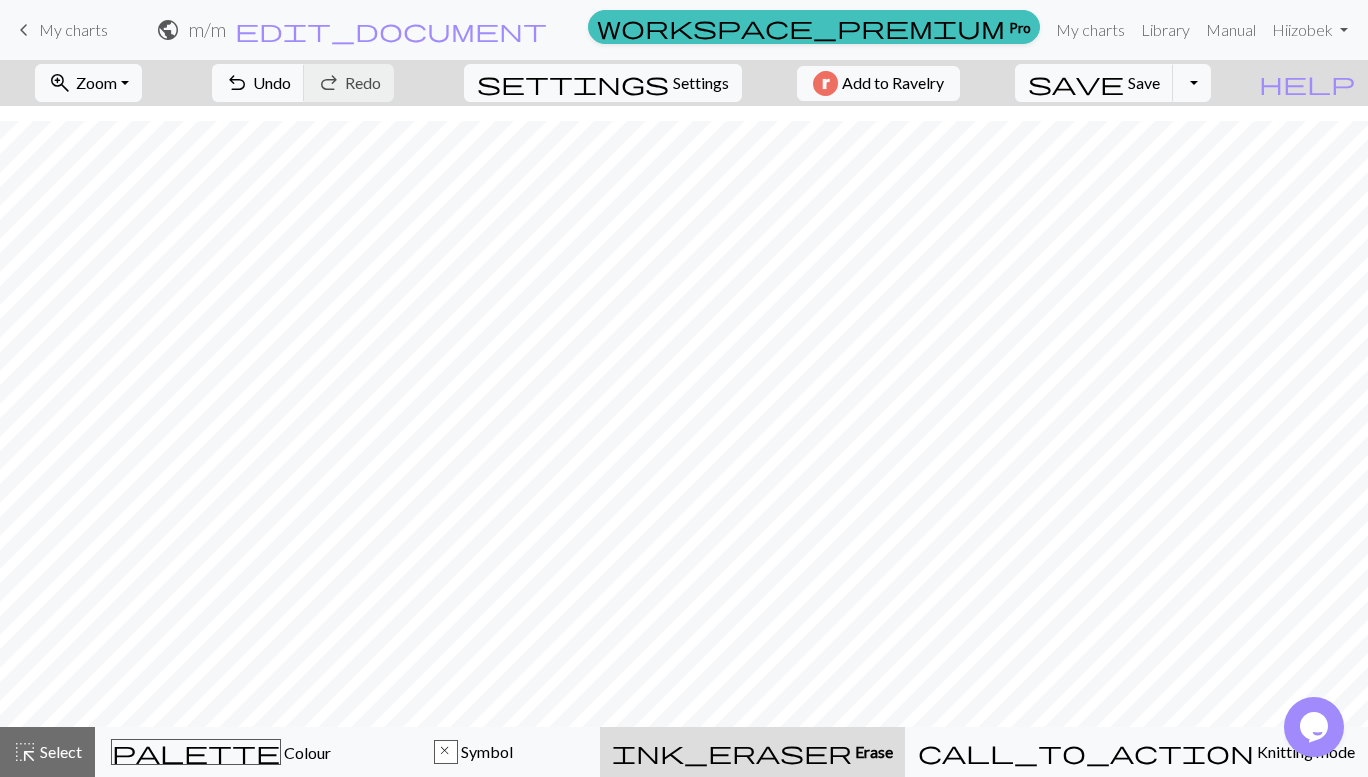 click on "palette   Colour   Colour" at bounding box center (221, 752) 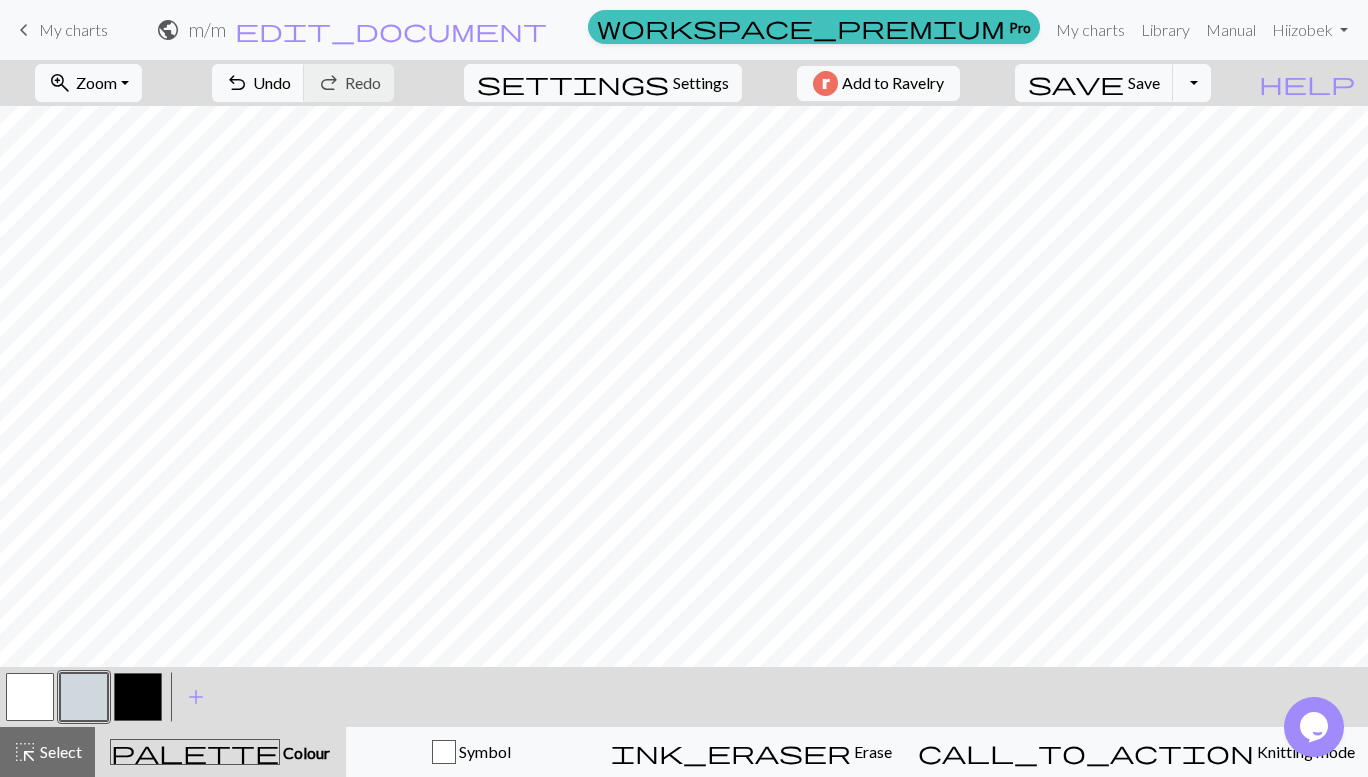 click on "add" at bounding box center (196, 697) 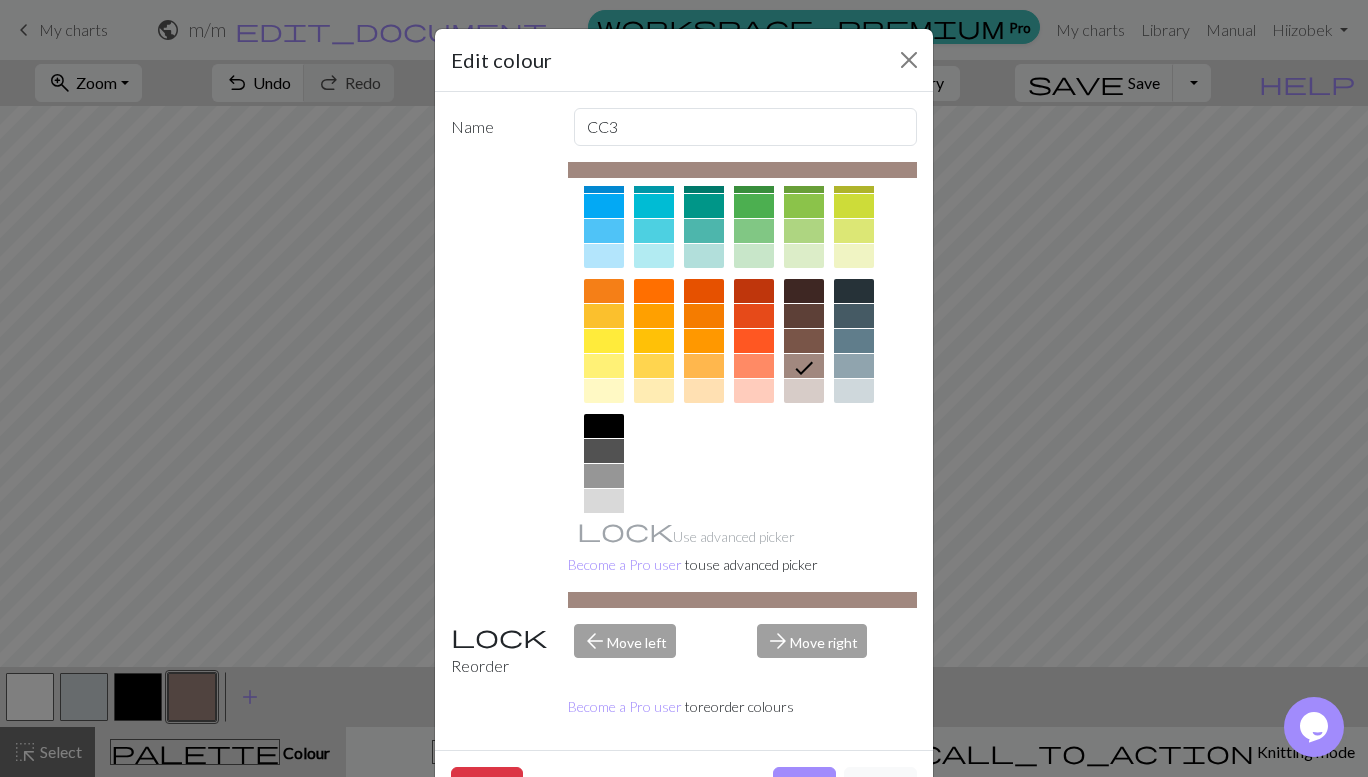 scroll, scrollTop: 200, scrollLeft: 0, axis: vertical 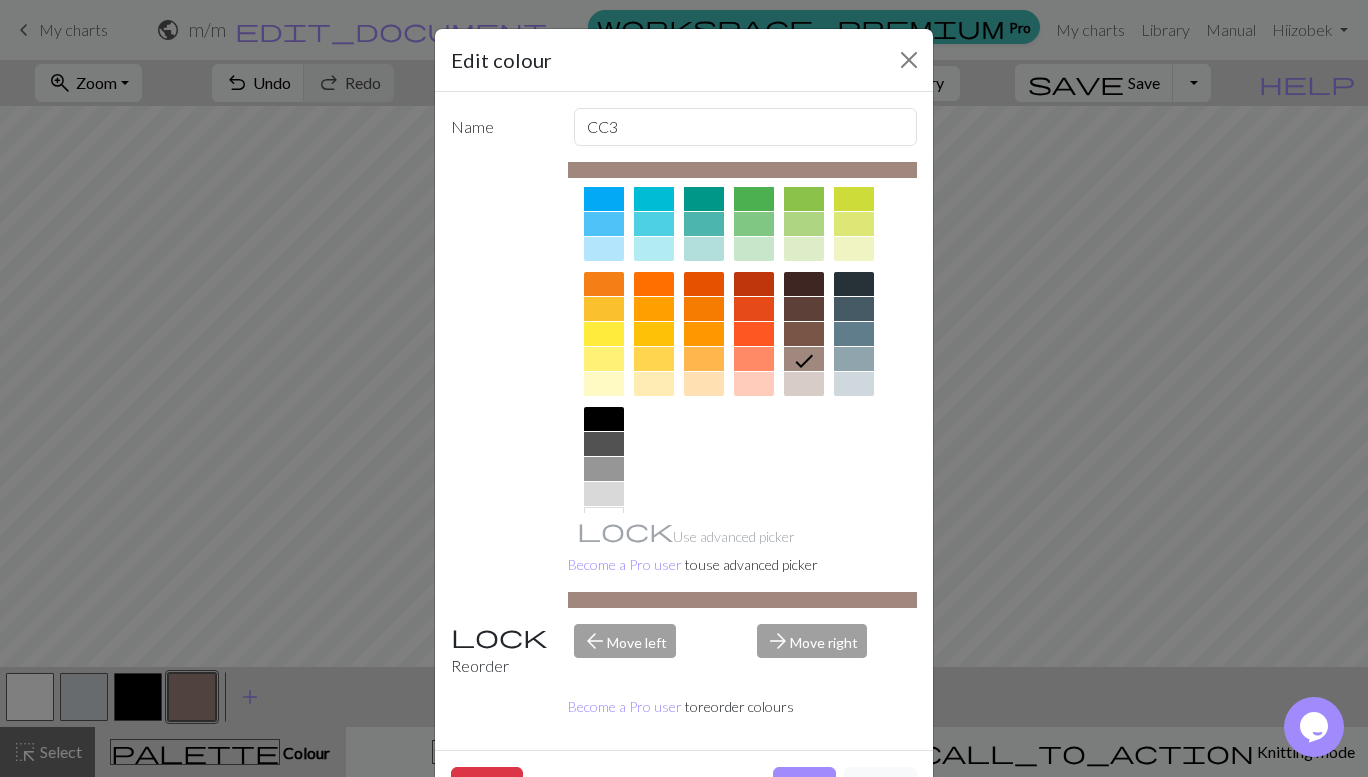click at bounding box center [704, 224] 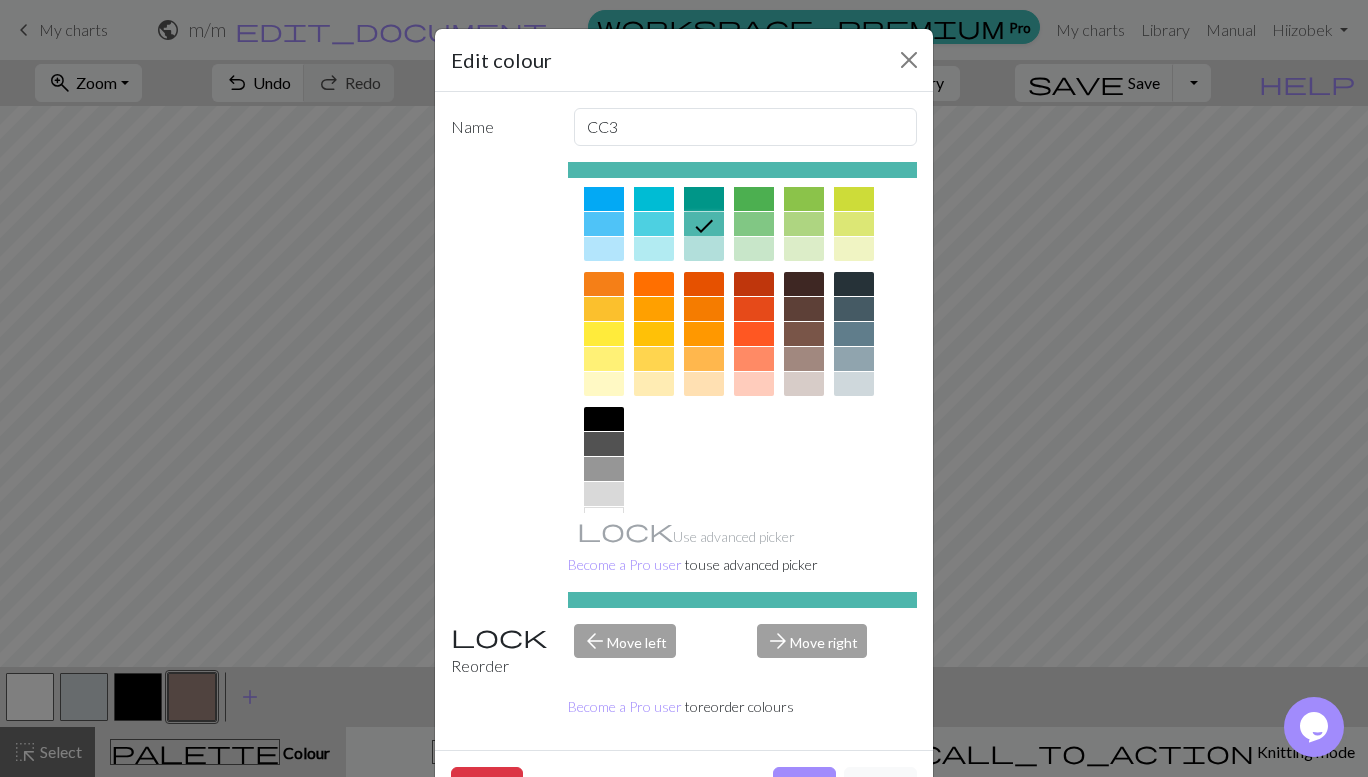 click at bounding box center (704, 249) 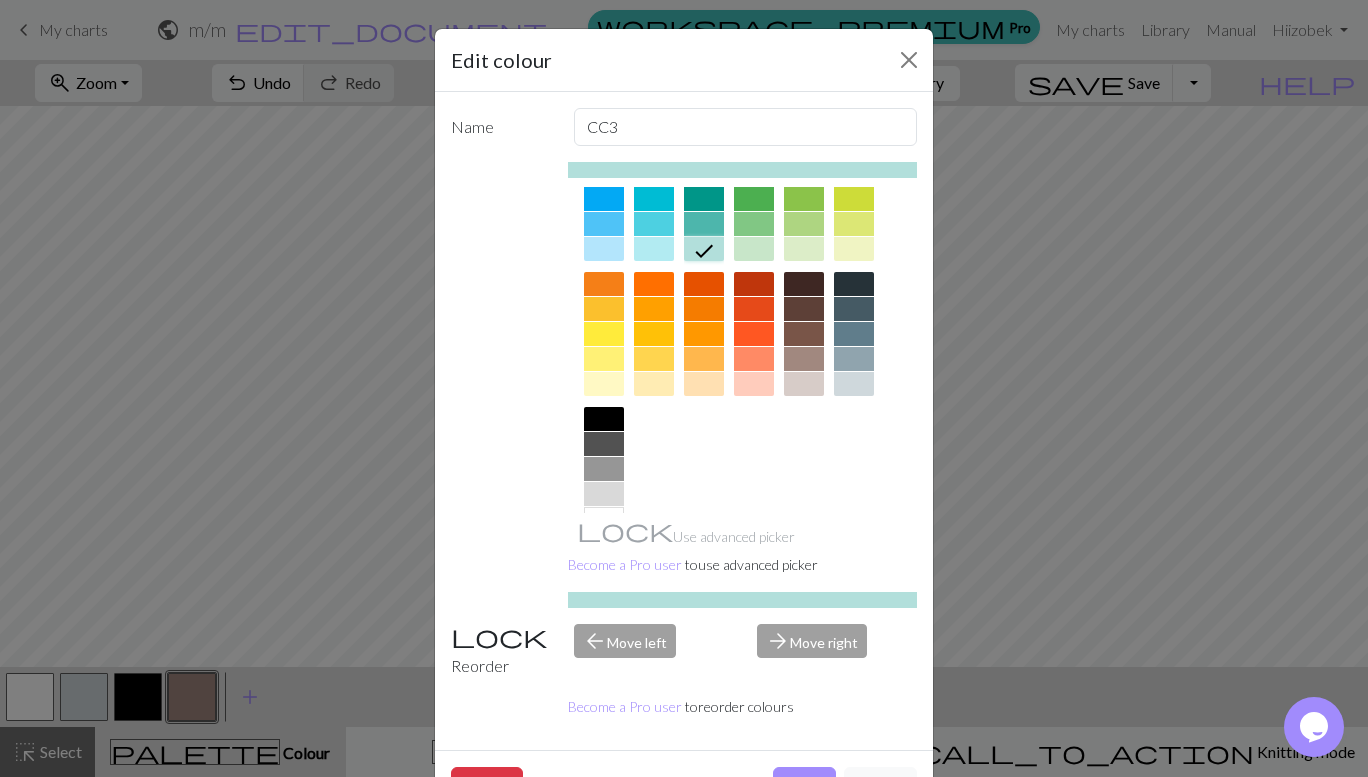 click on "Done" at bounding box center (804, 786) 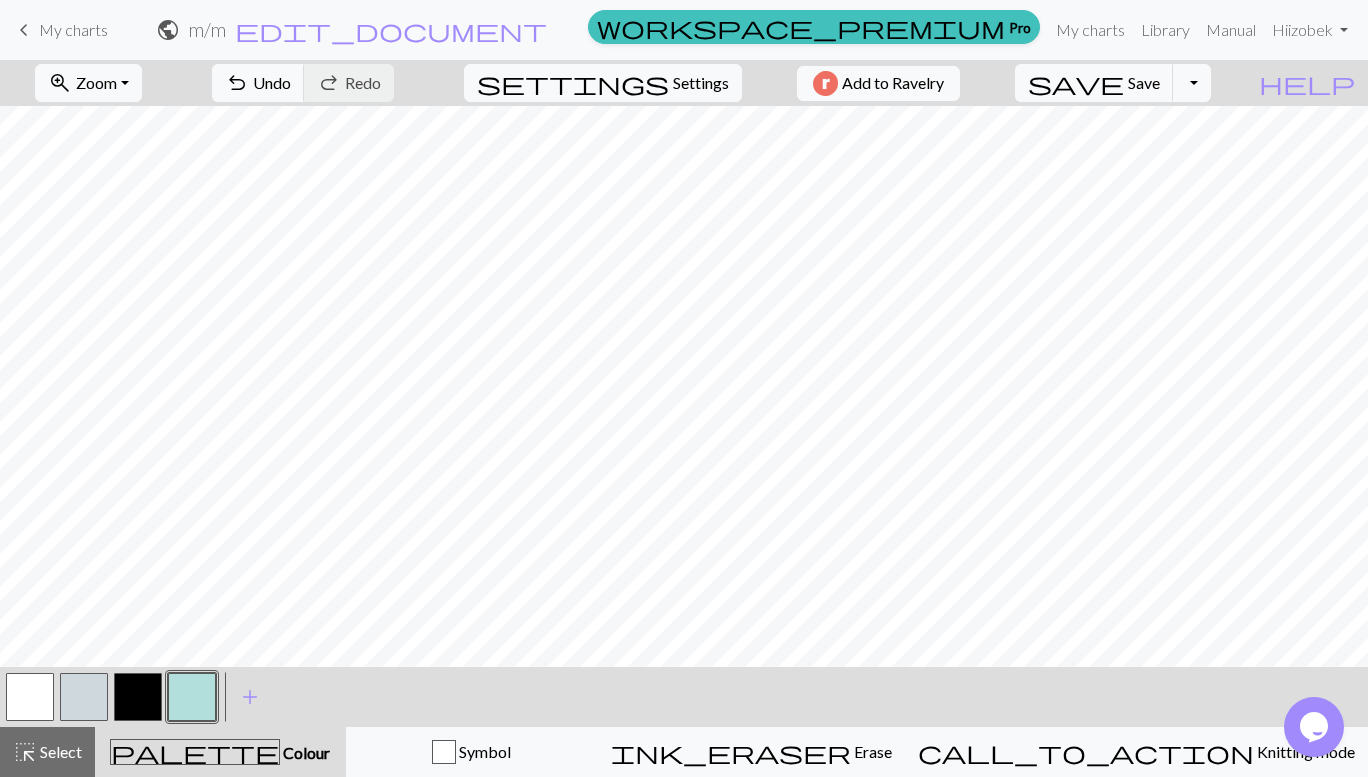 click on "keyboard_arrow_left   My charts public m  /  m edit_document Edit settings workspace_premium  Pro My charts Library Manual Hi  izobek   Account settings Logout" at bounding box center [684, 30] 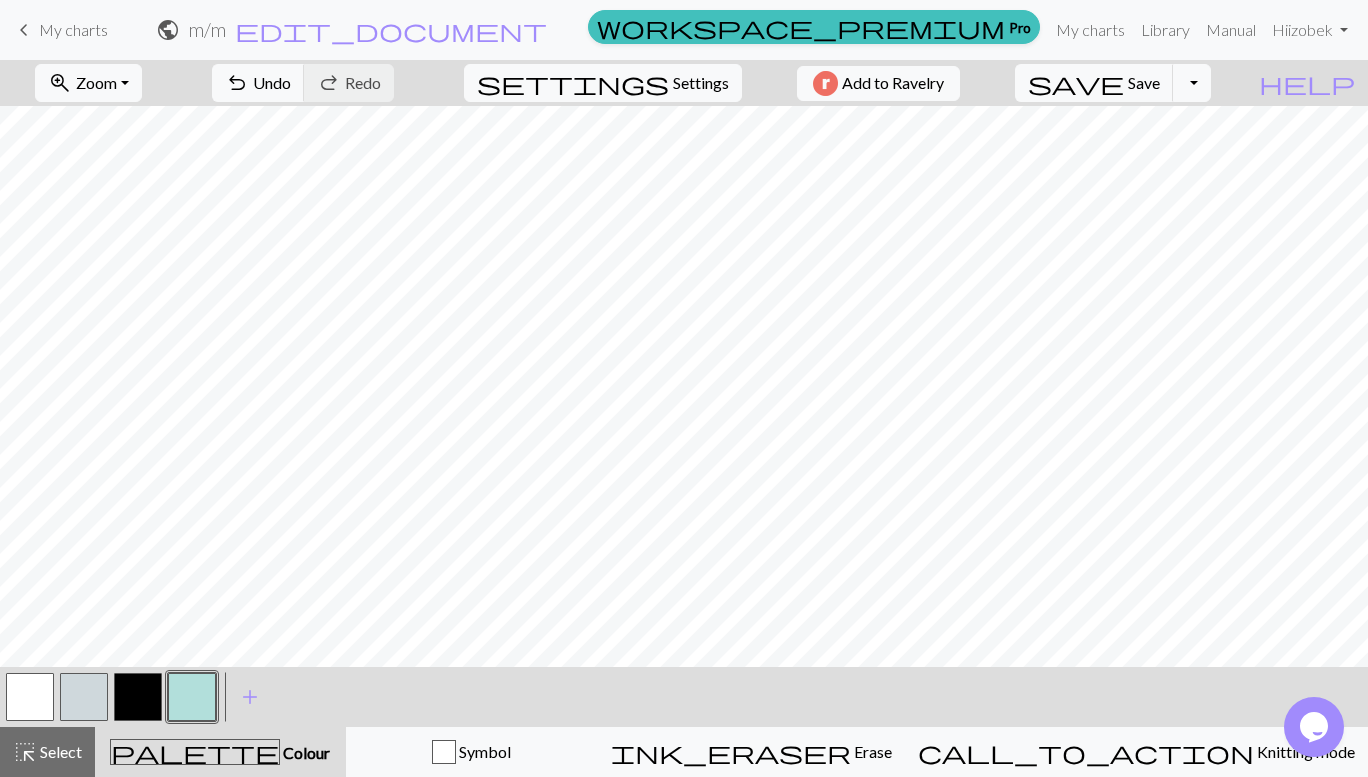 select on "aran" 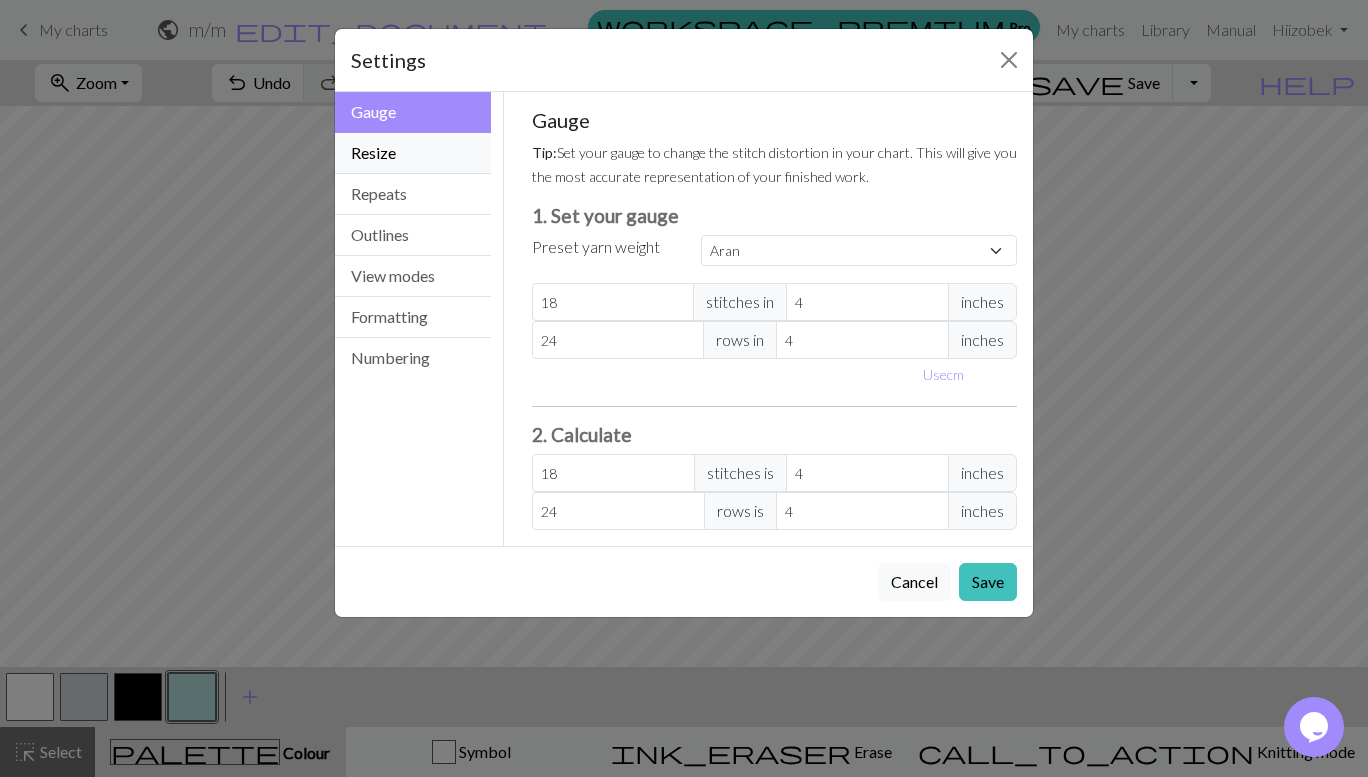 click on "Resize" at bounding box center [413, 153] 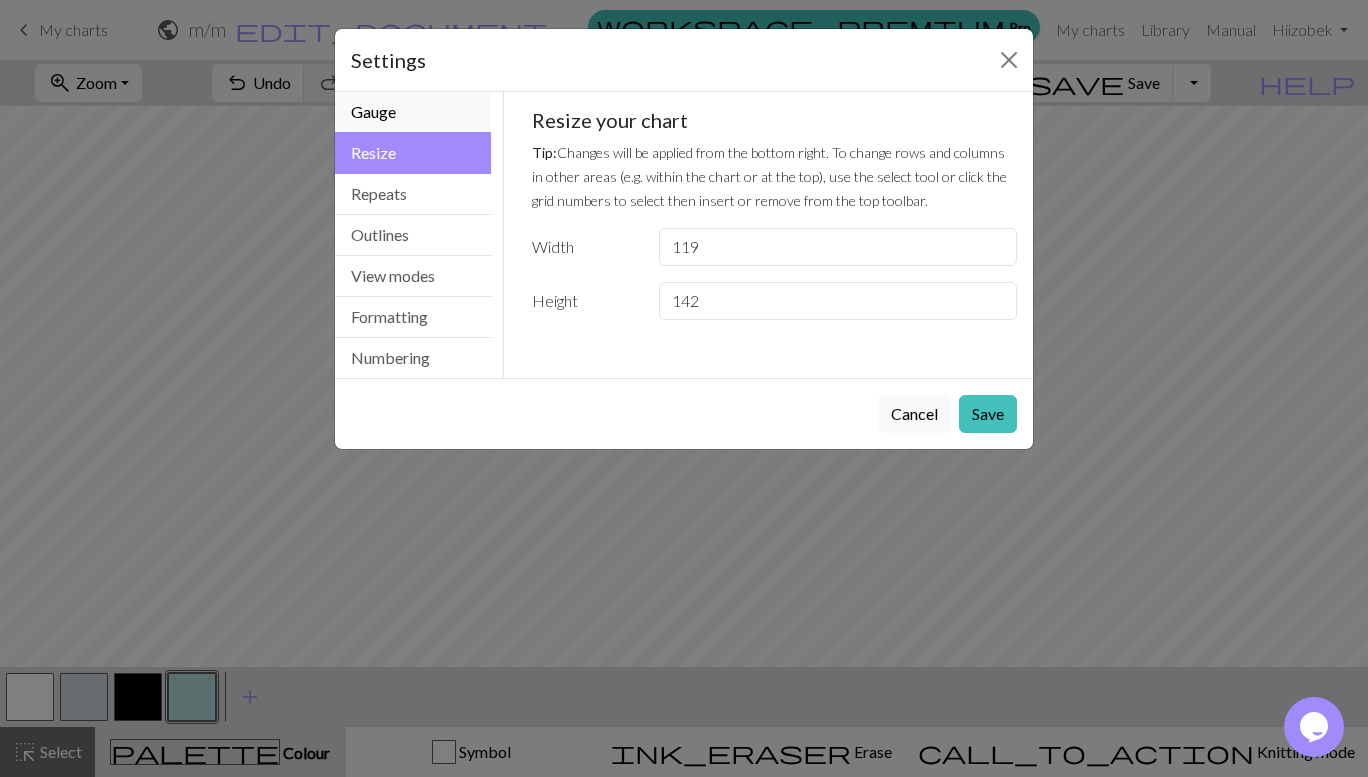 click on "Gauge" at bounding box center (413, 112) 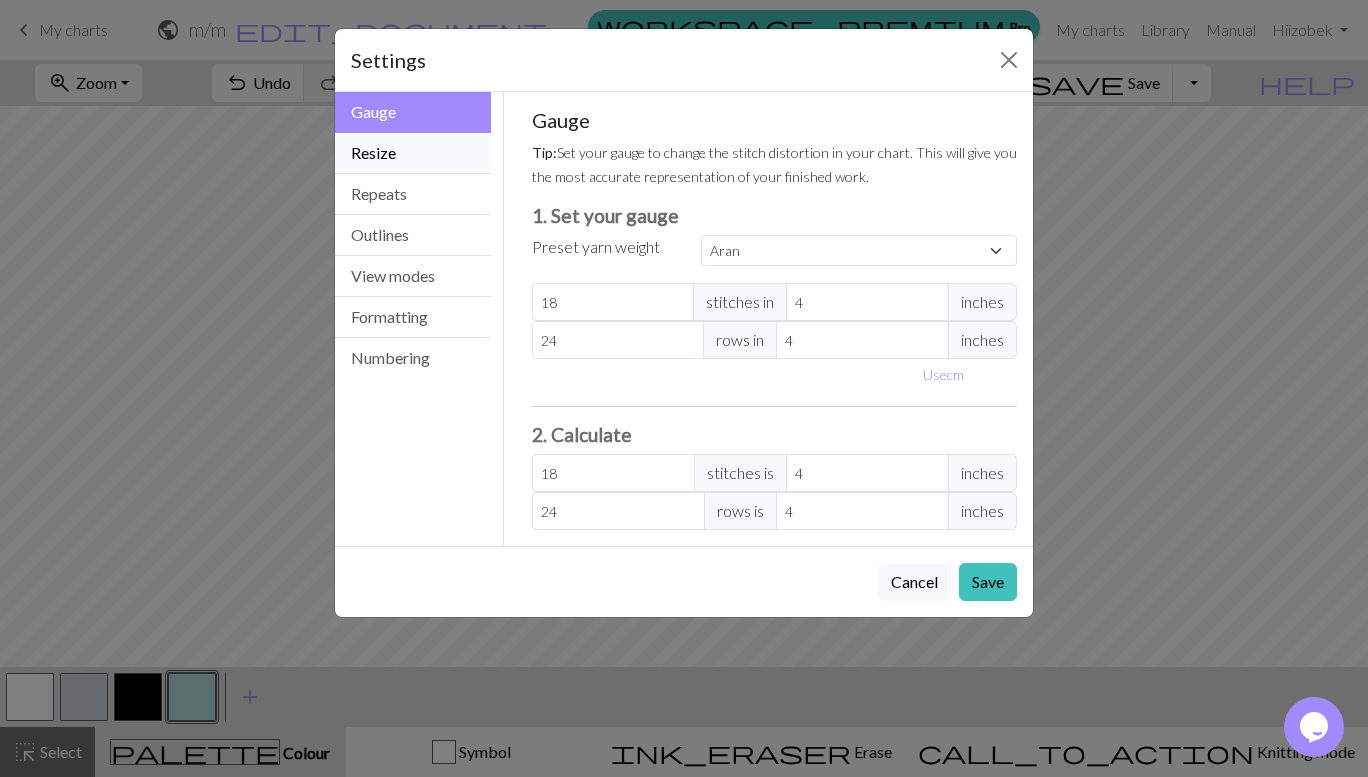 click on "Resize" at bounding box center [413, 153] 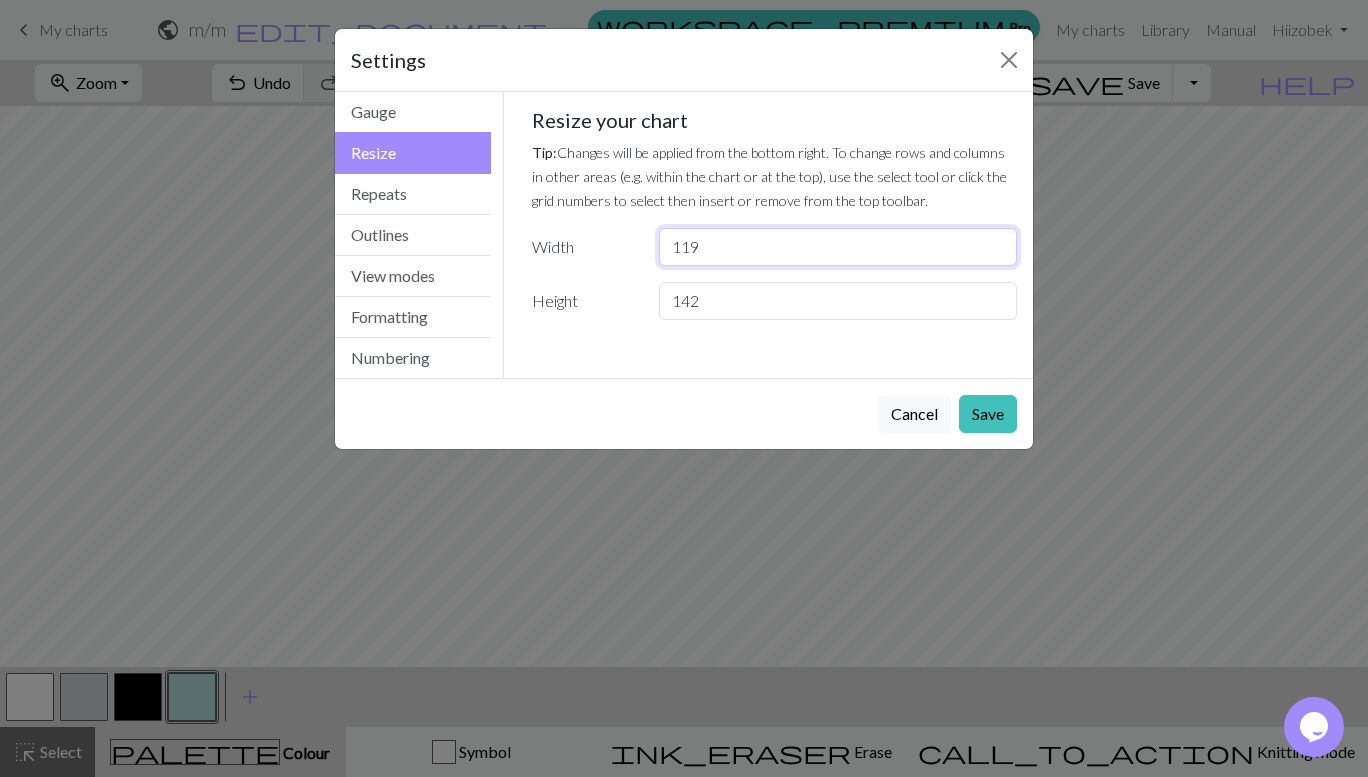 drag, startPoint x: 733, startPoint y: 242, endPoint x: 615, endPoint y: 236, distance: 118.15244 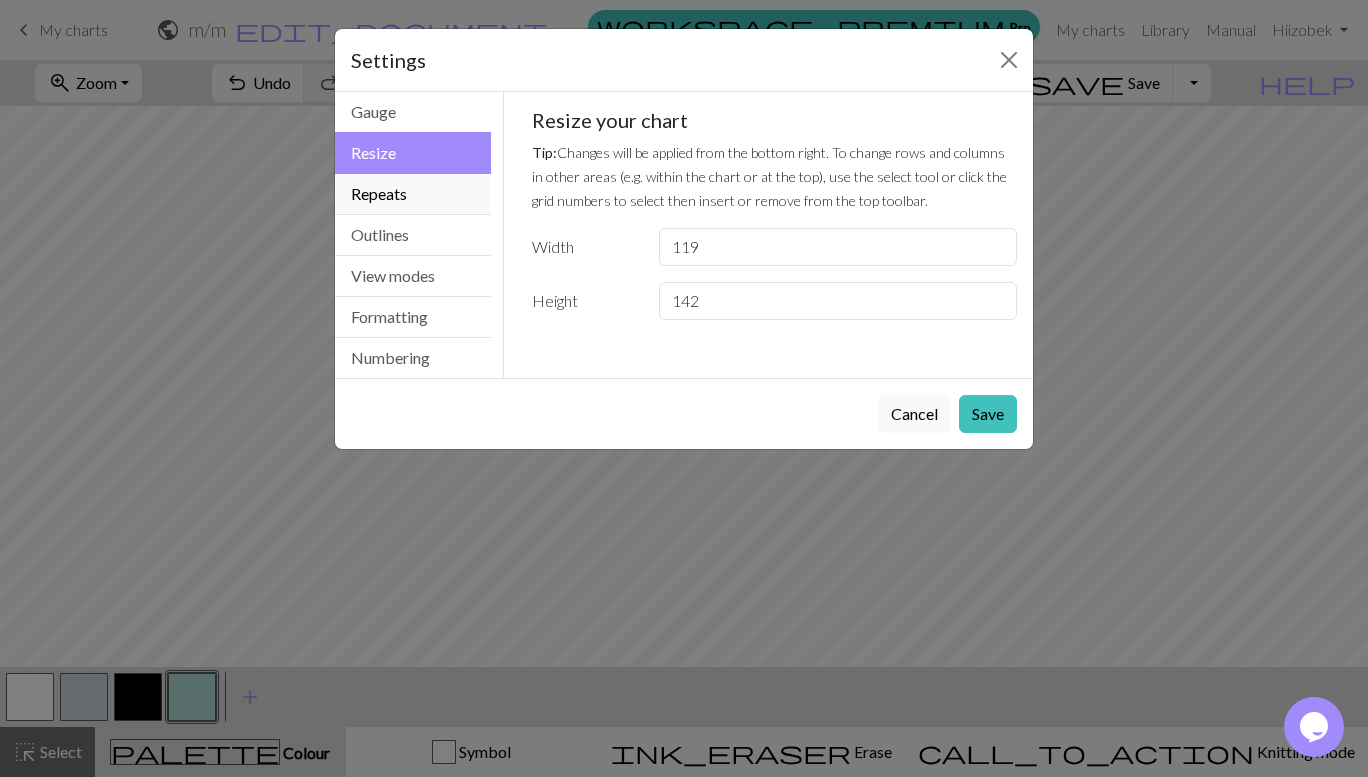 click on "Repeats" at bounding box center (413, 194) 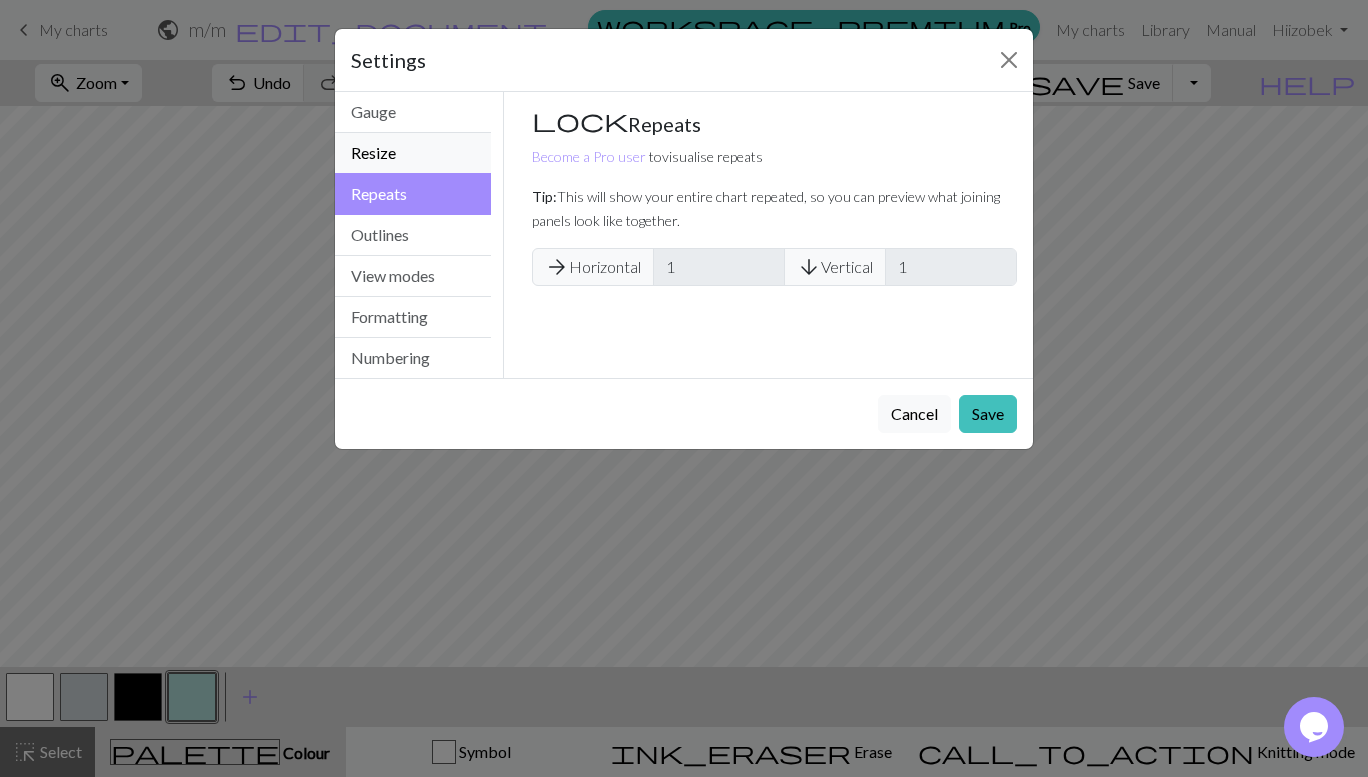 click on "Resize" at bounding box center (413, 153) 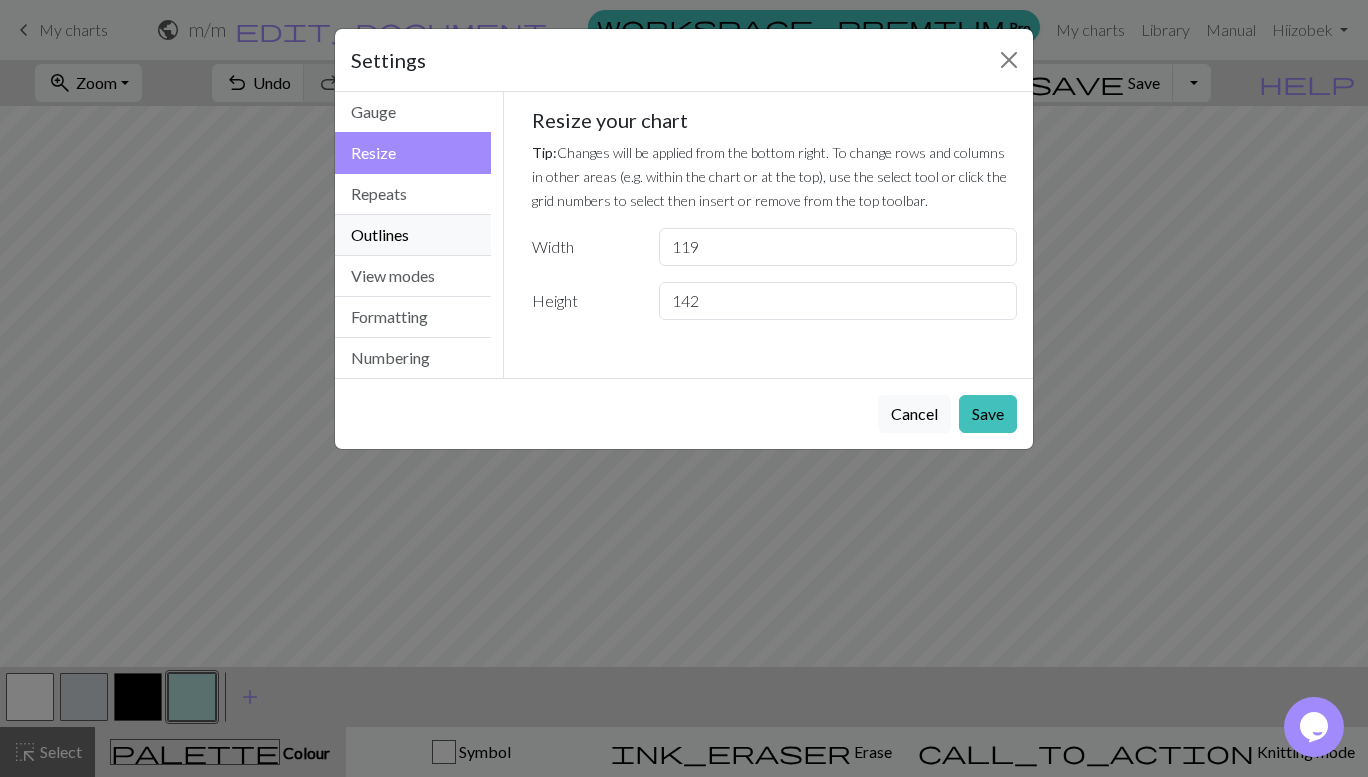 click on "Outlines" at bounding box center [413, 235] 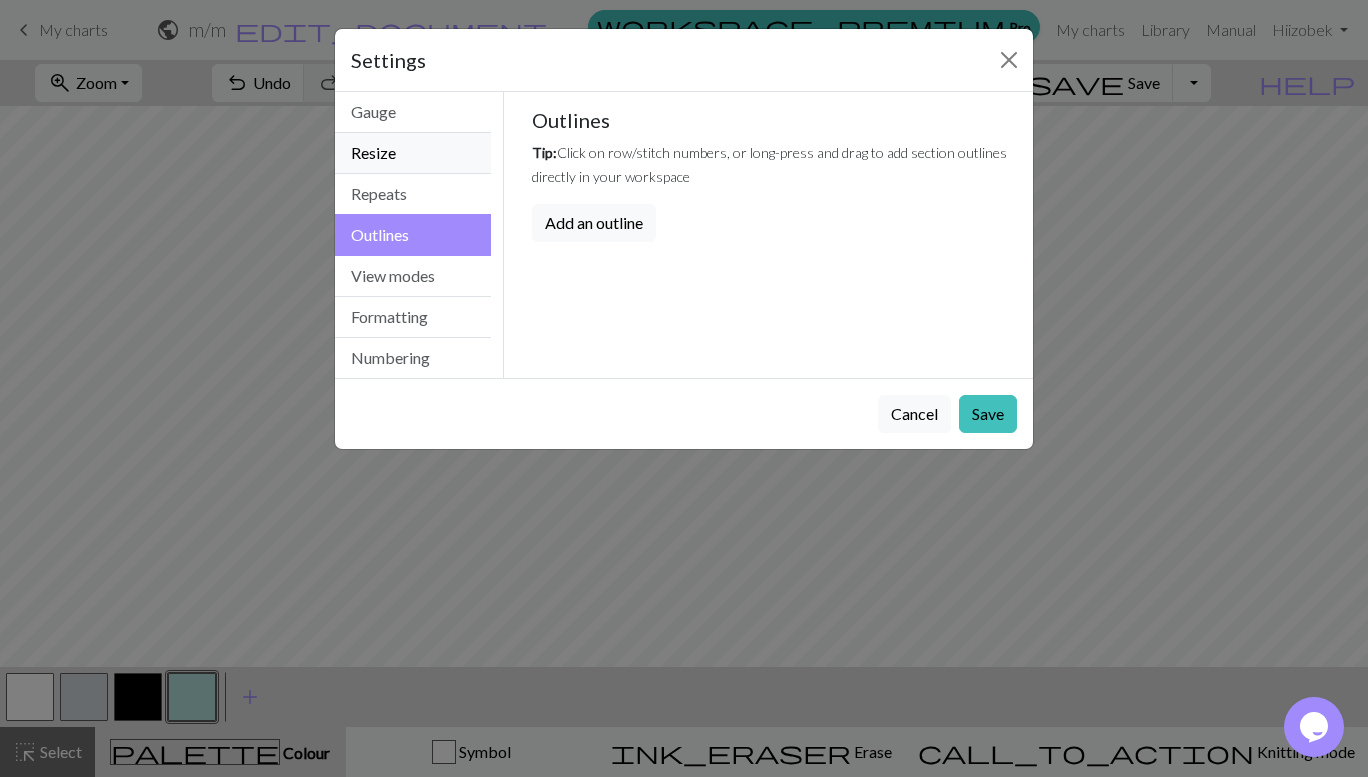 click on "Resize" at bounding box center [413, 153] 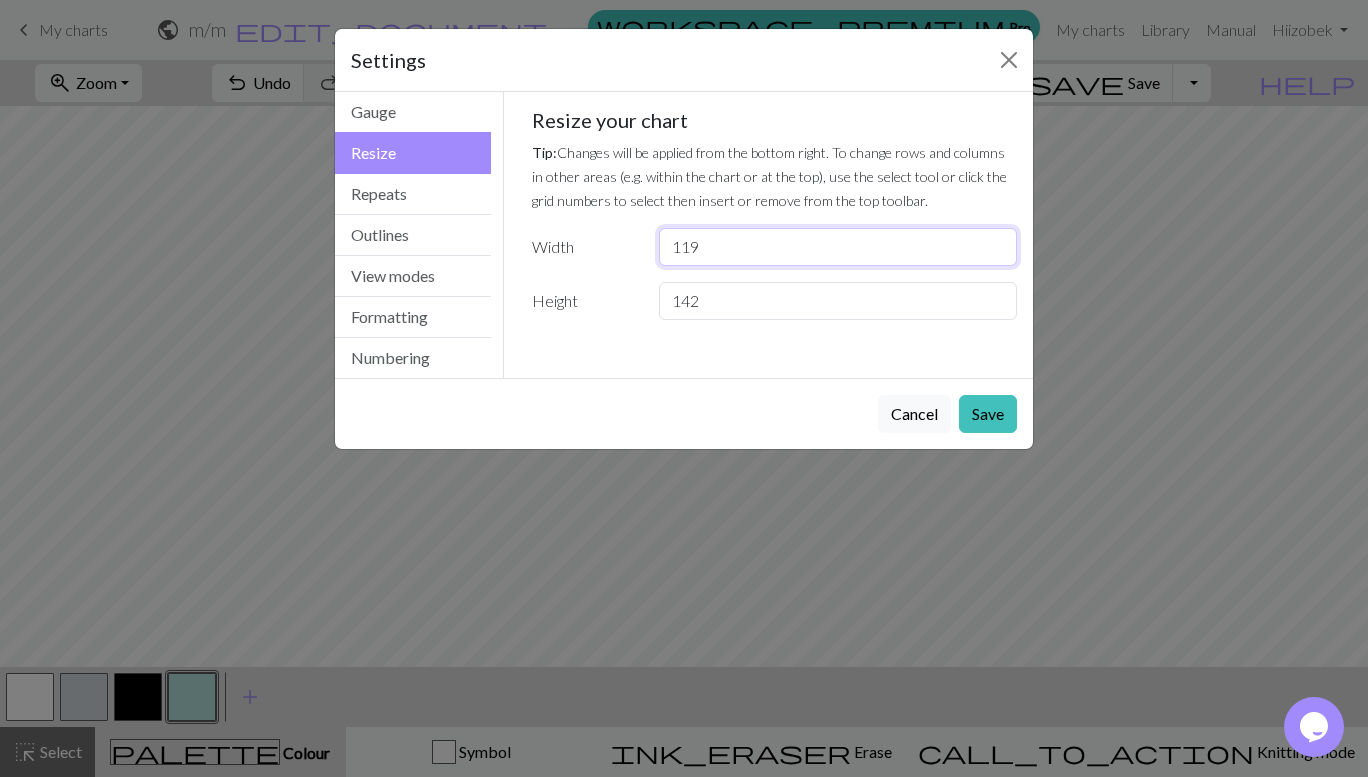 click on "119" at bounding box center [838, 247] 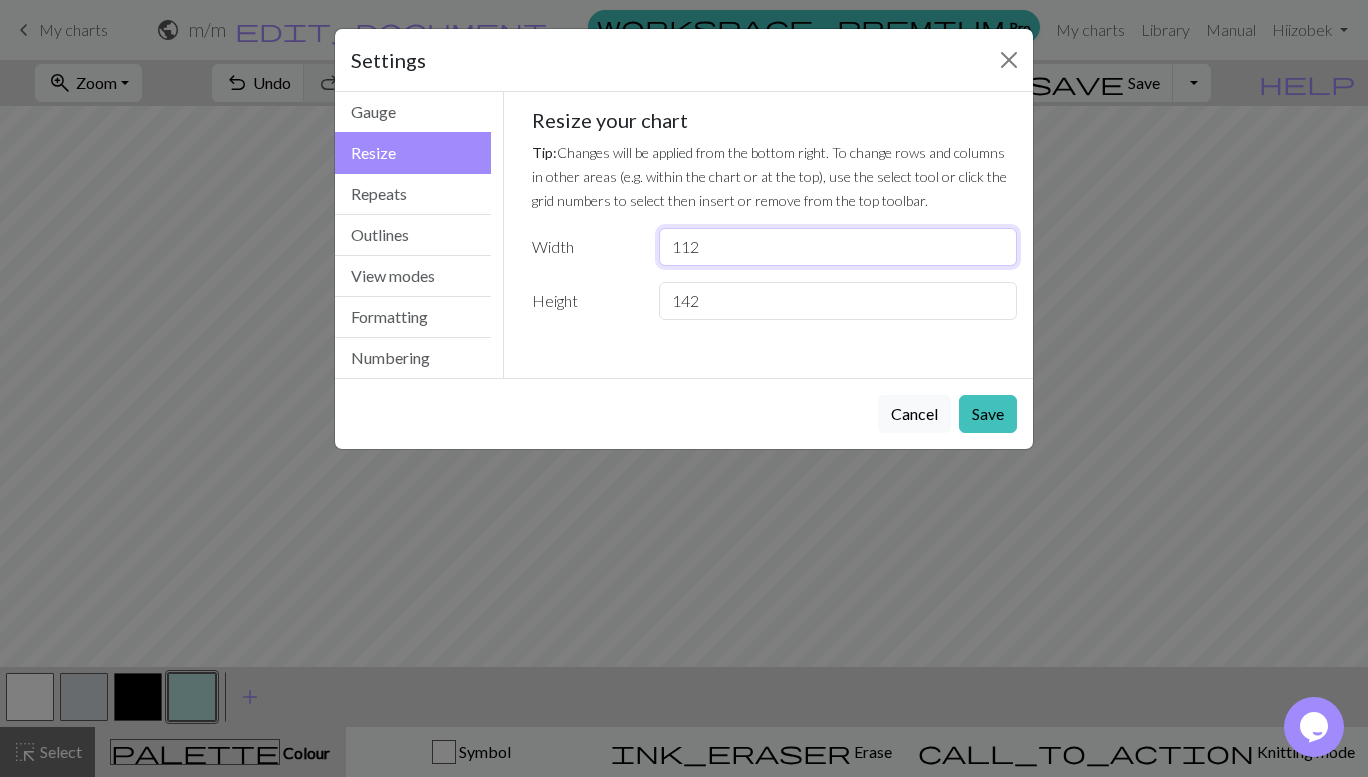 type on "112" 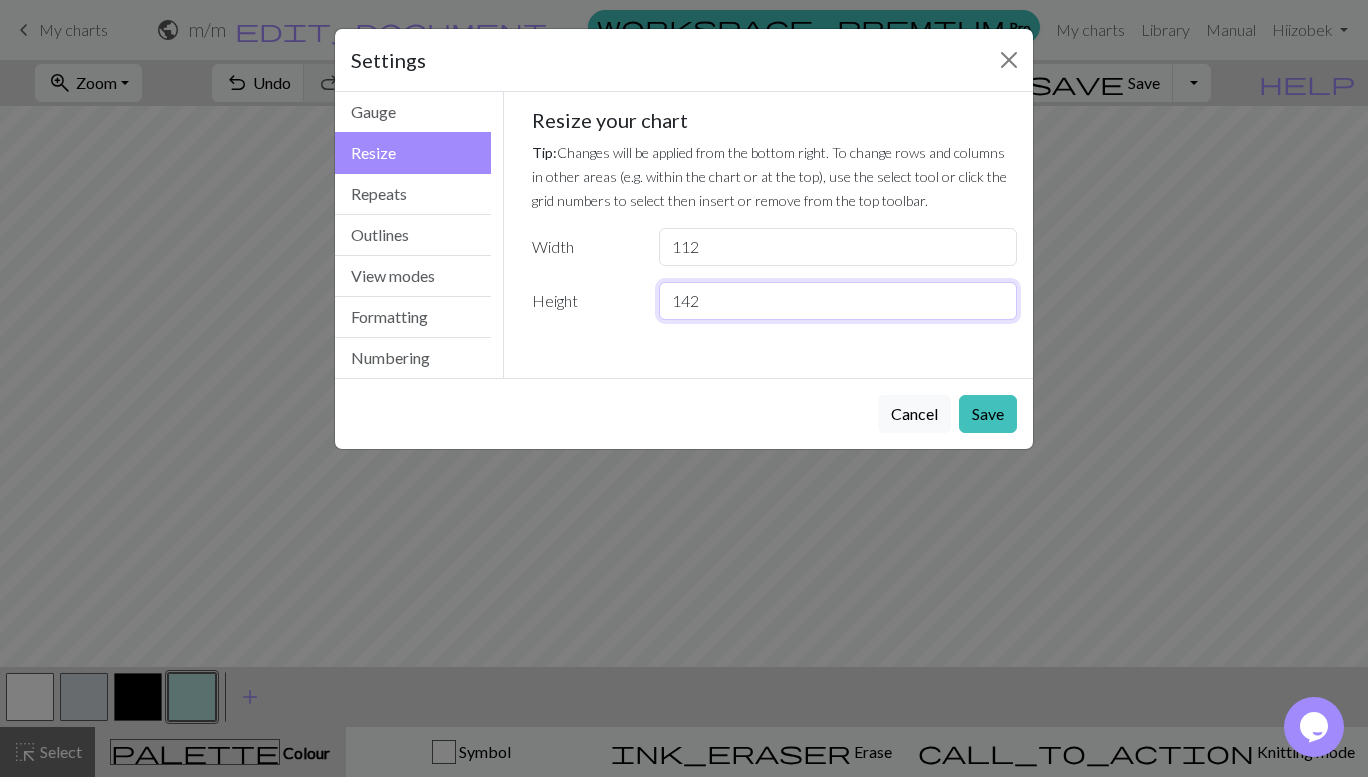 click on "142" at bounding box center [838, 301] 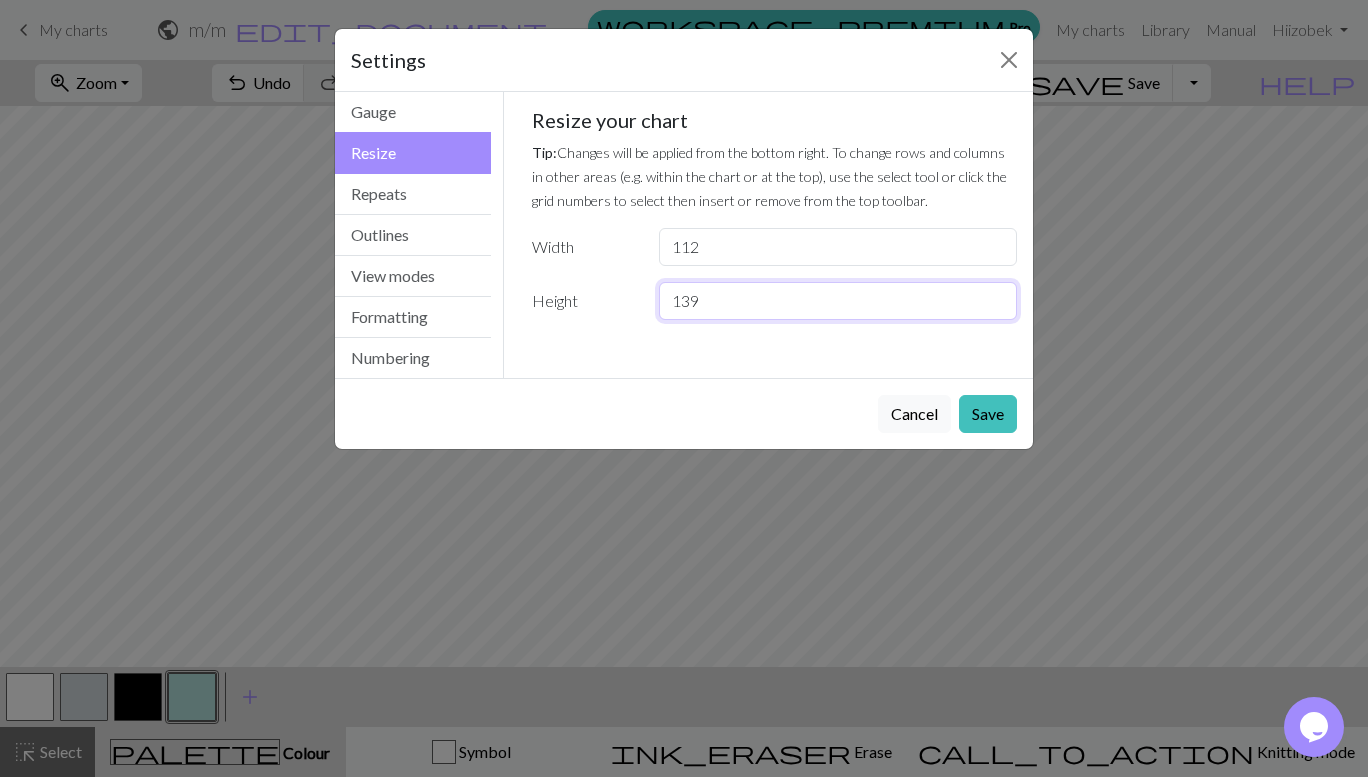 type on "139" 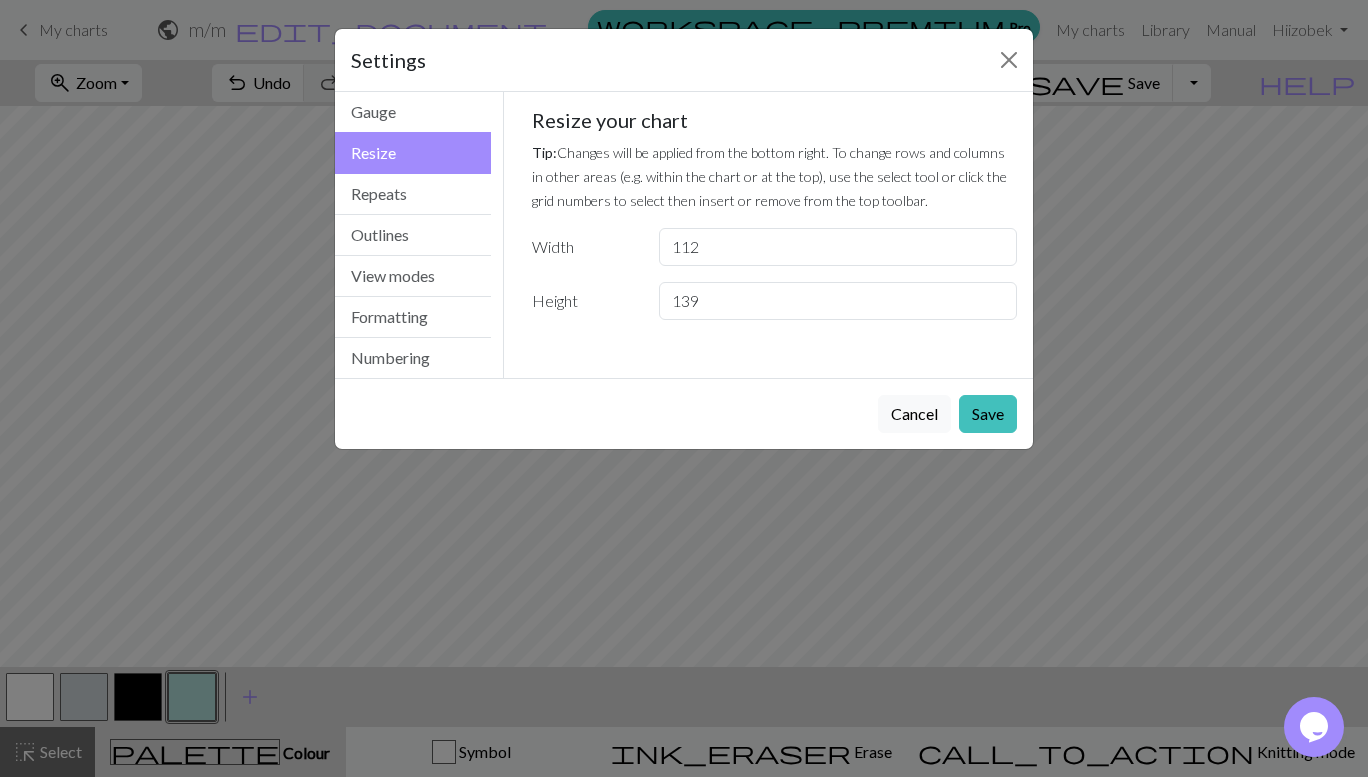 click on "Save" at bounding box center [988, 414] 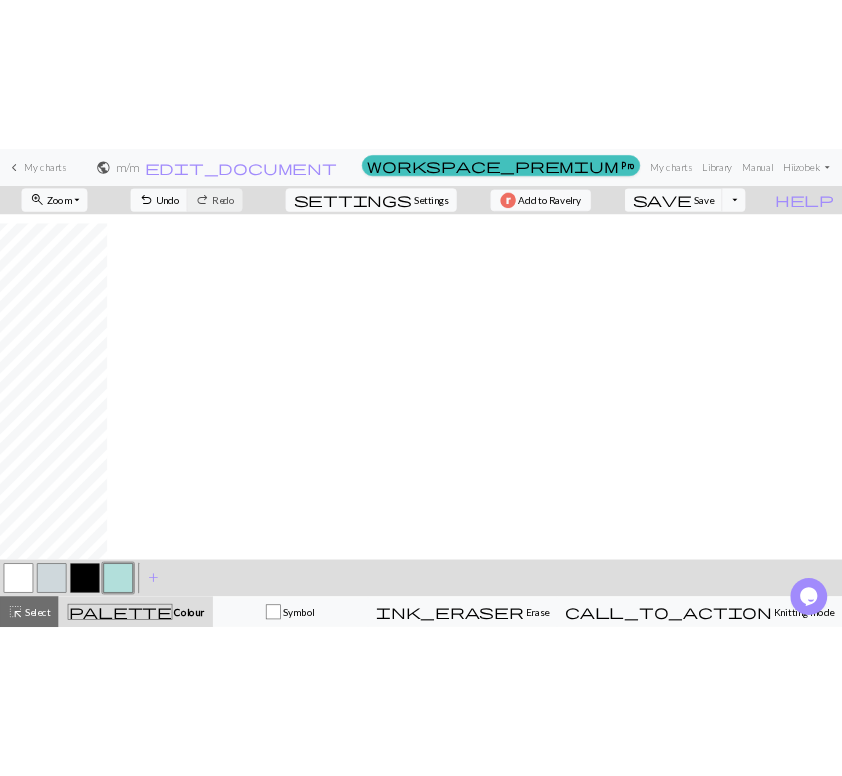 scroll, scrollTop: 2324, scrollLeft: 0, axis: vertical 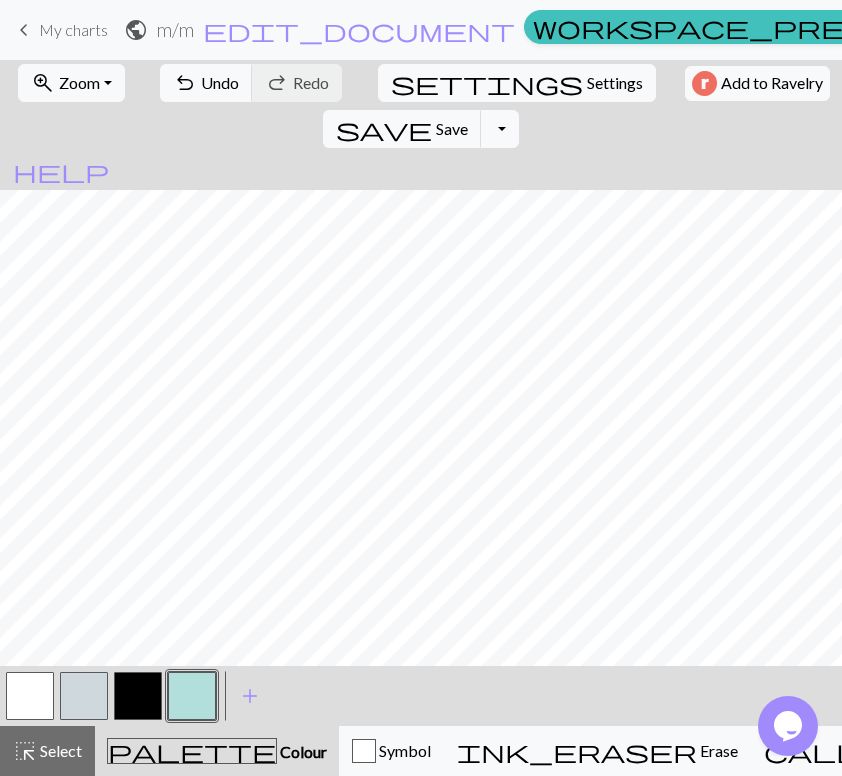 drag, startPoint x: 94, startPoint y: 682, endPoint x: 108, endPoint y: 672, distance: 17.20465 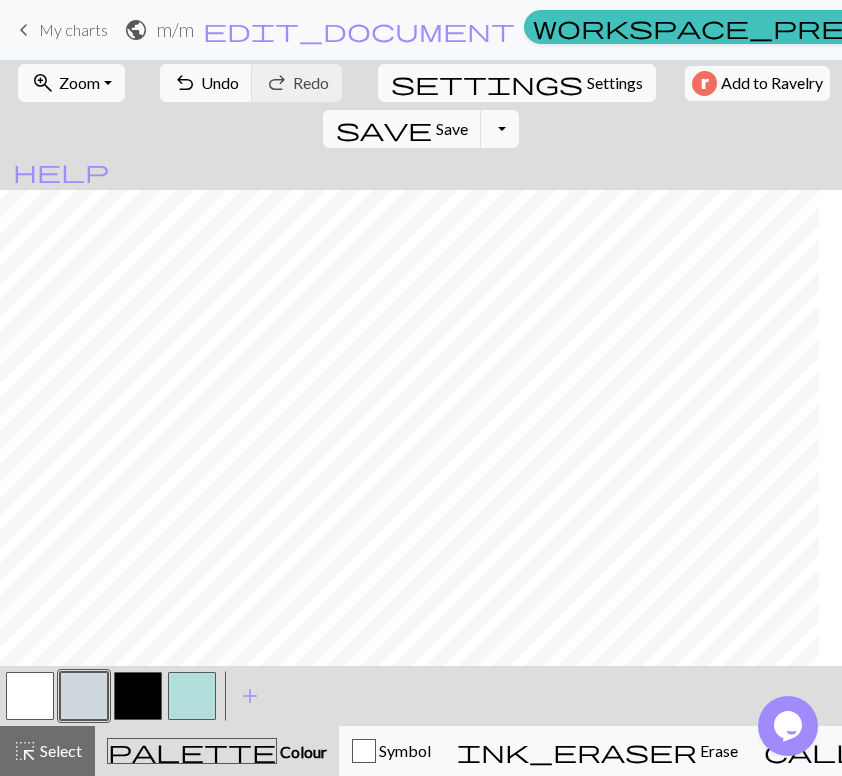 scroll, scrollTop: 2324, scrollLeft: 1027, axis: both 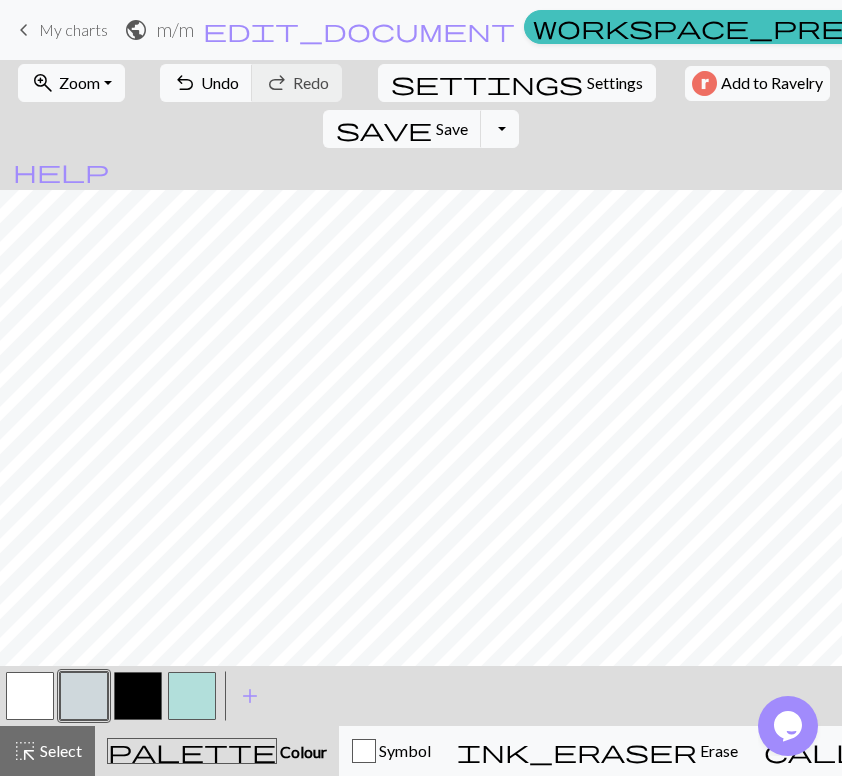 click on "zoom_in Zoom Zoom" at bounding box center [71, 83] 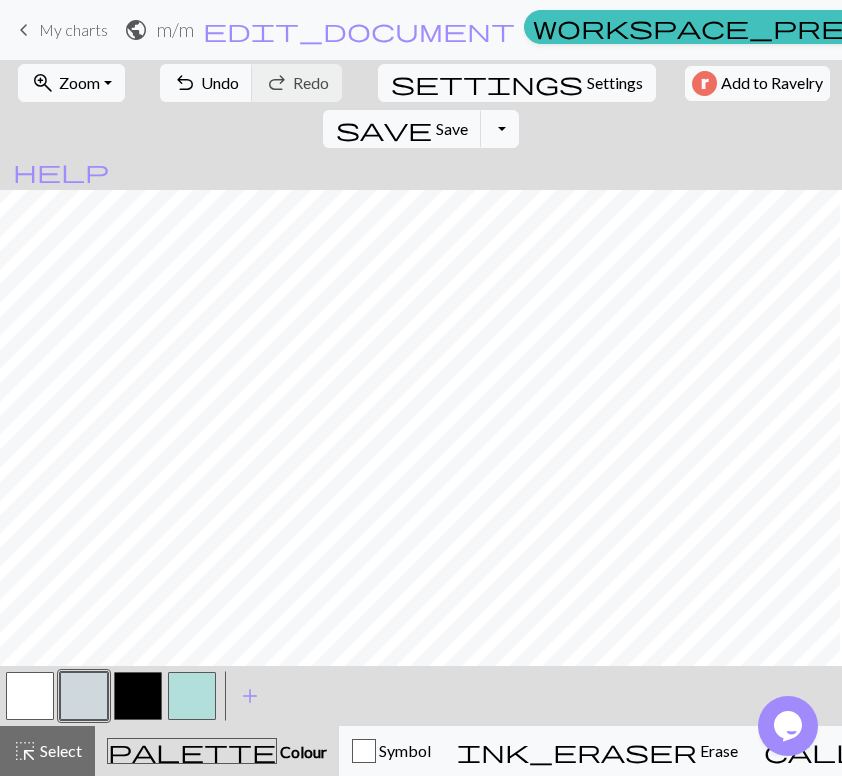 scroll, scrollTop: 1902, scrollLeft: 1025, axis: both 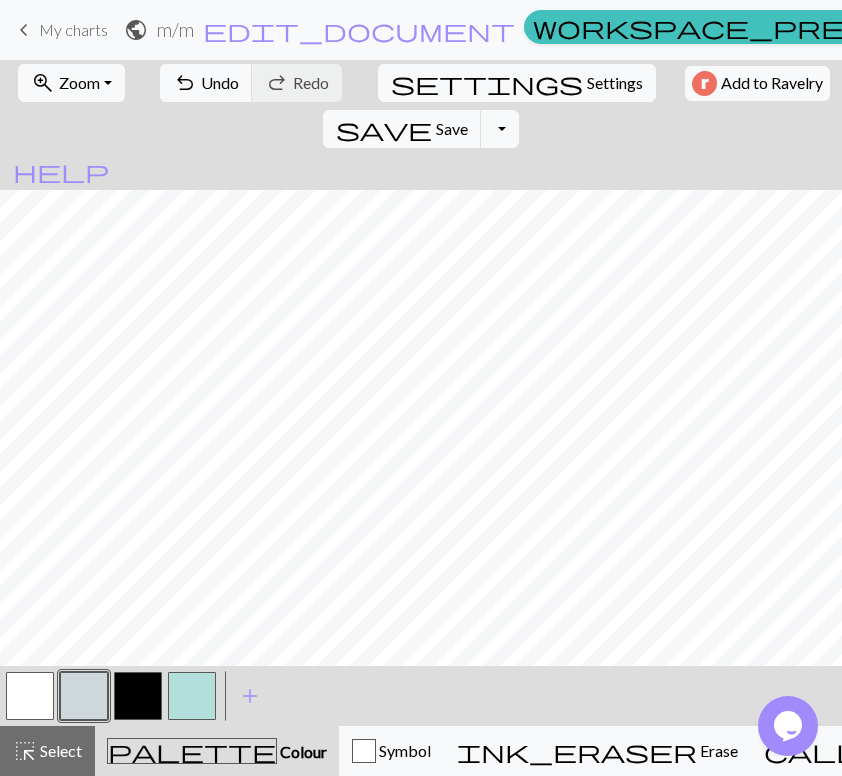 click at bounding box center (30, 696) 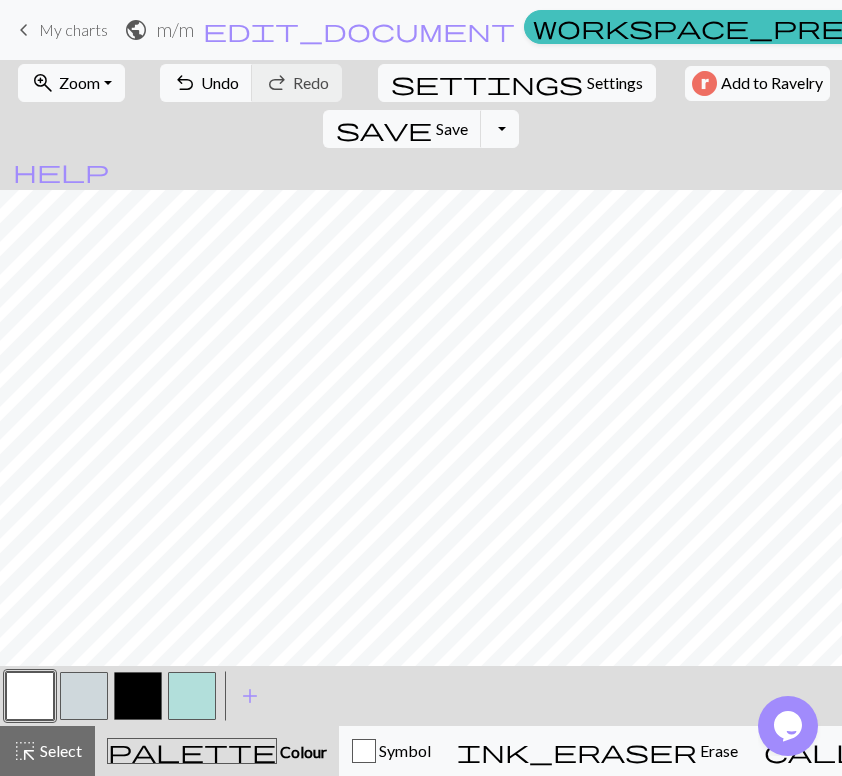 drag, startPoint x: 72, startPoint y: 703, endPoint x: 60, endPoint y: 701, distance: 12.165525 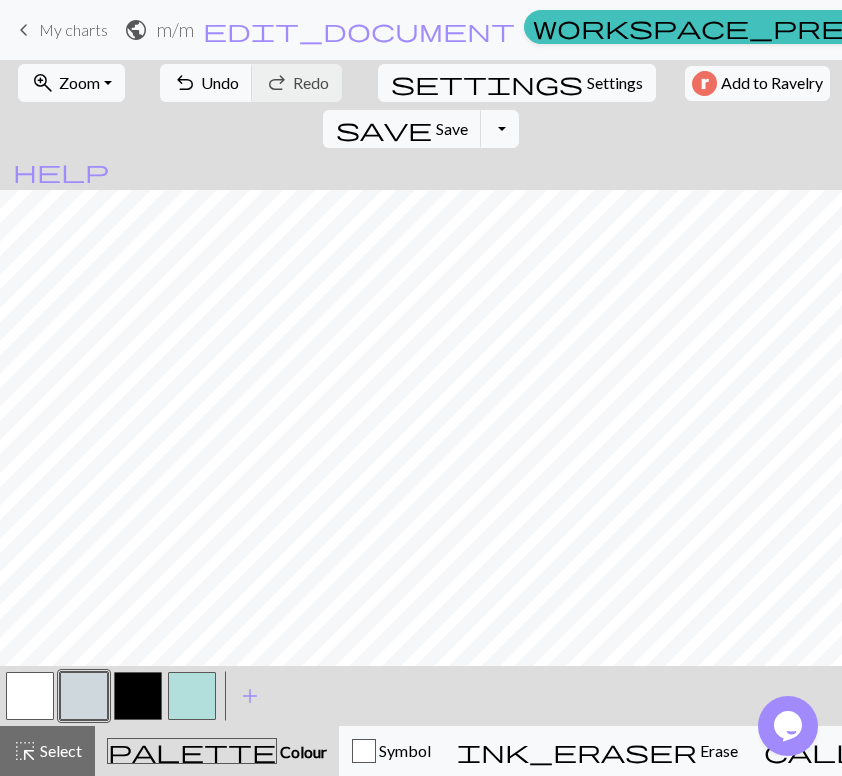 click at bounding box center (30, 696) 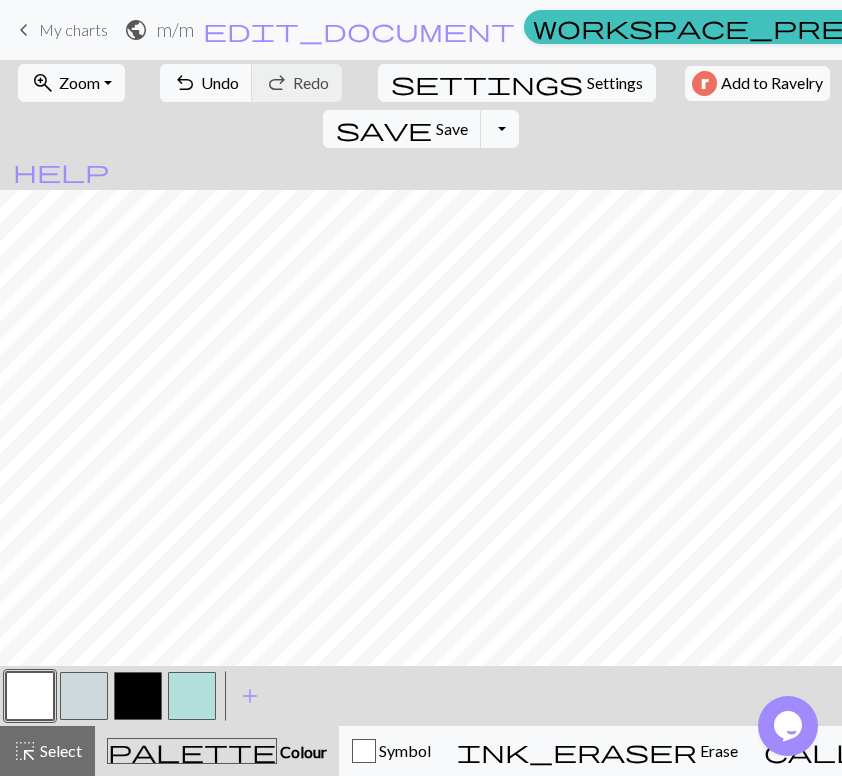 click at bounding box center [30, 696] 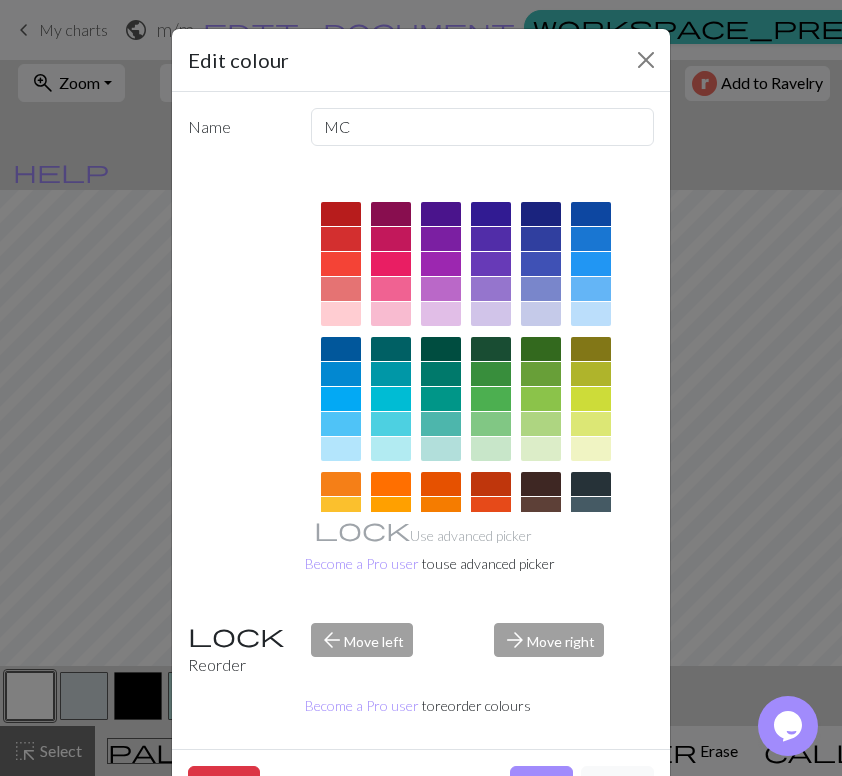 click on "Done" at bounding box center [541, 785] 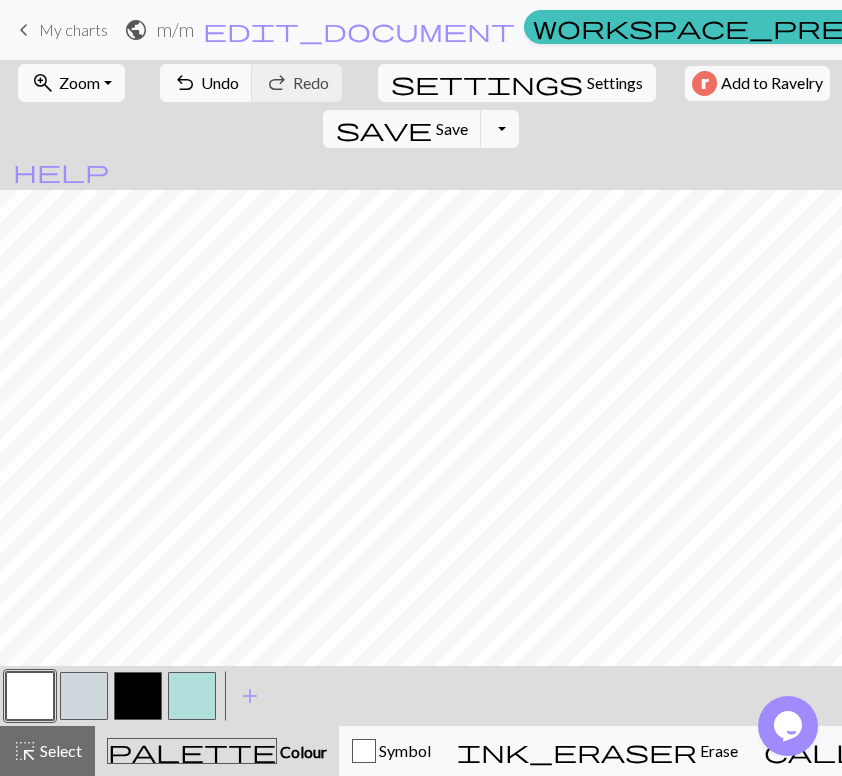 click at bounding box center (84, 696) 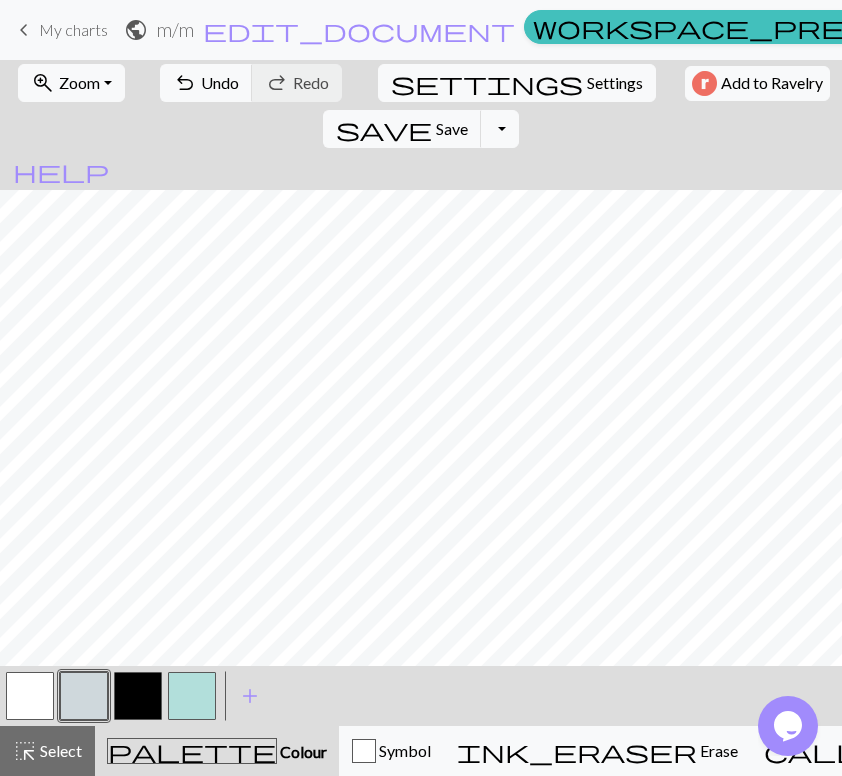 click at bounding box center (30, 696) 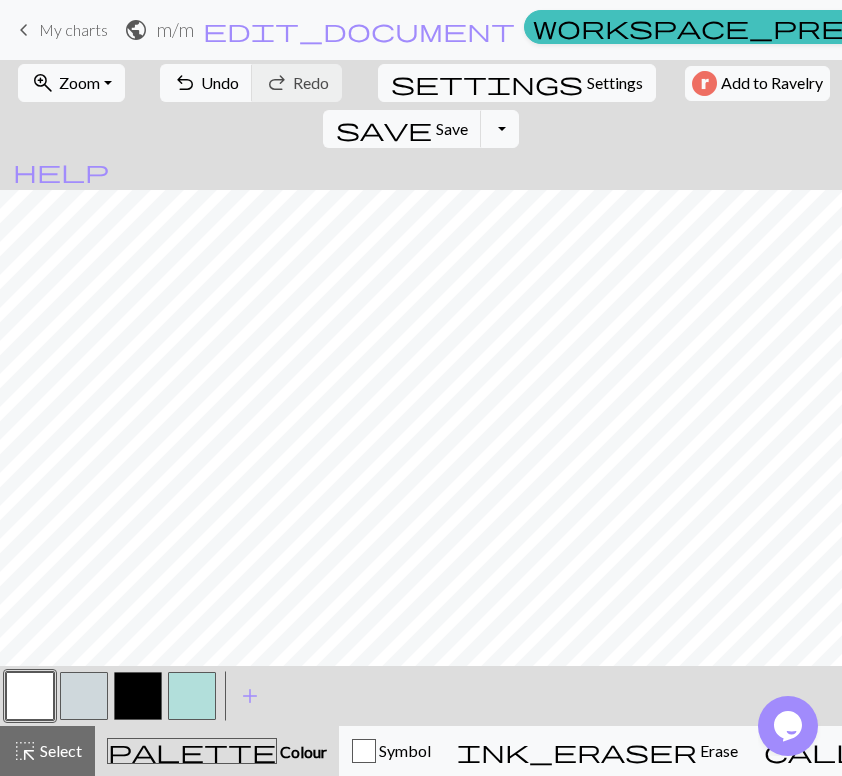 click at bounding box center [84, 696] 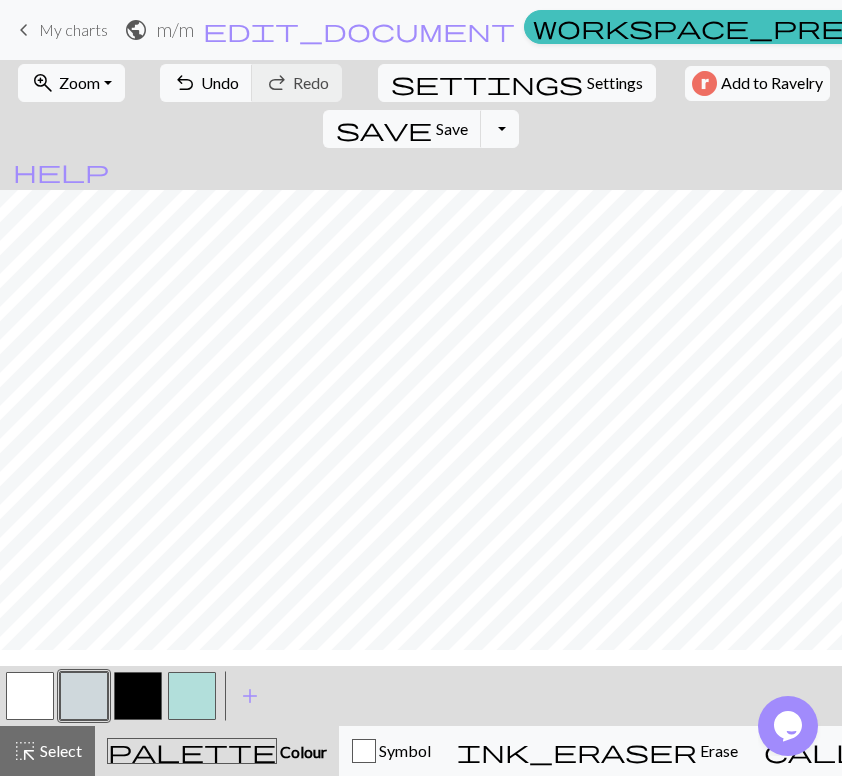 scroll, scrollTop: 1702, scrollLeft: 897, axis: both 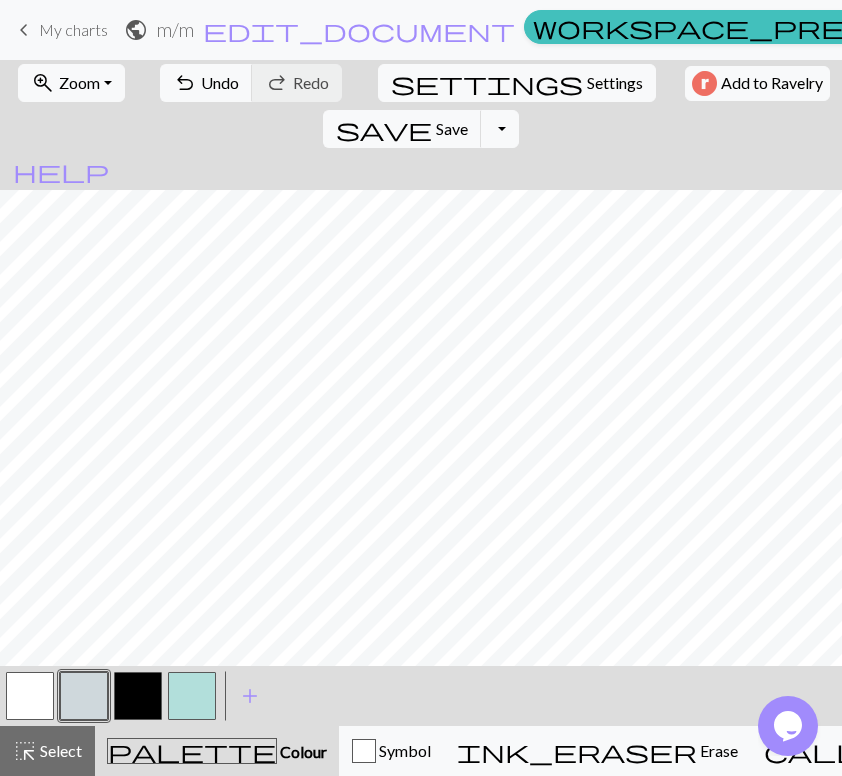 click at bounding box center [30, 696] 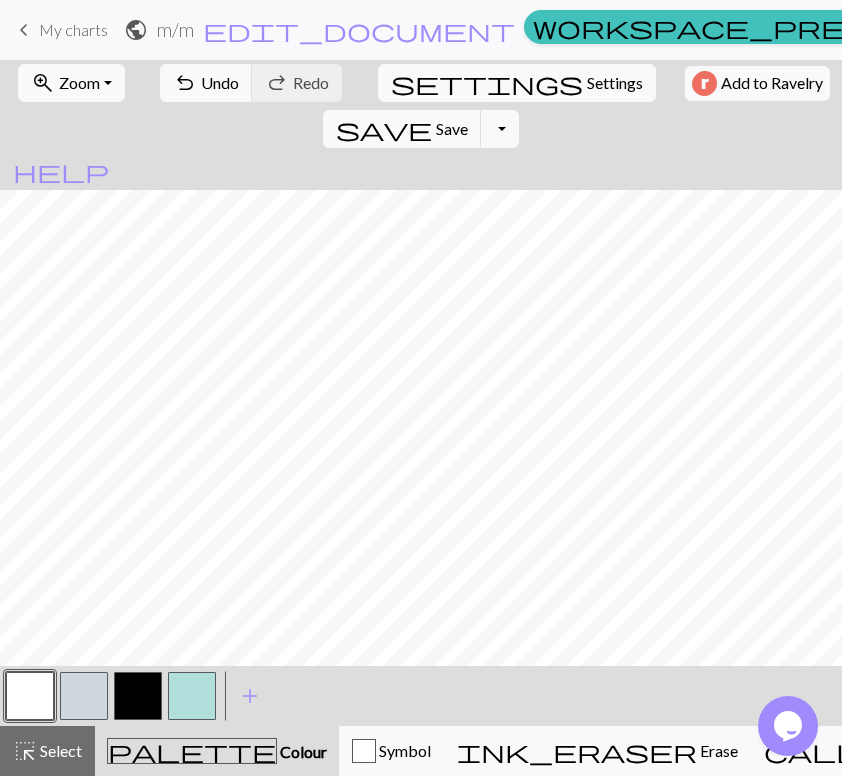 click at bounding box center (84, 696) 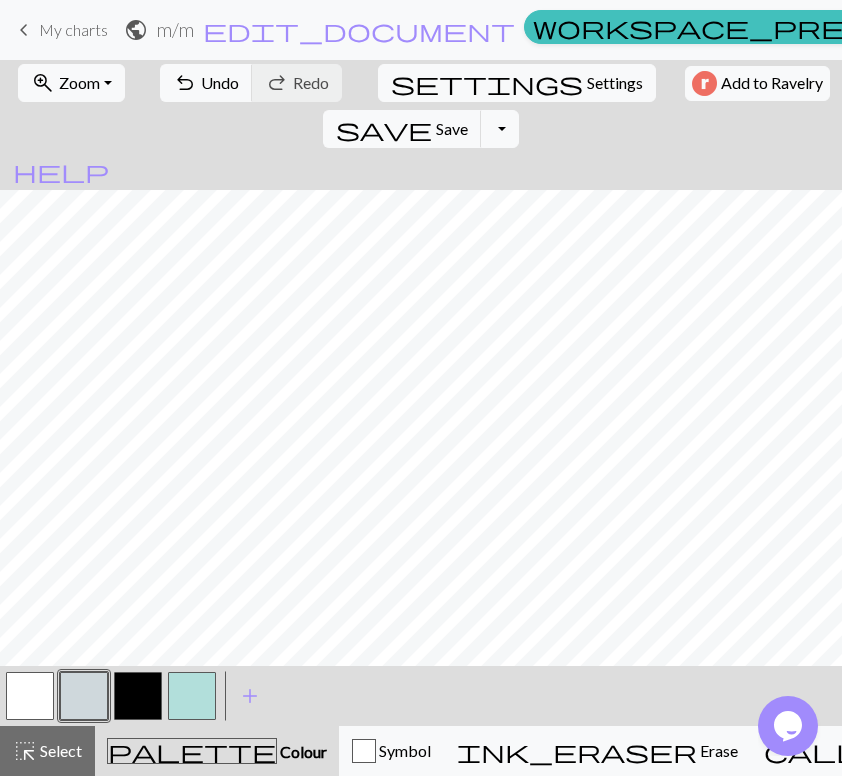 click at bounding box center (30, 696) 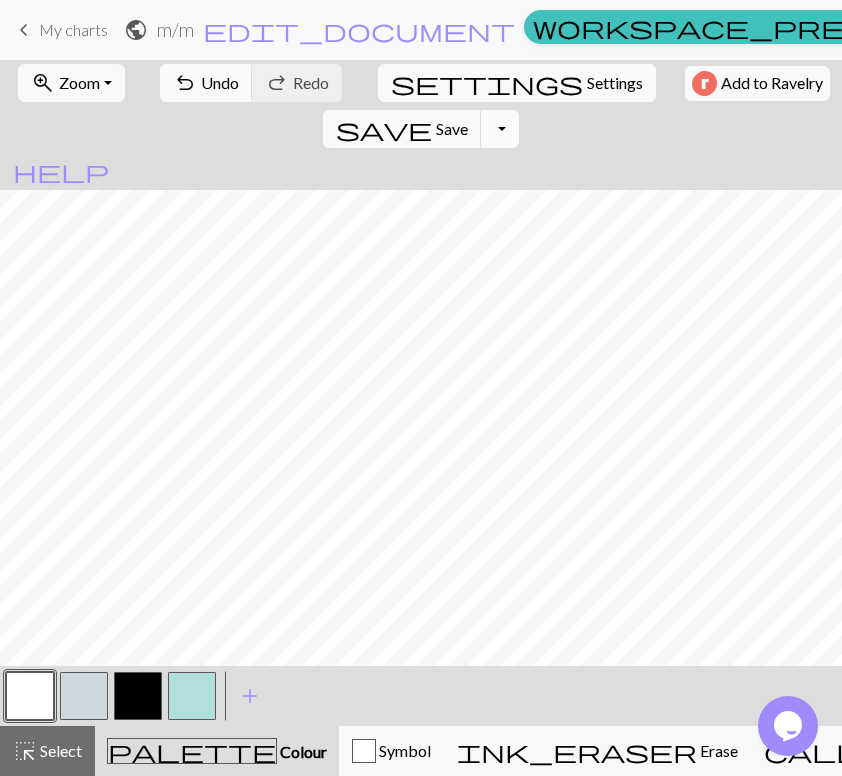 click at bounding box center [84, 696] 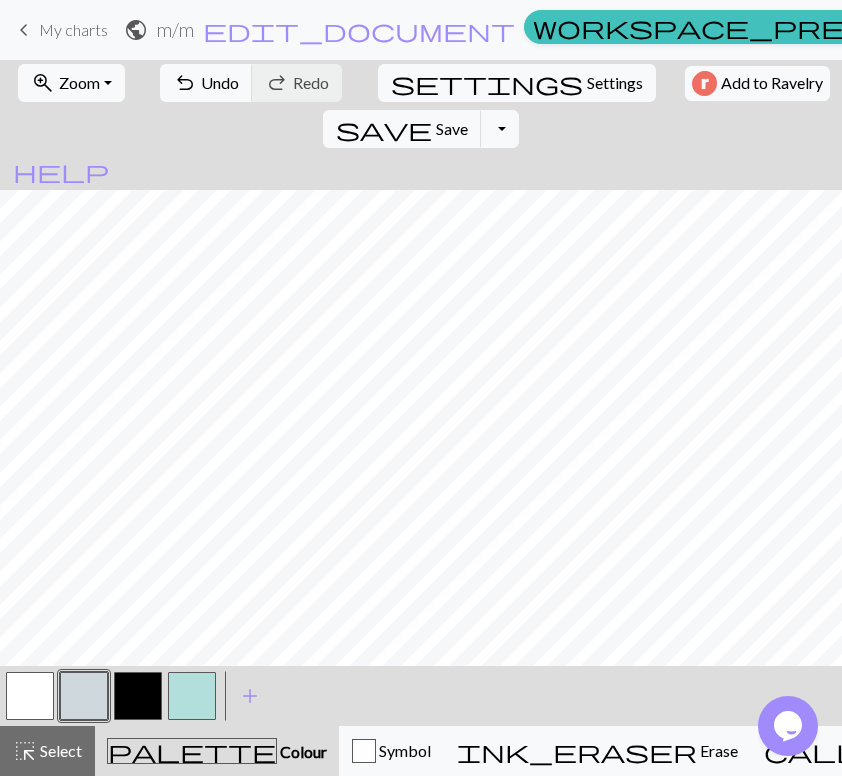 click at bounding box center (192, 696) 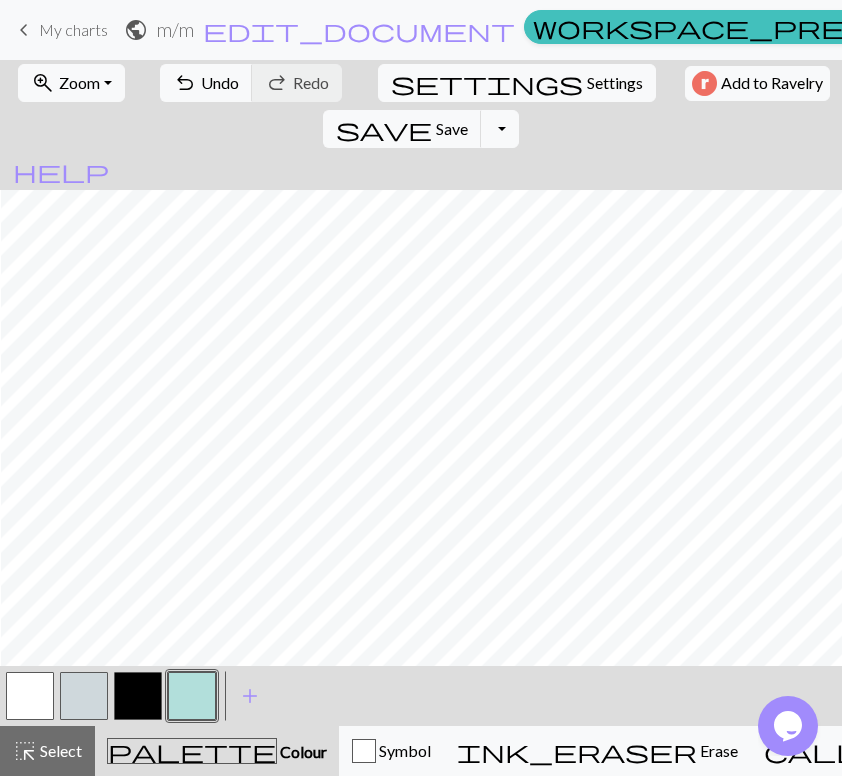 scroll, scrollTop: 1309, scrollLeft: 580, axis: both 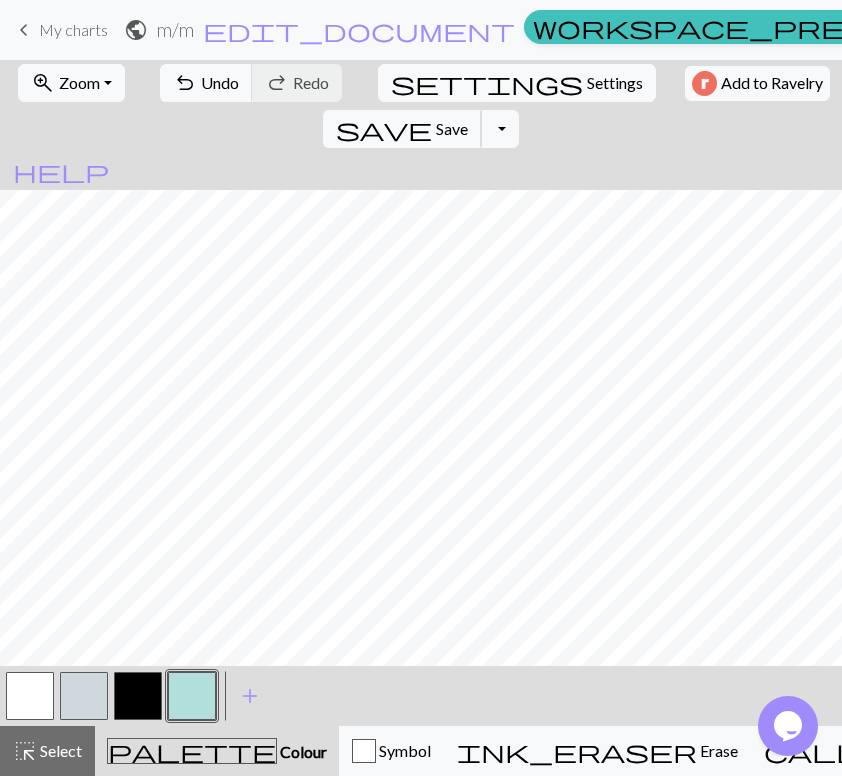 click on "Save" at bounding box center (452, 128) 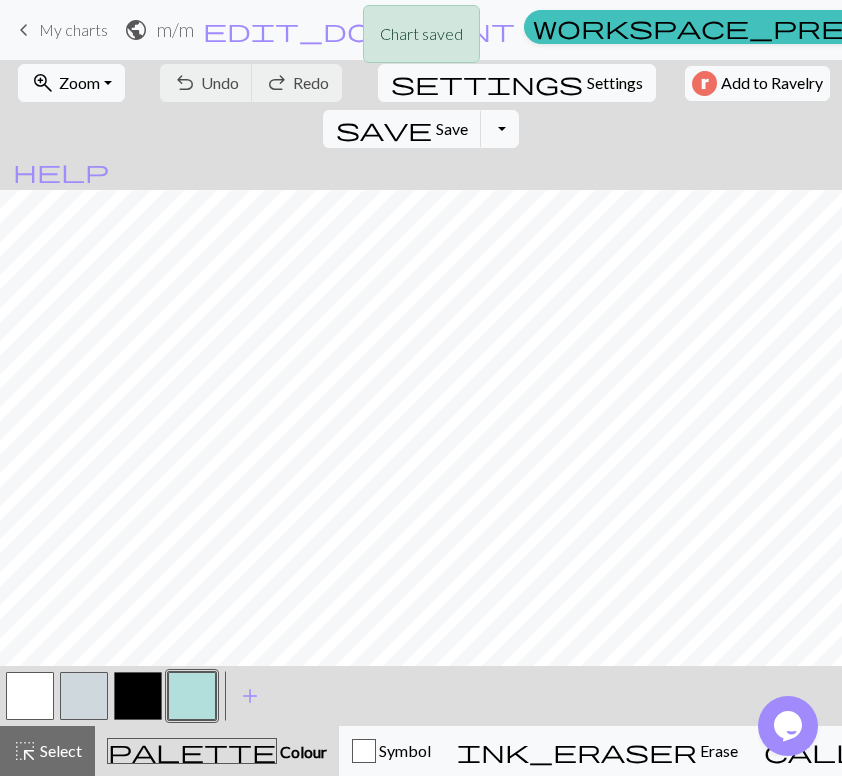 click on "Toggle Dropdown" at bounding box center [500, 129] 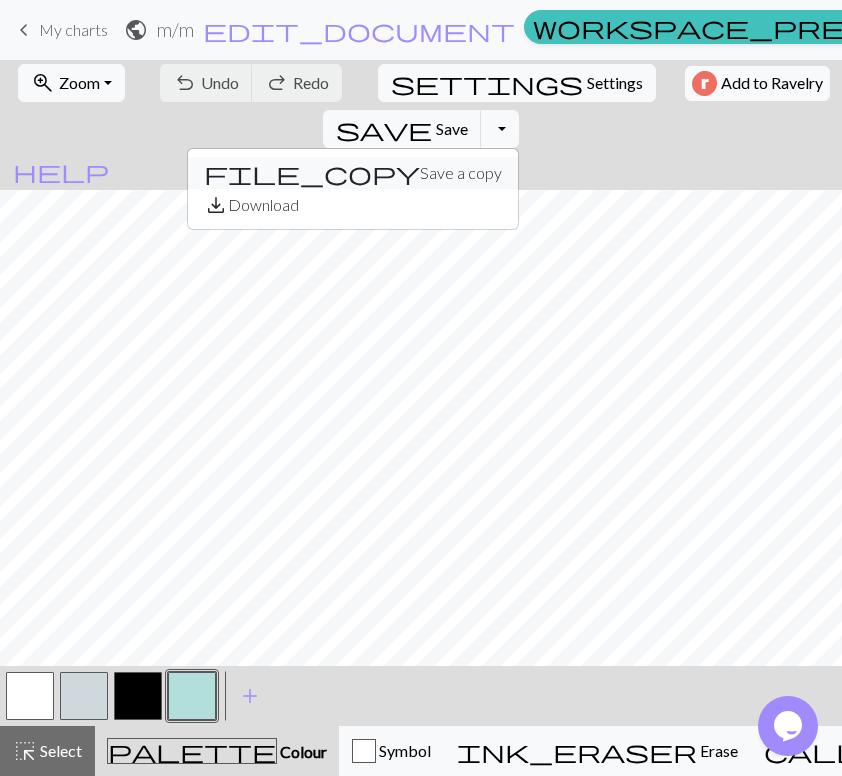 click on "file_copy  Save a copy" at bounding box center (353, 173) 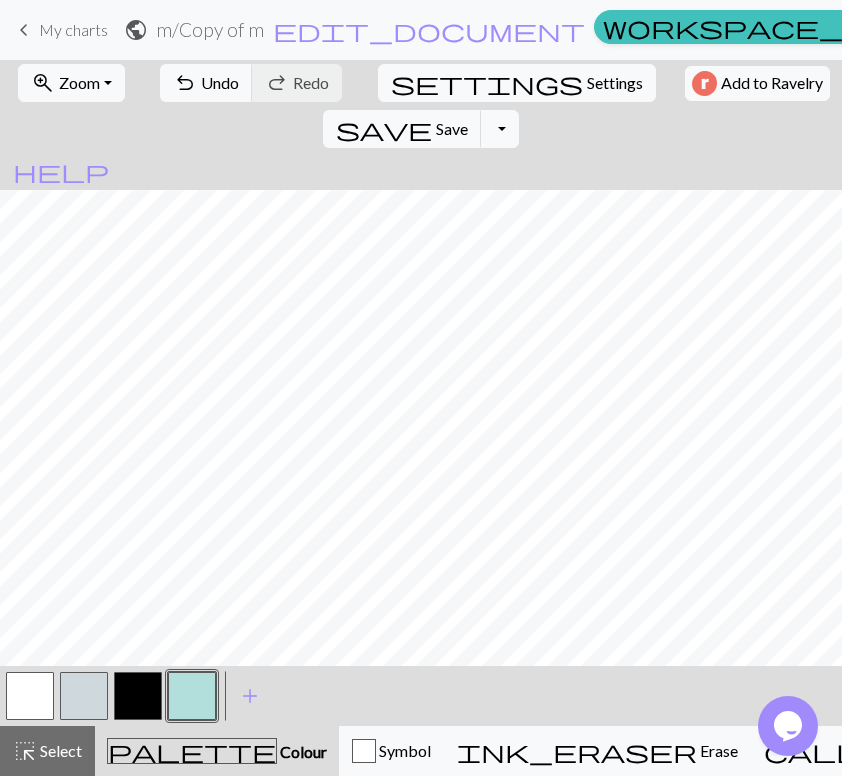 click on "keyboard_arrow_left" at bounding box center (24, 30) 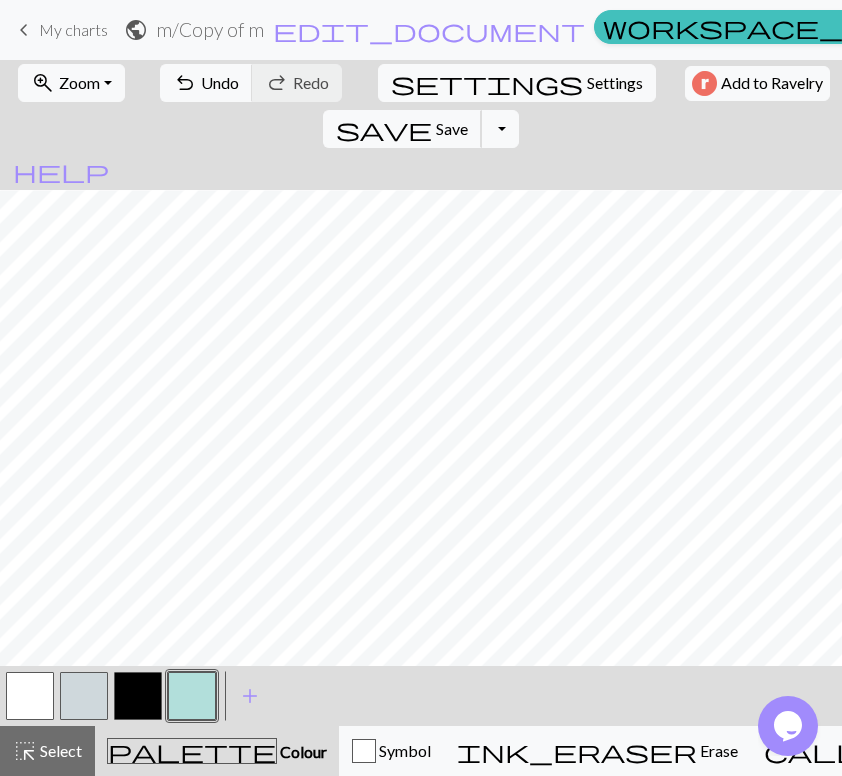 click on "Save" at bounding box center (452, 128) 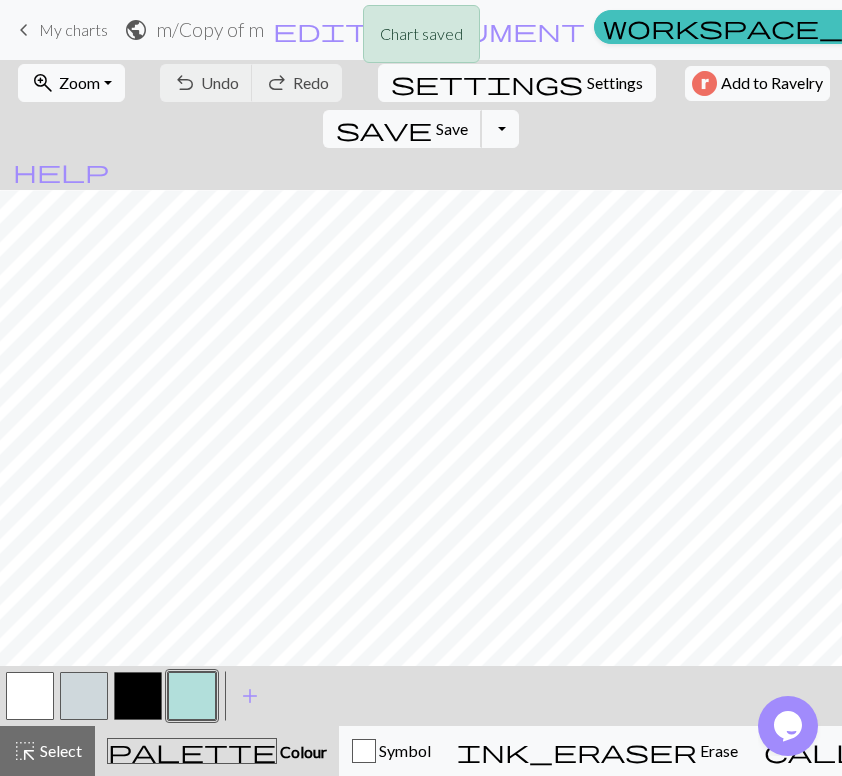 click on "save" at bounding box center [384, 129] 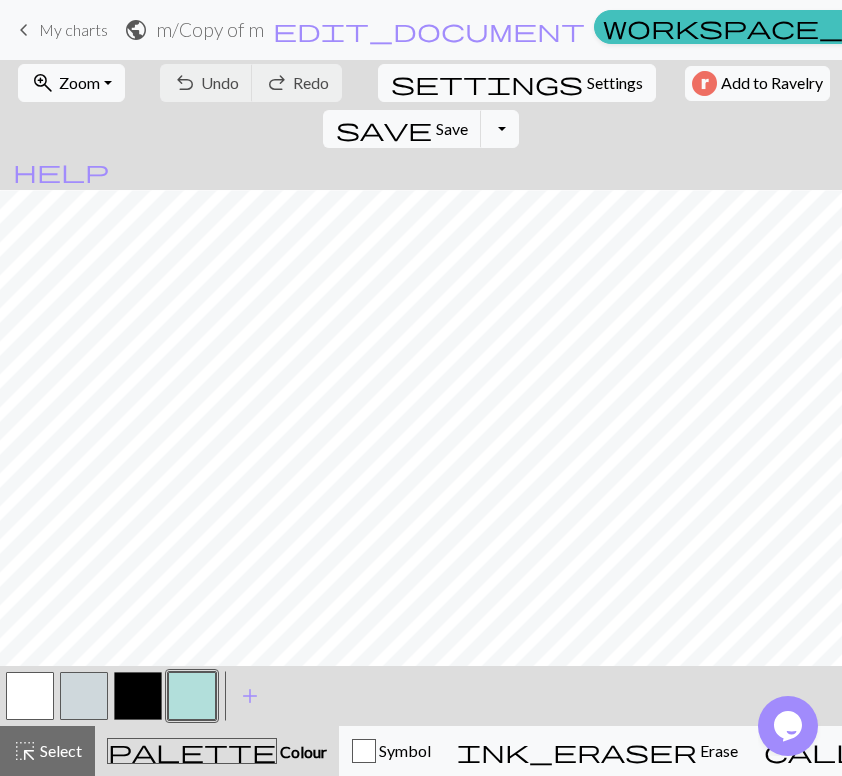 click on "Knitting mode" at bounding box center (1150, 750) 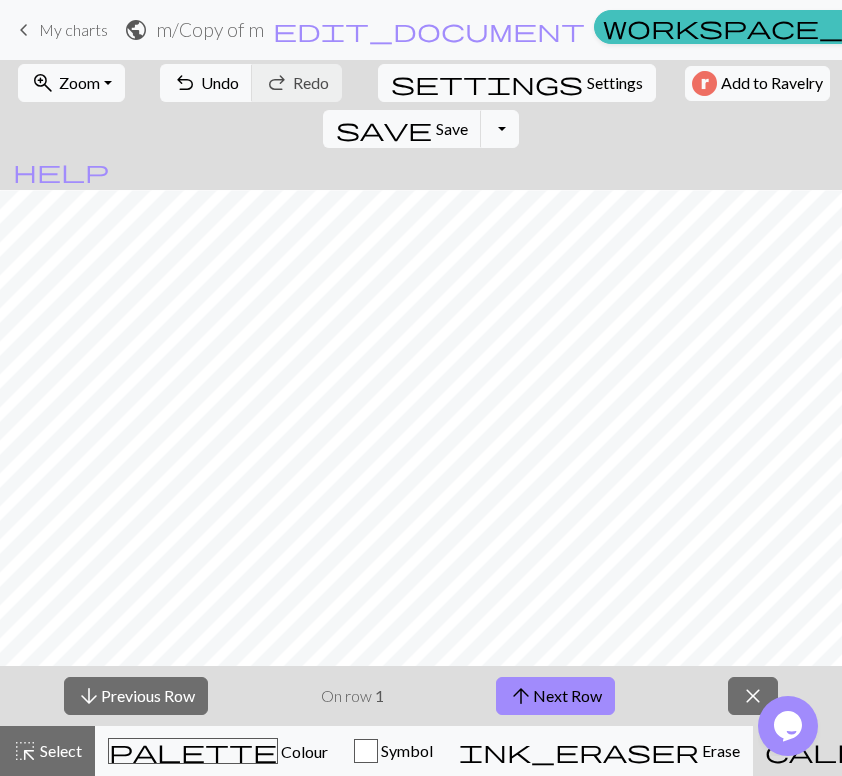 click on "arrow_upward  Next Row" at bounding box center (555, 696) 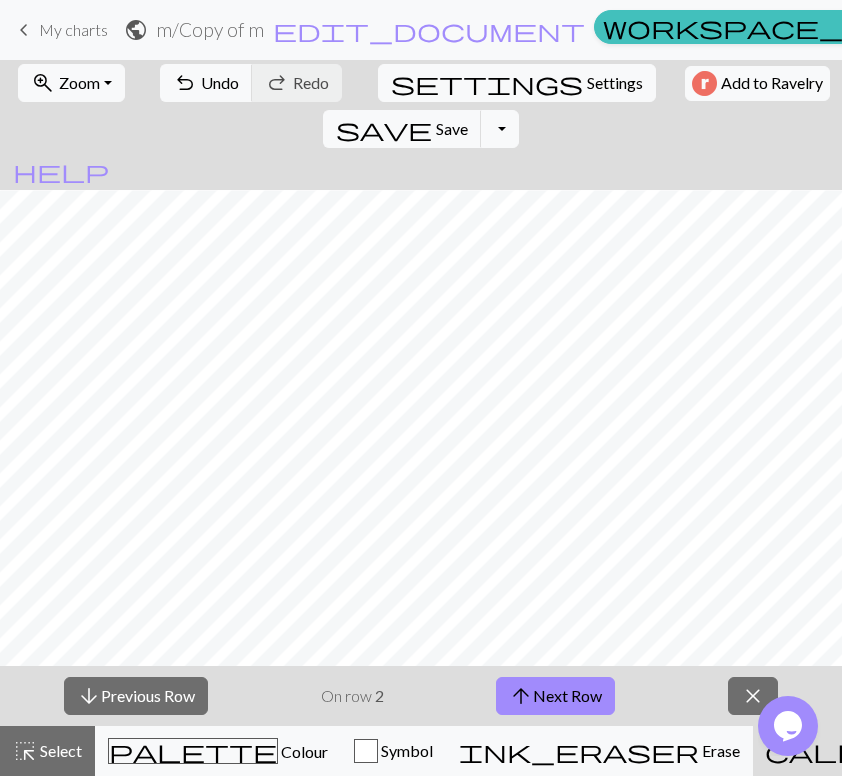 click on "arrow_downward" at bounding box center [89, 696] 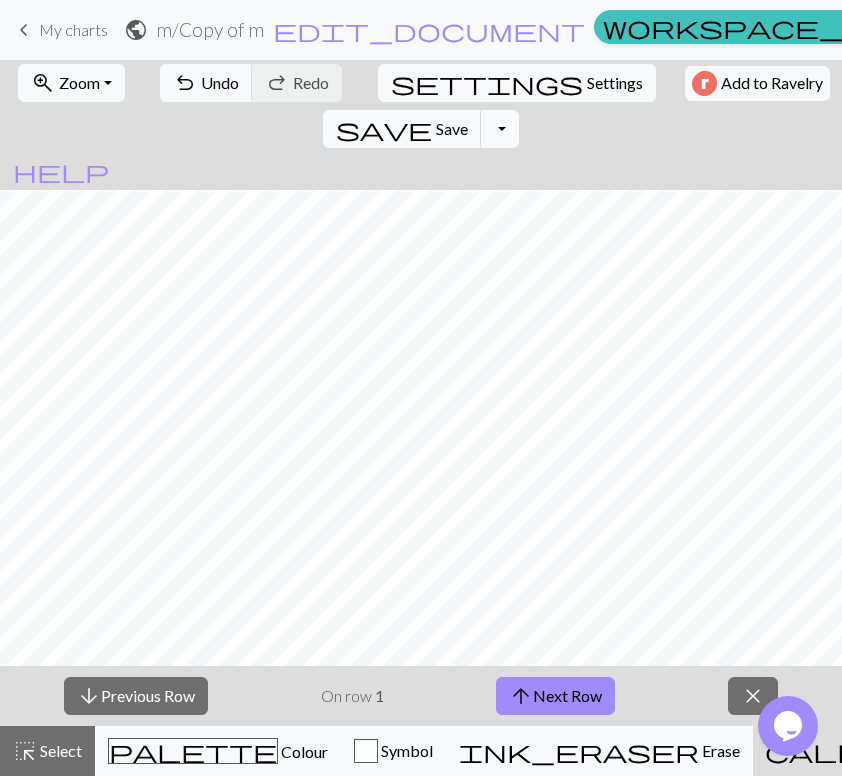 click on "arrow_downward" at bounding box center (89, 696) 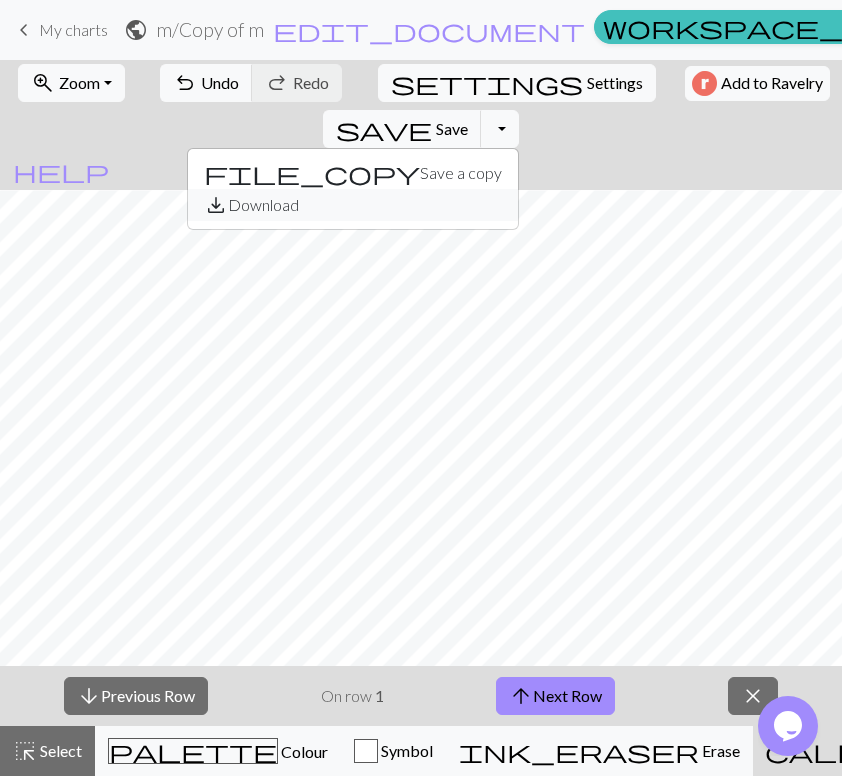 click on "save_alt  Download" at bounding box center [353, 205] 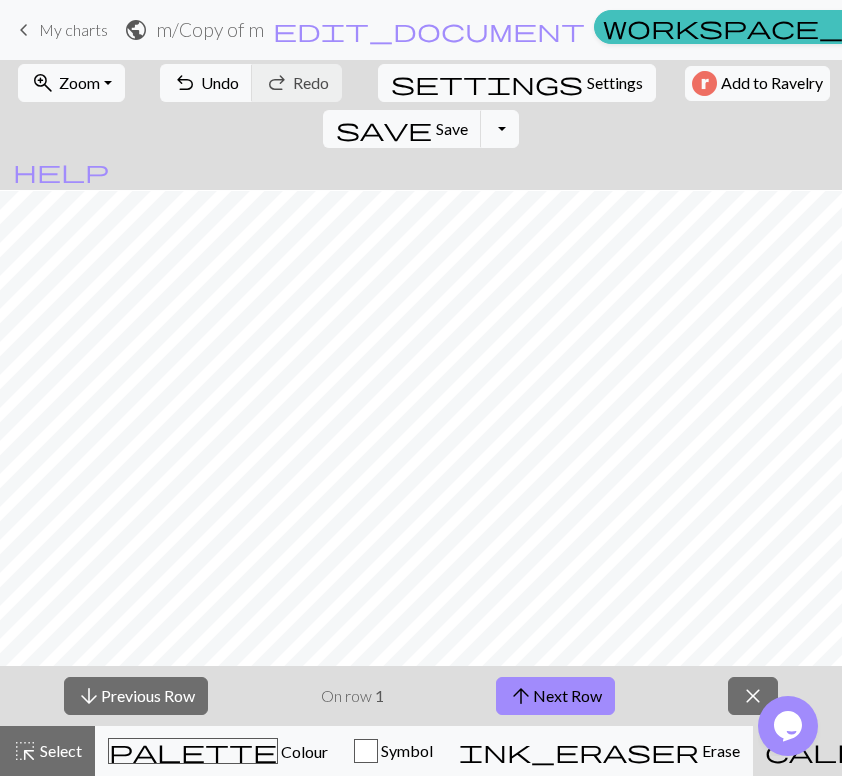 scroll, scrollTop: 1310, scrollLeft: 580, axis: both 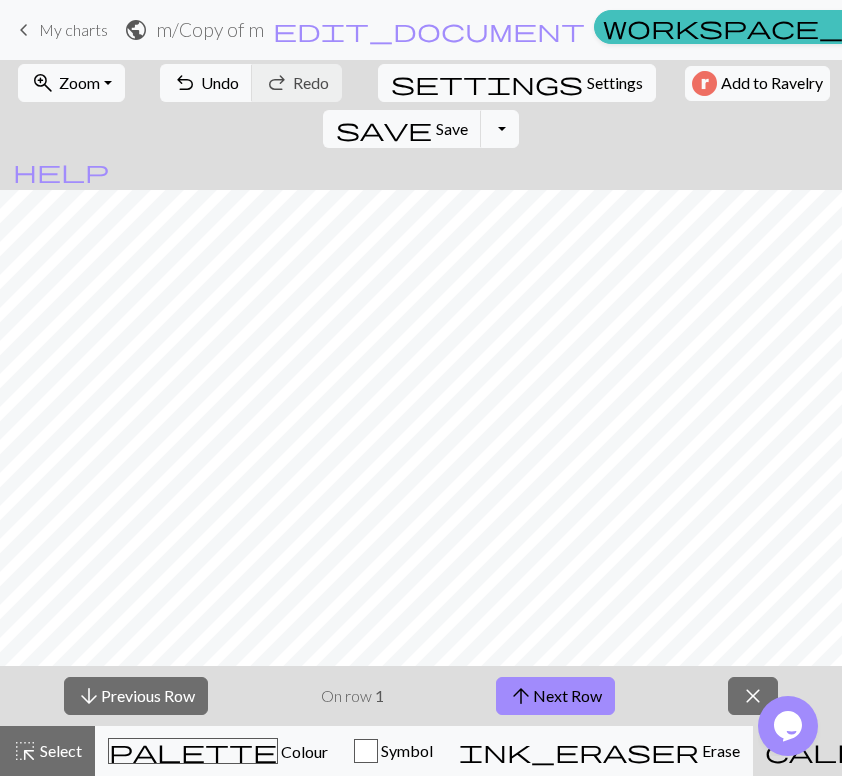 click on "Toggle Dropdown" at bounding box center [500, 129] 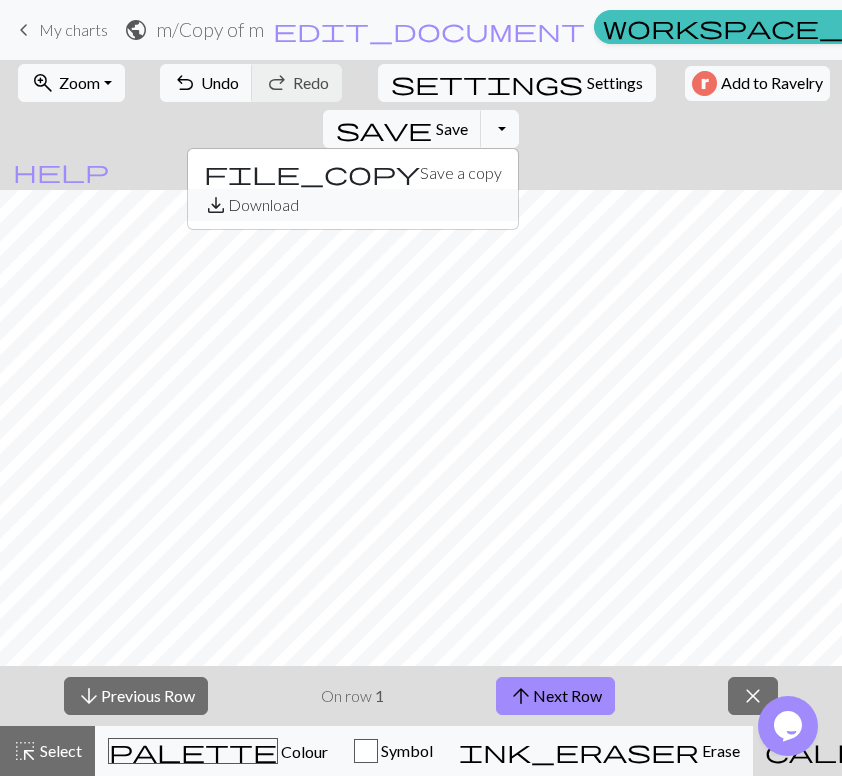click on "save_alt  Download" at bounding box center [353, 205] 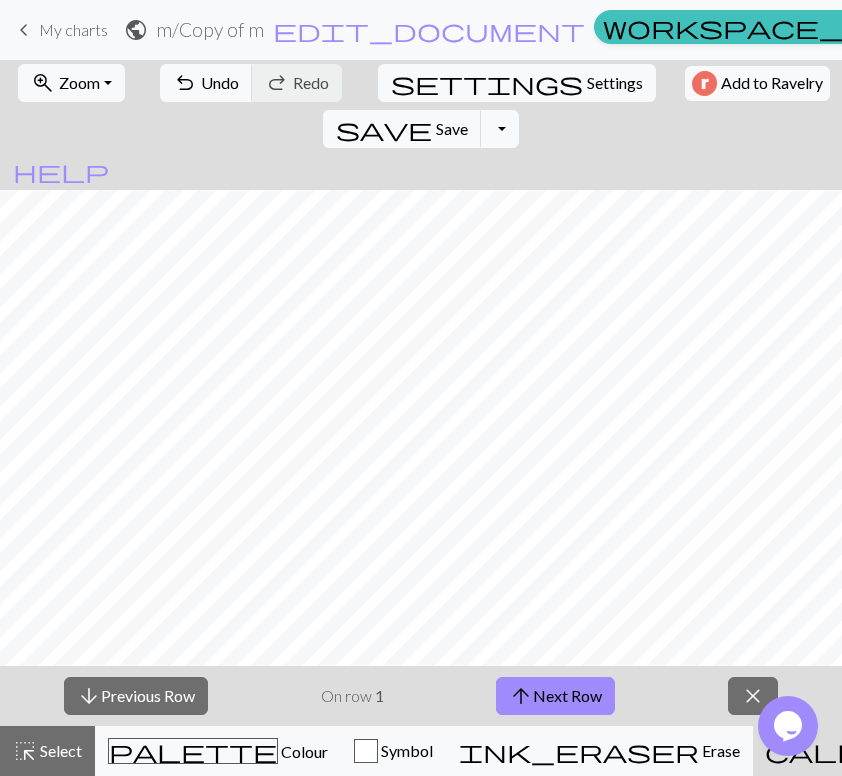 click on "arrow_downward Previous Row On row   1 arrow_upward  Next Row close" at bounding box center (421, 696) 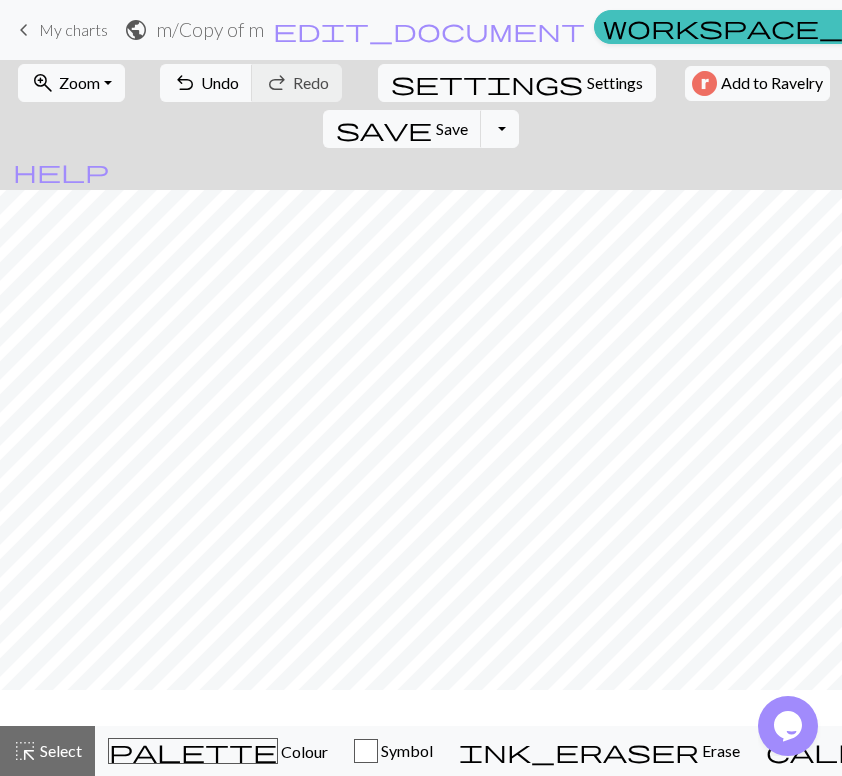 scroll, scrollTop: 1250, scrollLeft: 580, axis: both 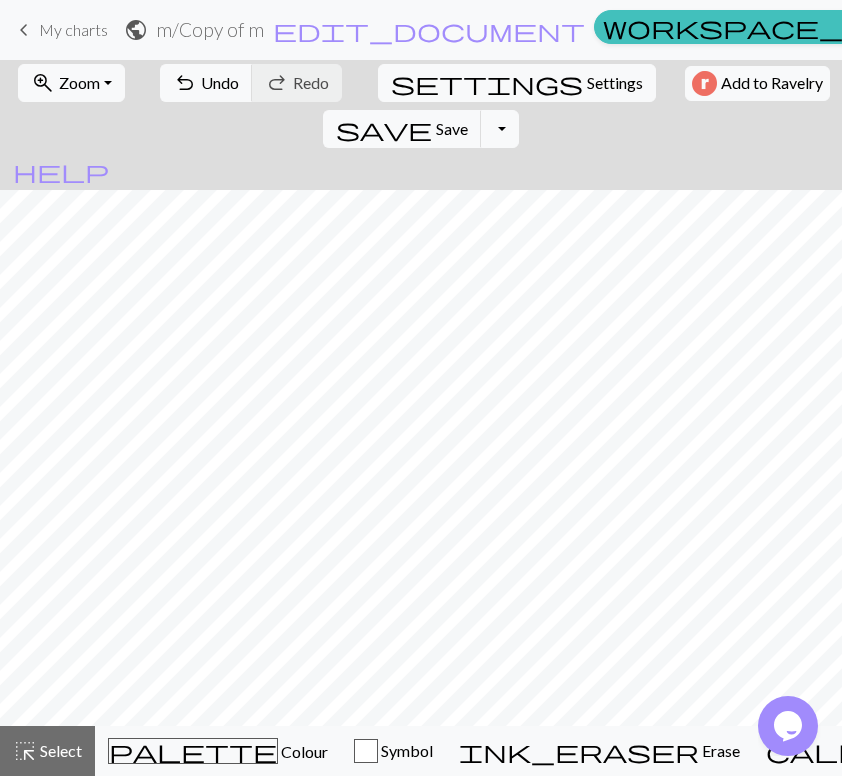 click 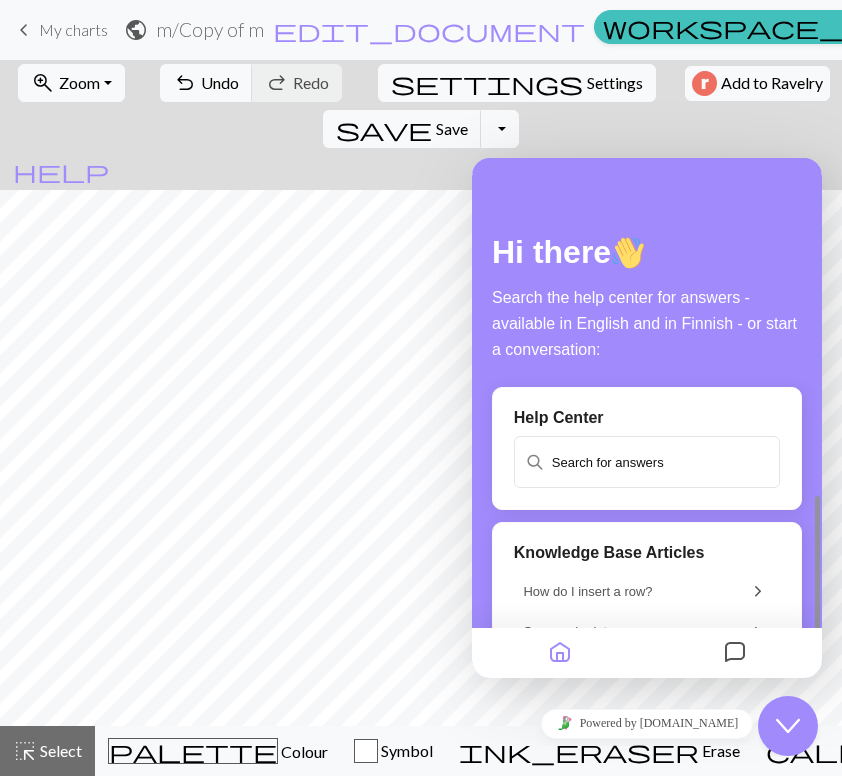 scroll, scrollTop: 234, scrollLeft: 0, axis: vertical 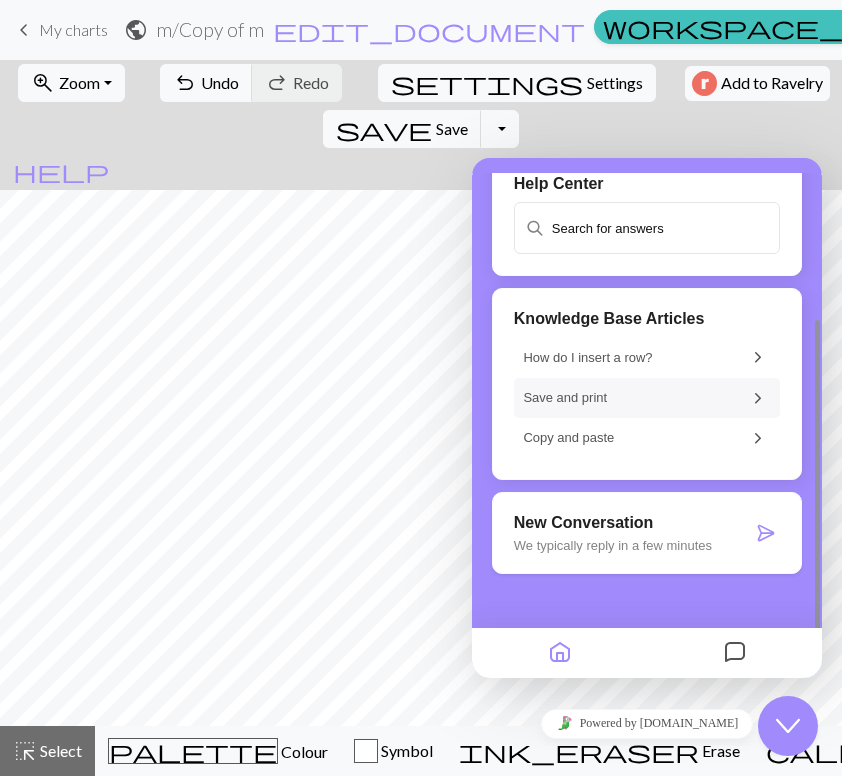click on "Save and print" at bounding box center [629, 397] 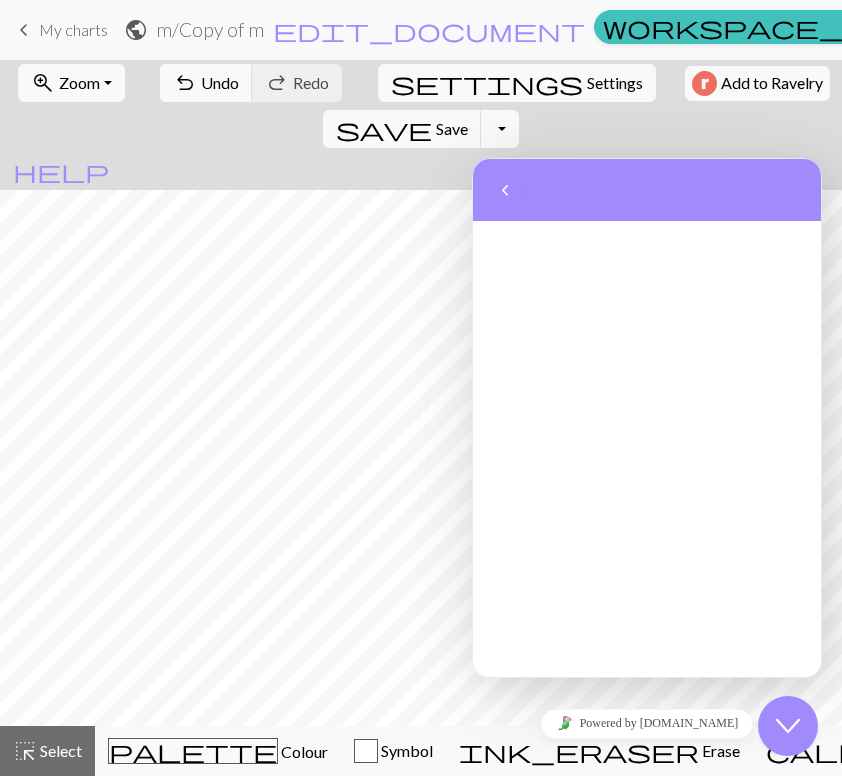 scroll, scrollTop: 0, scrollLeft: 0, axis: both 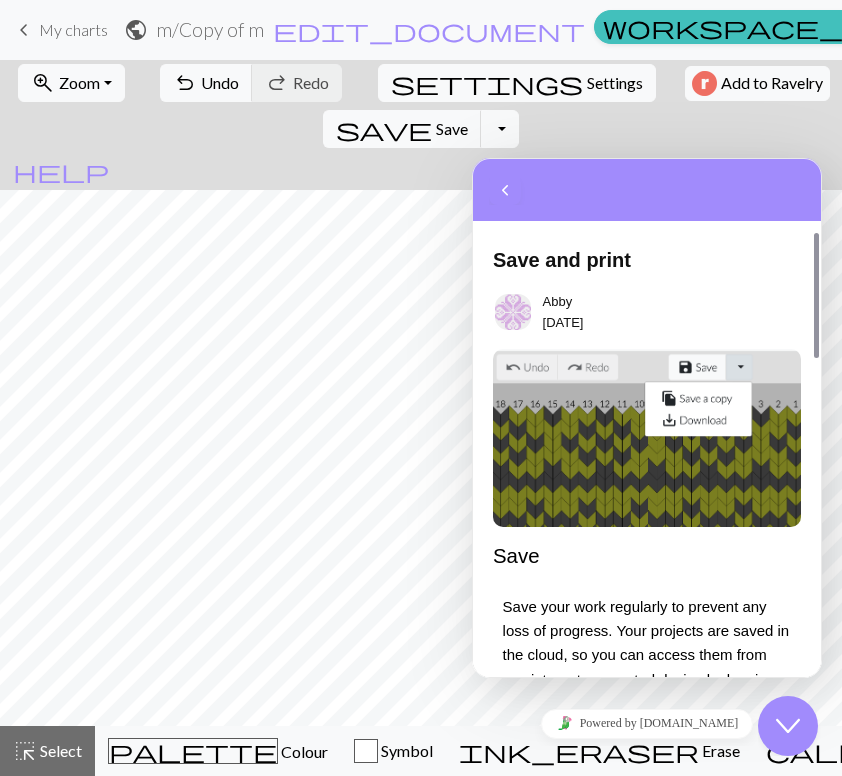 click on "Toggle Dropdown" at bounding box center (500, 129) 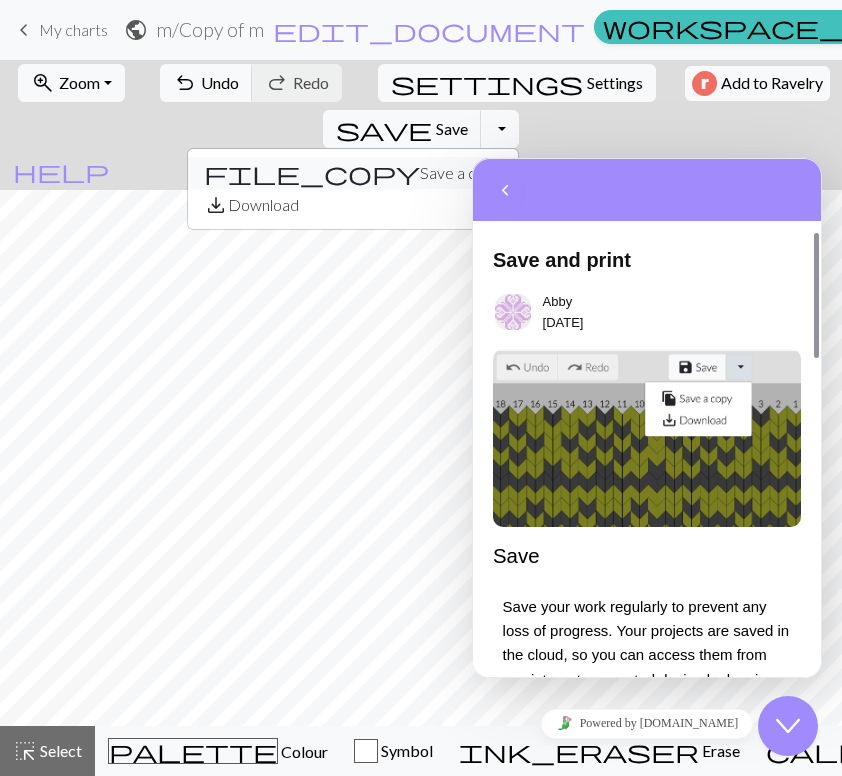 click on "file_copy  Save a copy" at bounding box center (353, 173) 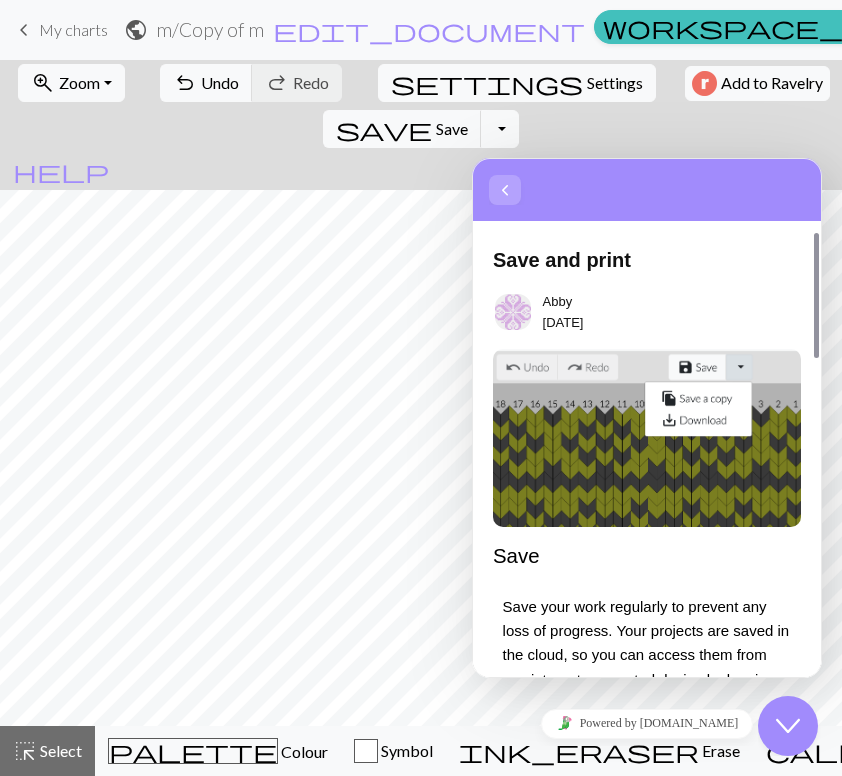click at bounding box center [505, 190] 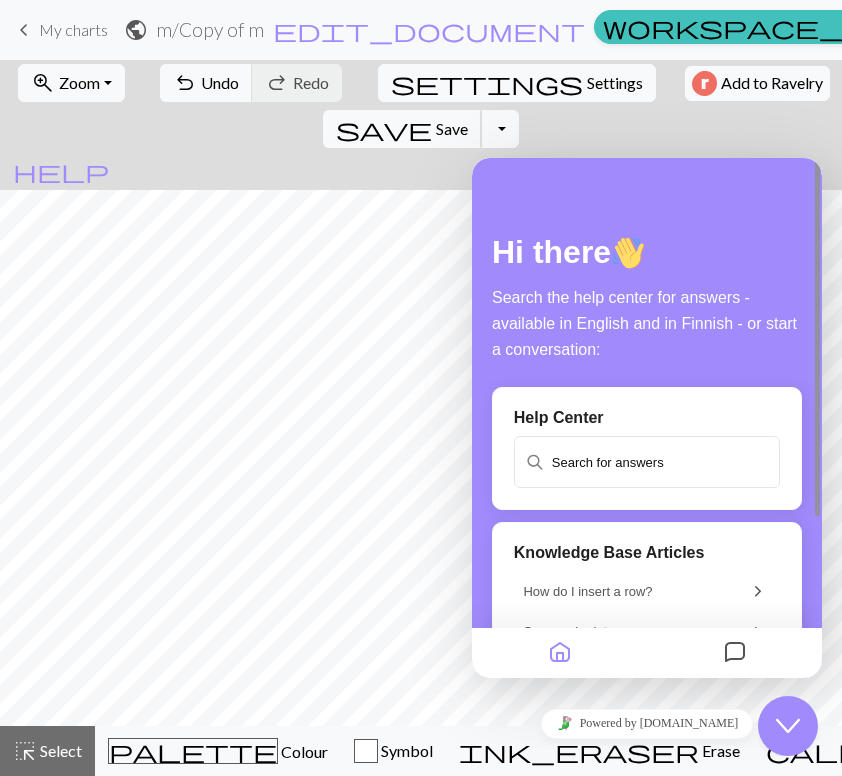 click on "Save" at bounding box center [452, 128] 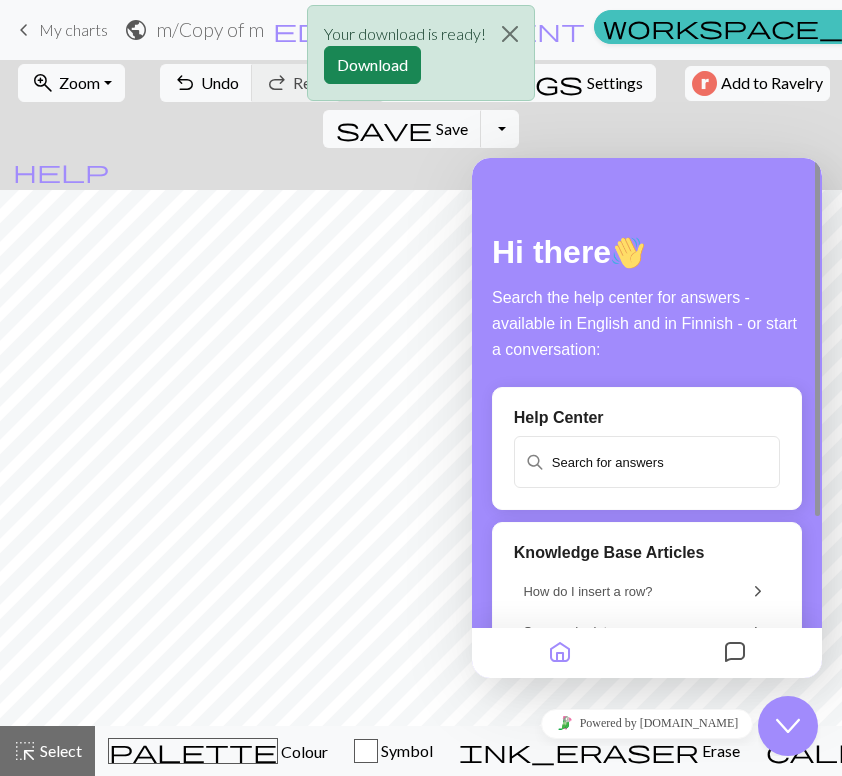 click on "Download" at bounding box center [372, 65] 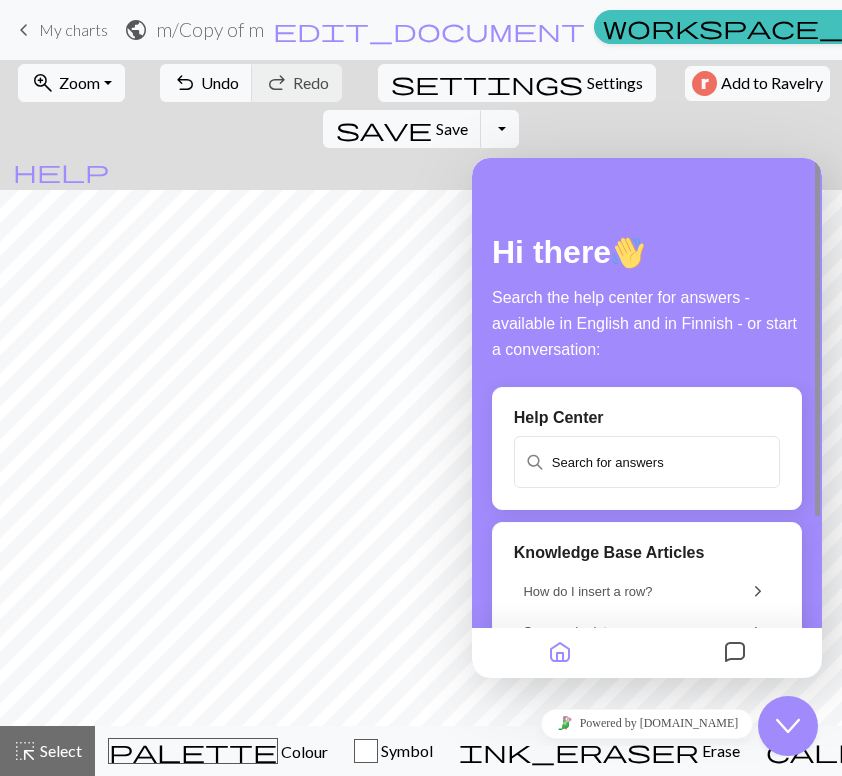 click on "Close Chat This icon closes the chat window." 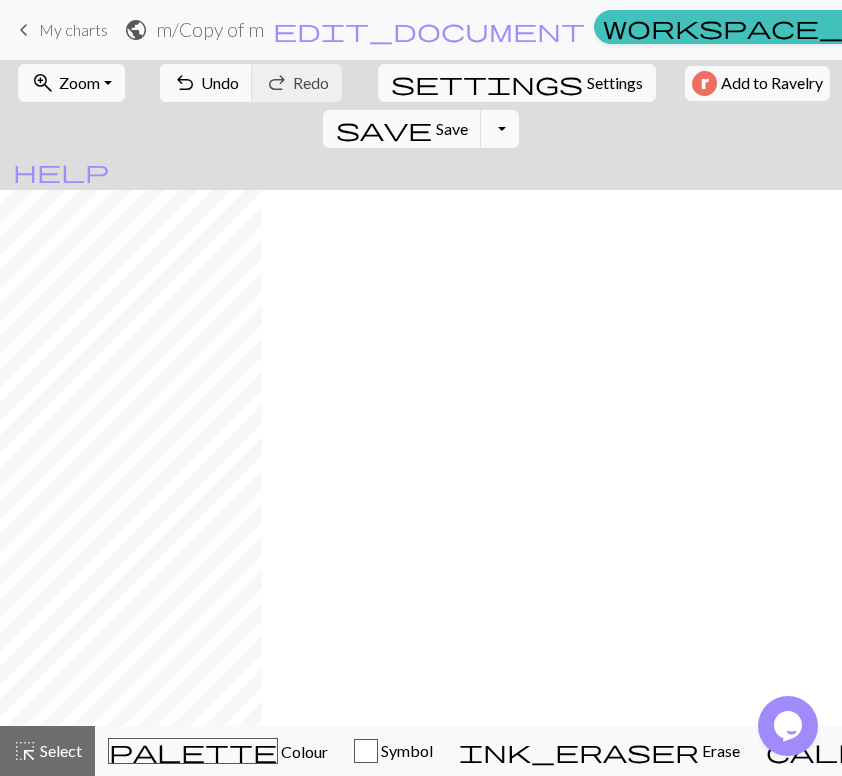 scroll, scrollTop: 1250, scrollLeft: 0, axis: vertical 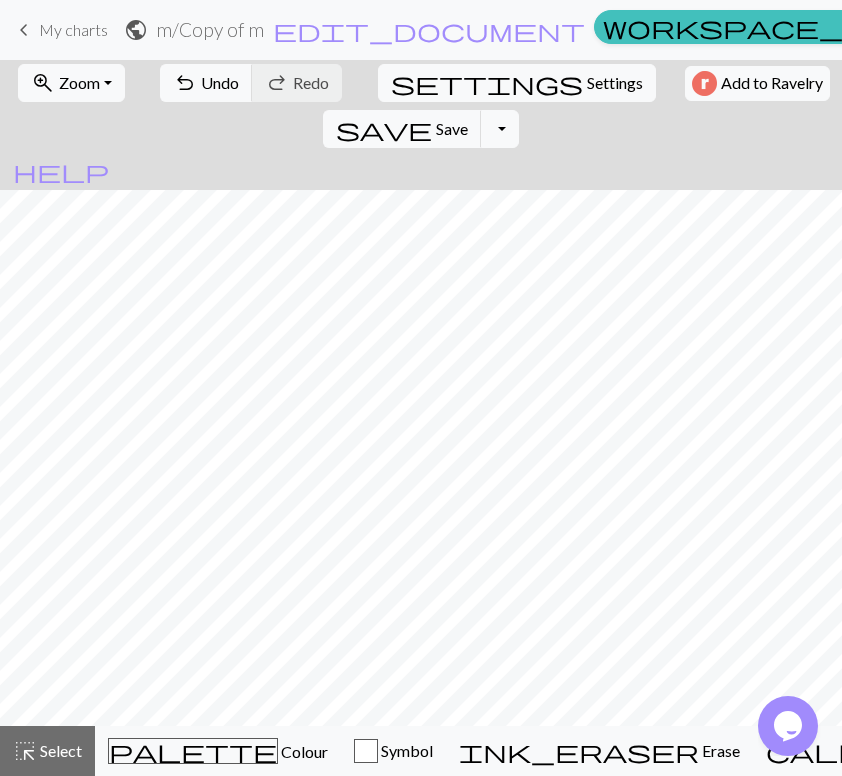 click on "palette" at bounding box center (193, 751) 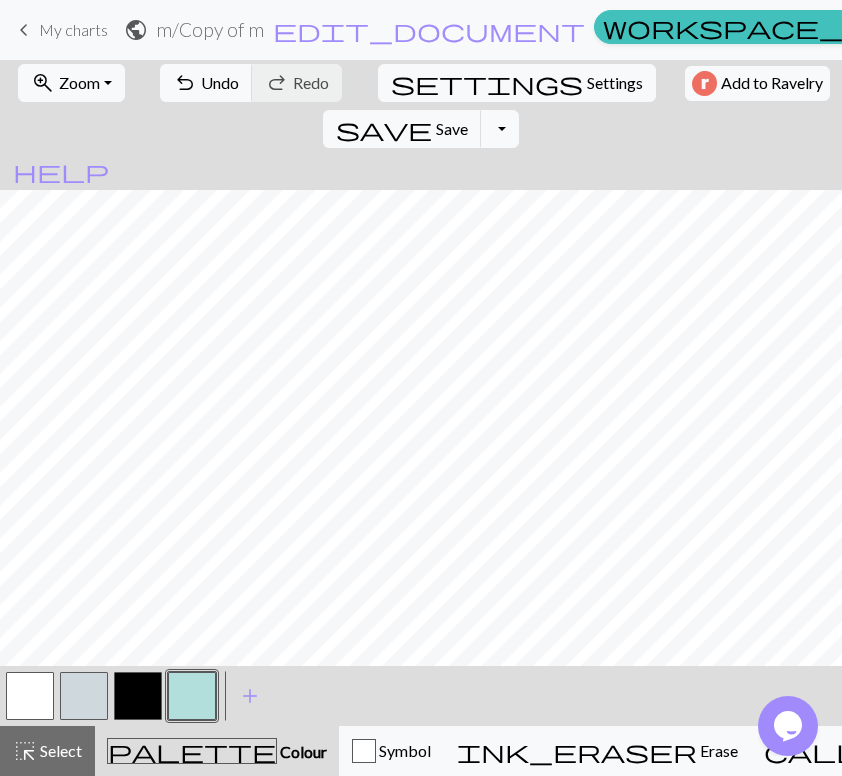 click at bounding box center (84, 696) 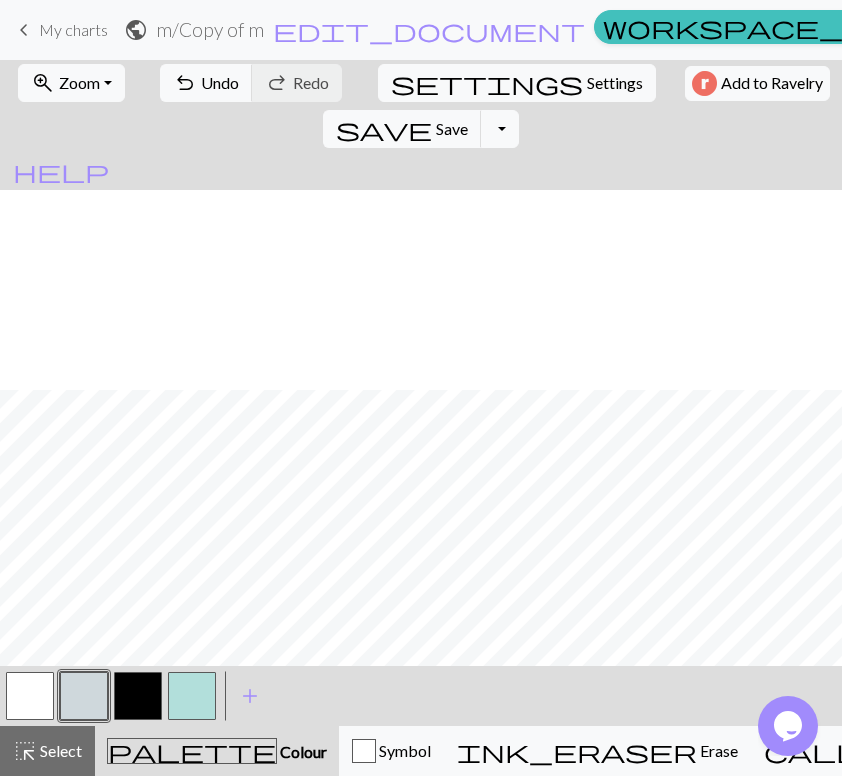scroll, scrollTop: 750, scrollLeft: 0, axis: vertical 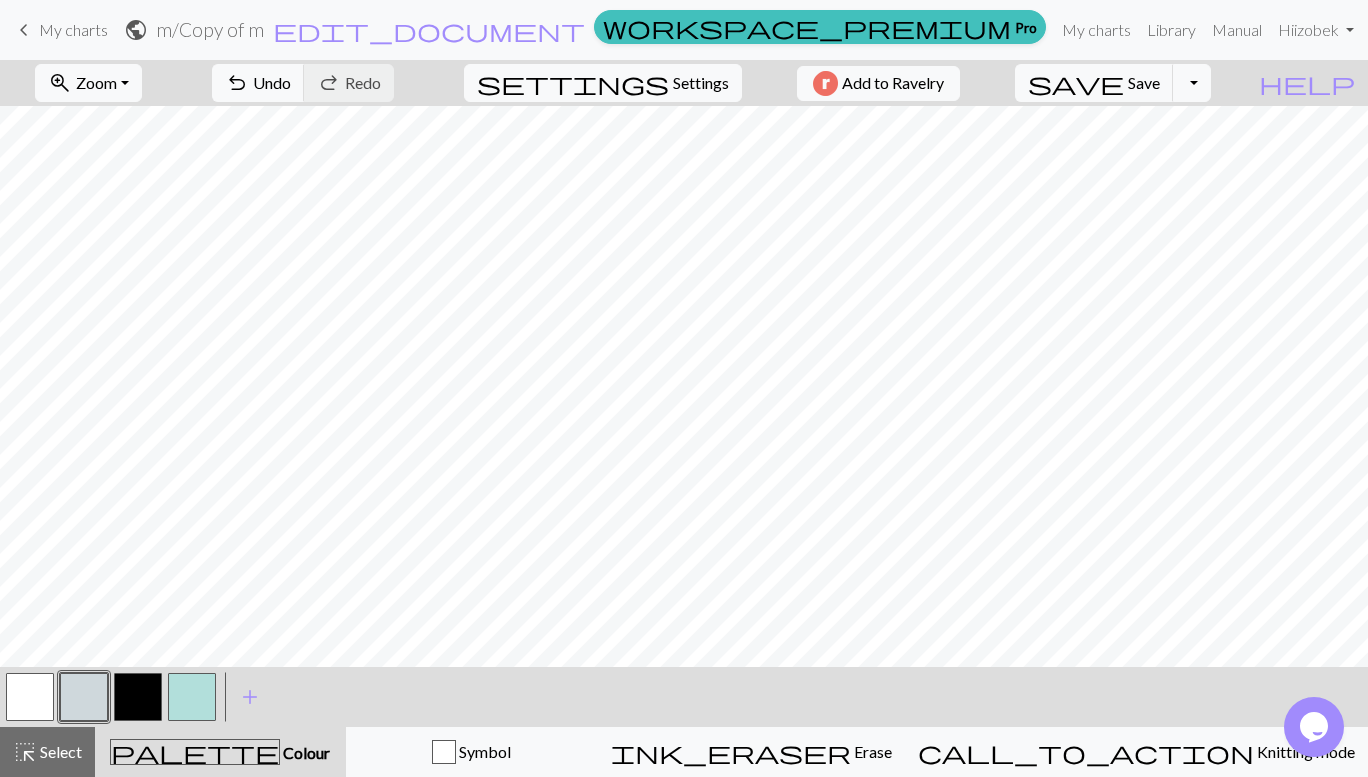 click at bounding box center (30, 697) 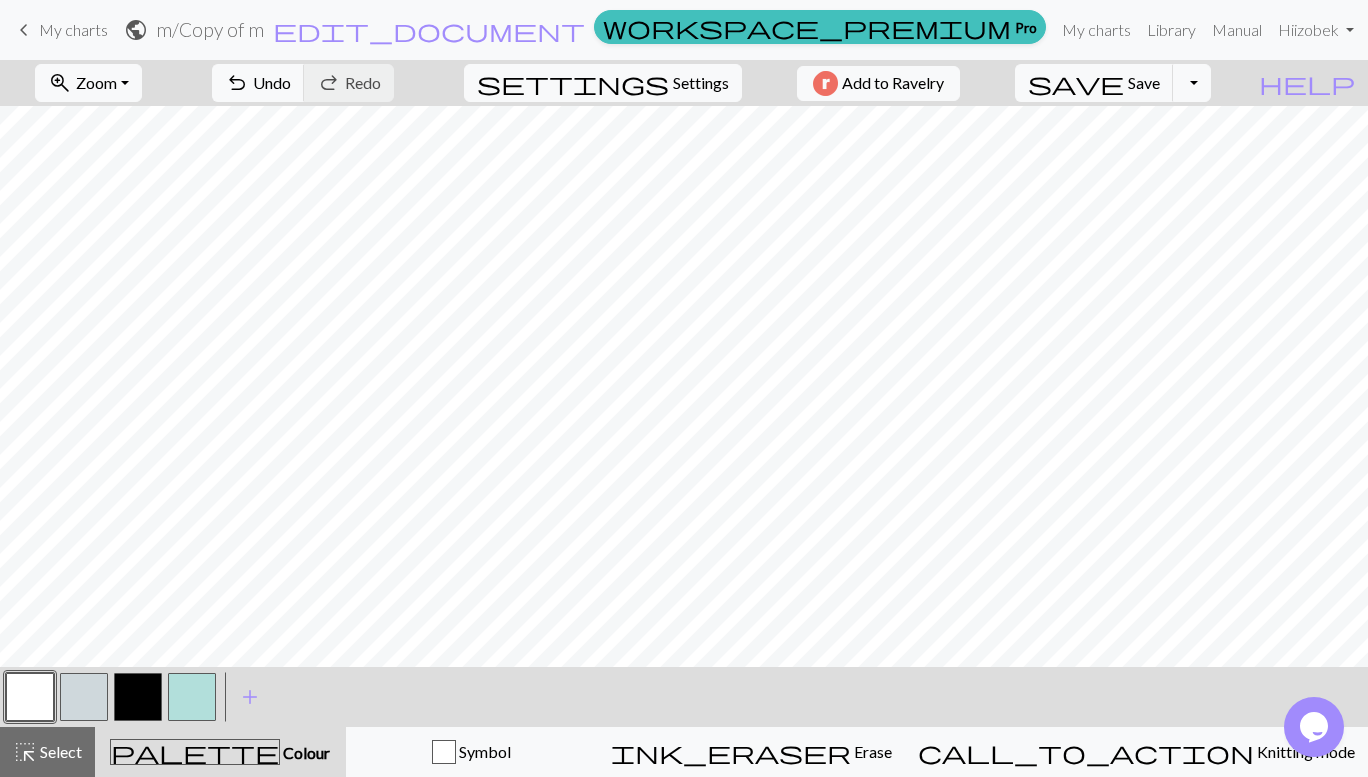 click at bounding box center [84, 697] 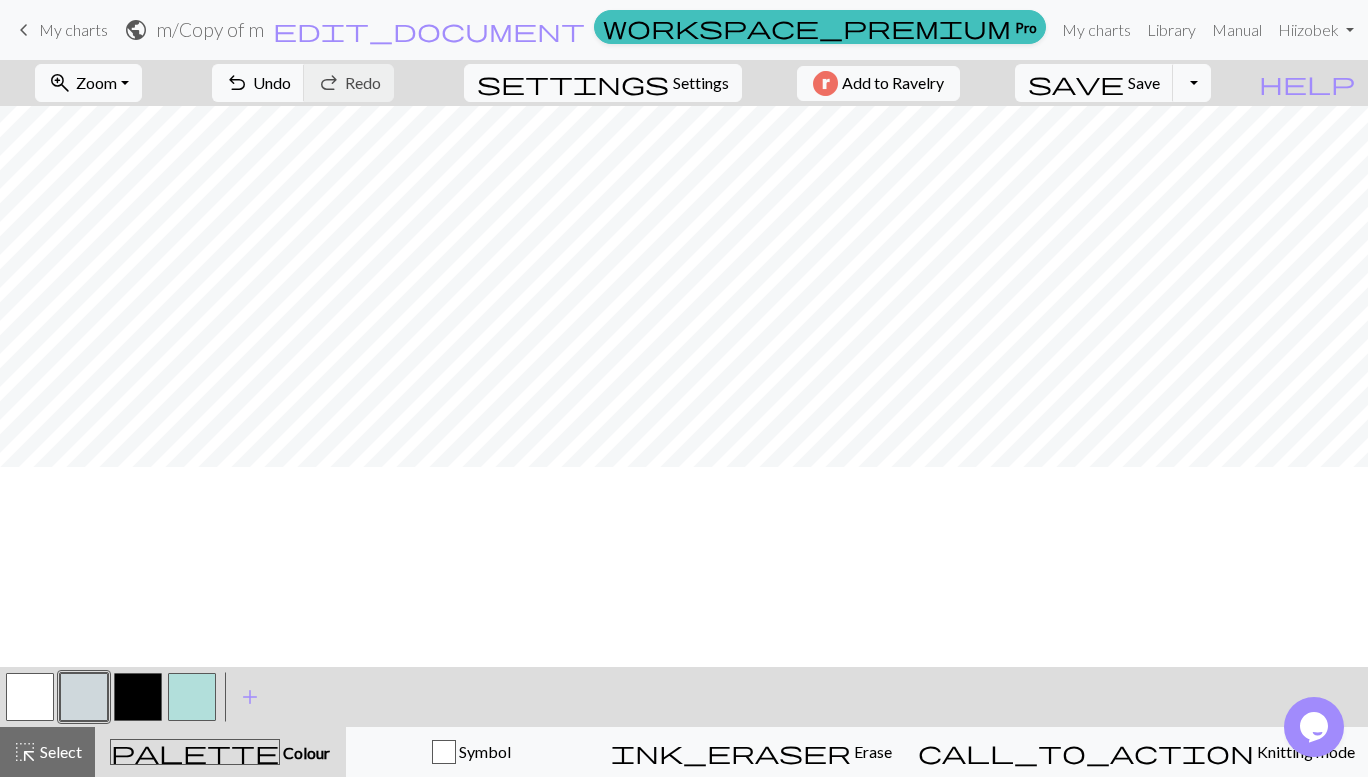 scroll, scrollTop: 809, scrollLeft: 0, axis: vertical 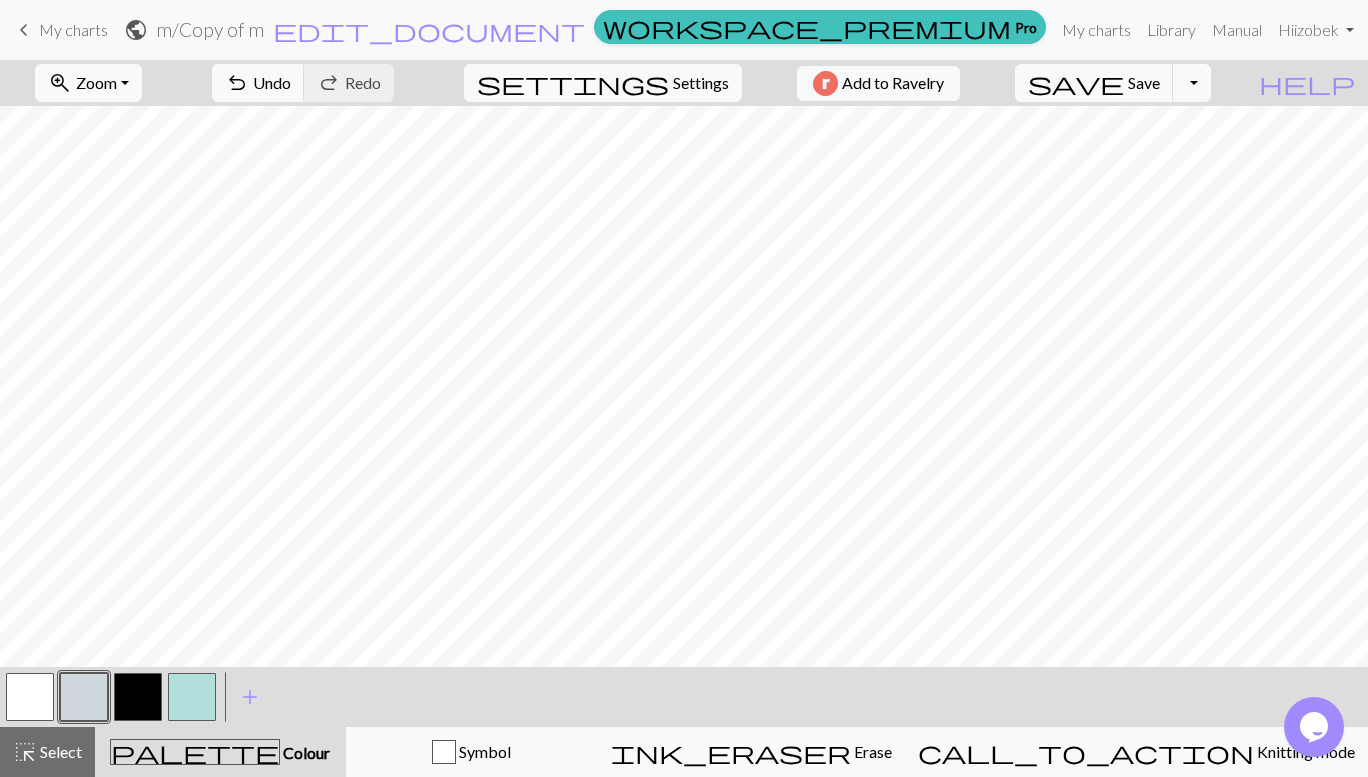 click on "< > add Add a  colour" at bounding box center (684, 697) 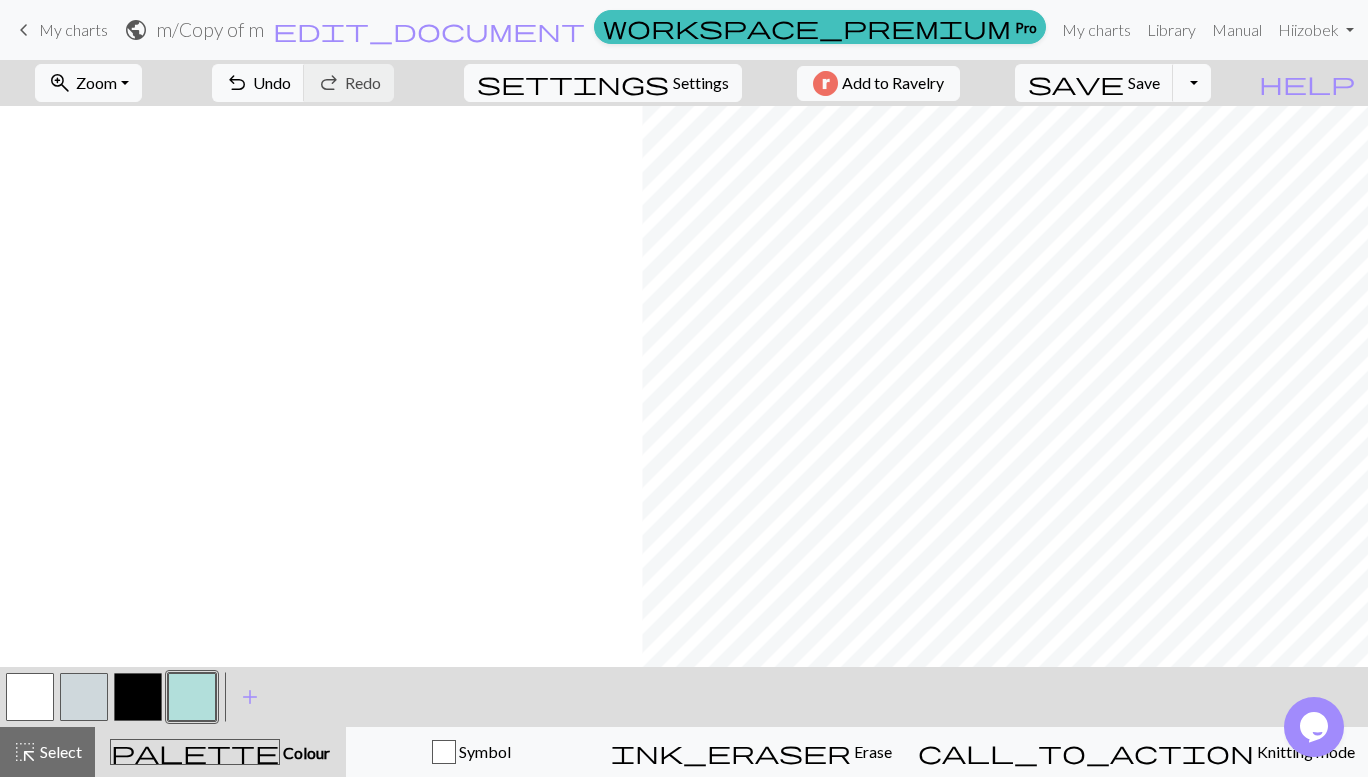 scroll, scrollTop: 809, scrollLeft: 642, axis: both 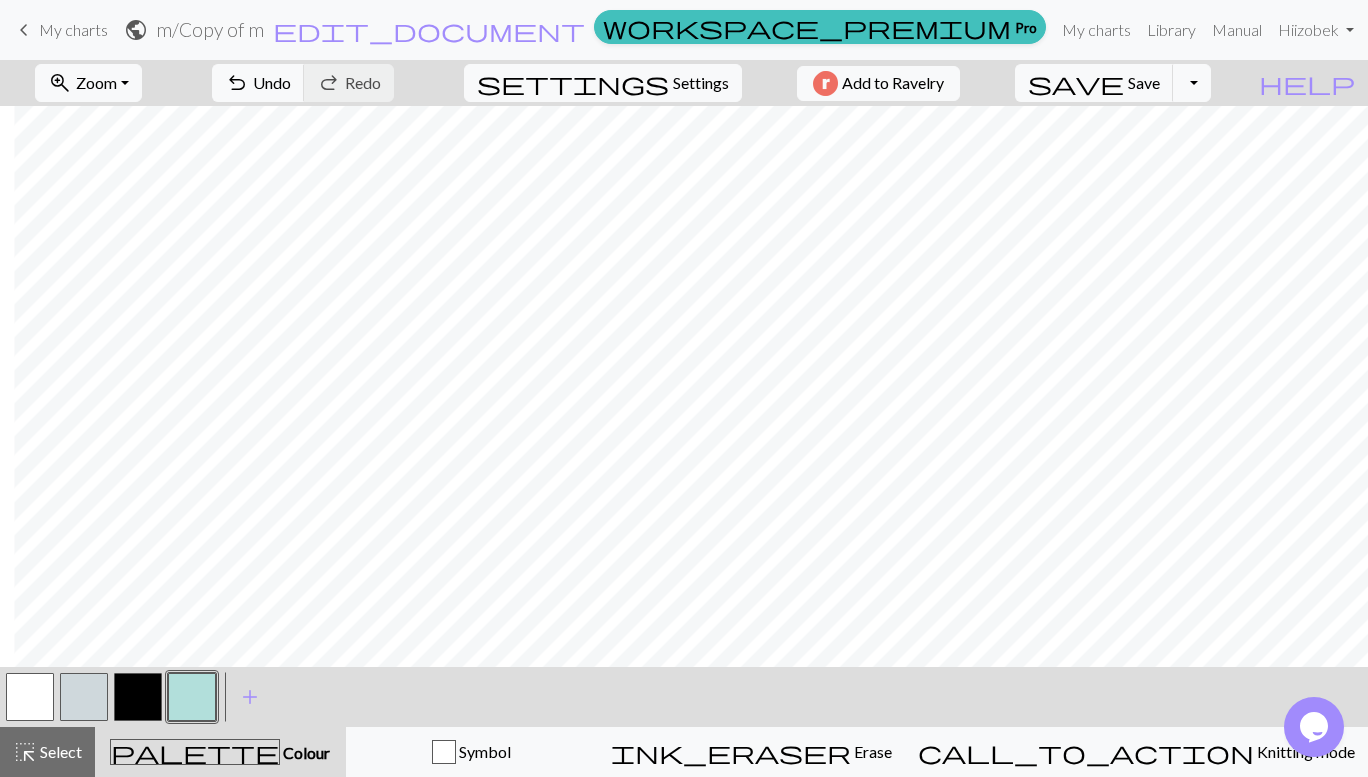 click at bounding box center [84, 697] 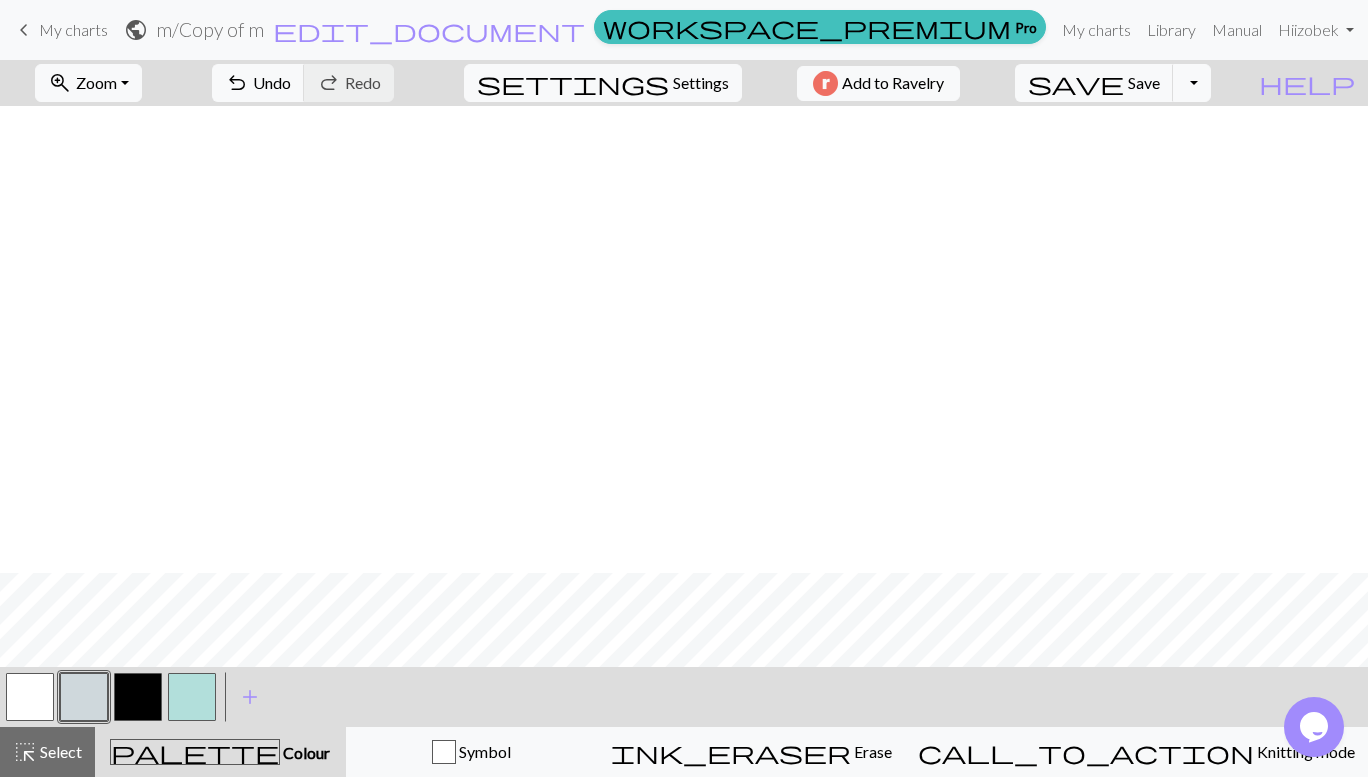 scroll, scrollTop: 1309, scrollLeft: 435, axis: both 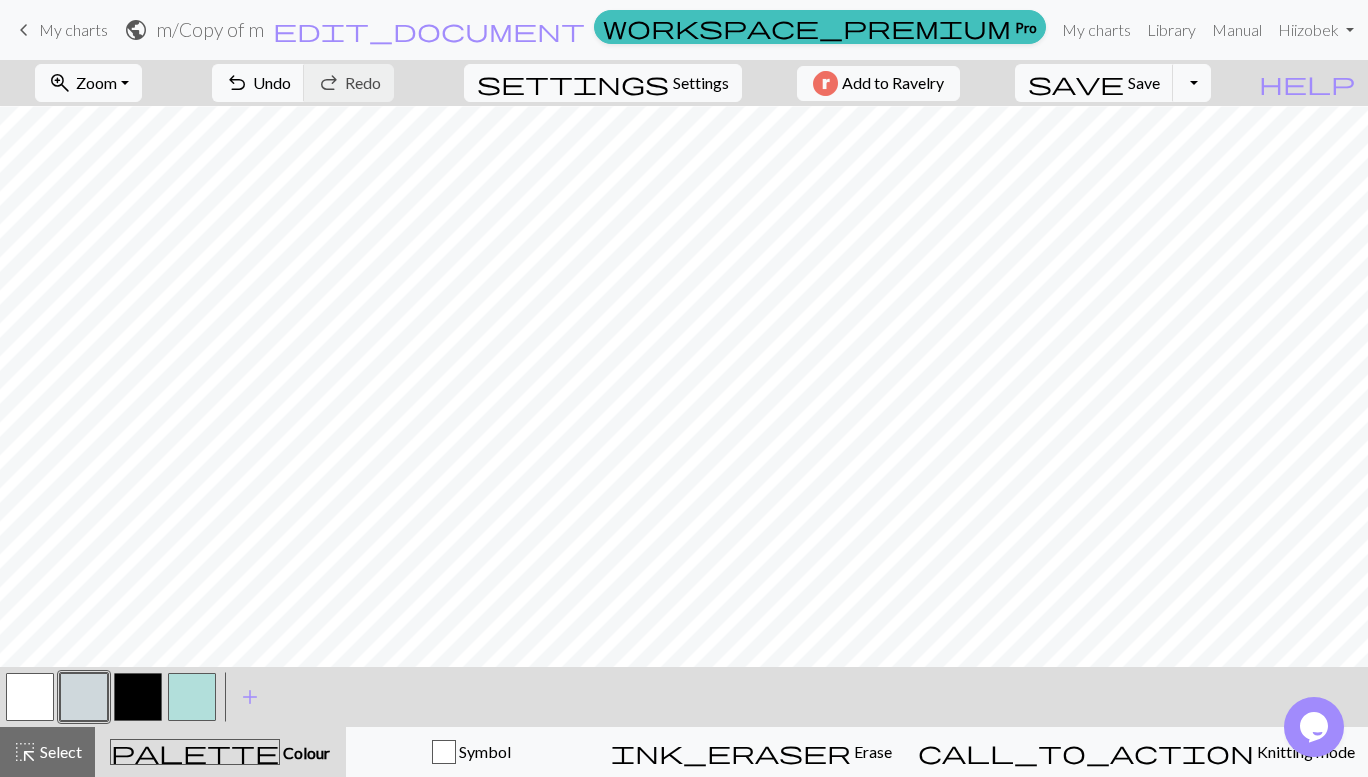 click on "zoom_in Zoom Zoom" at bounding box center [88, 83] 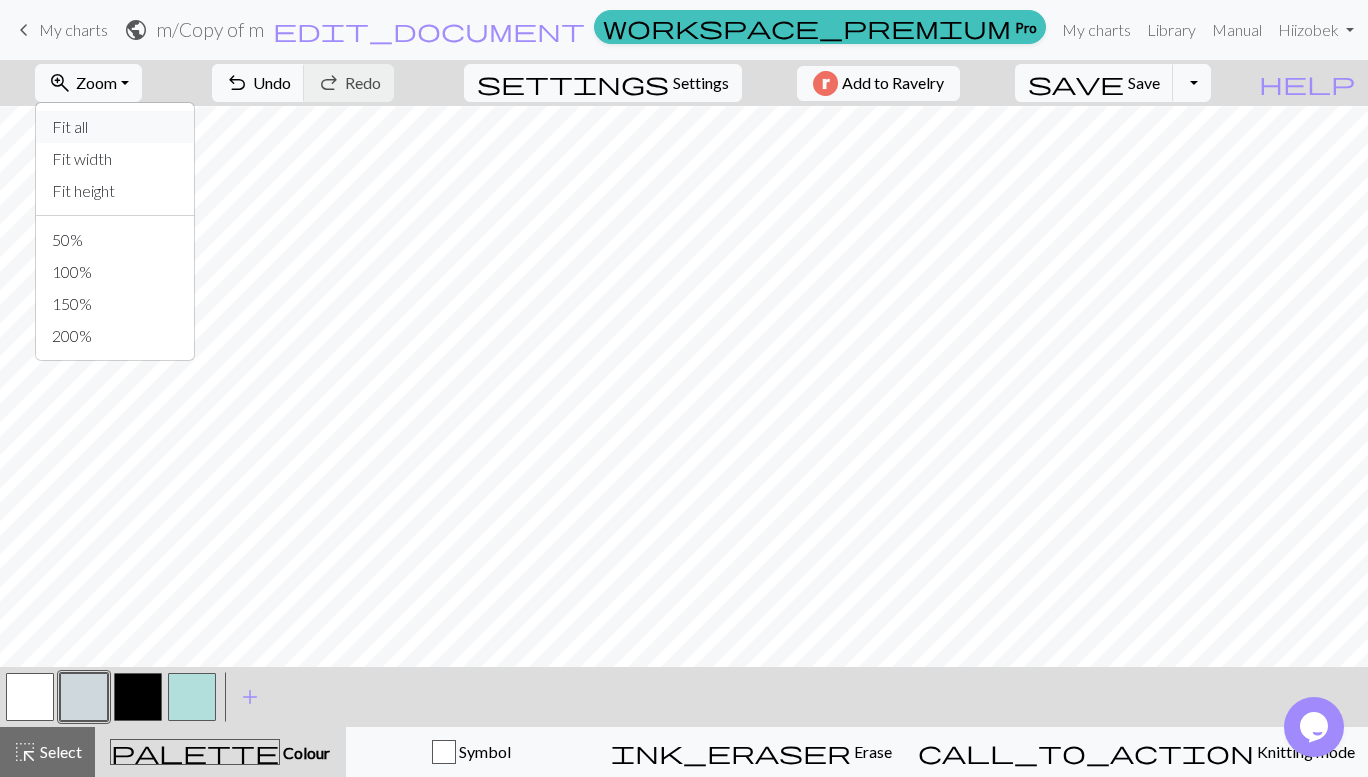 click on "Fit all" at bounding box center [115, 127] 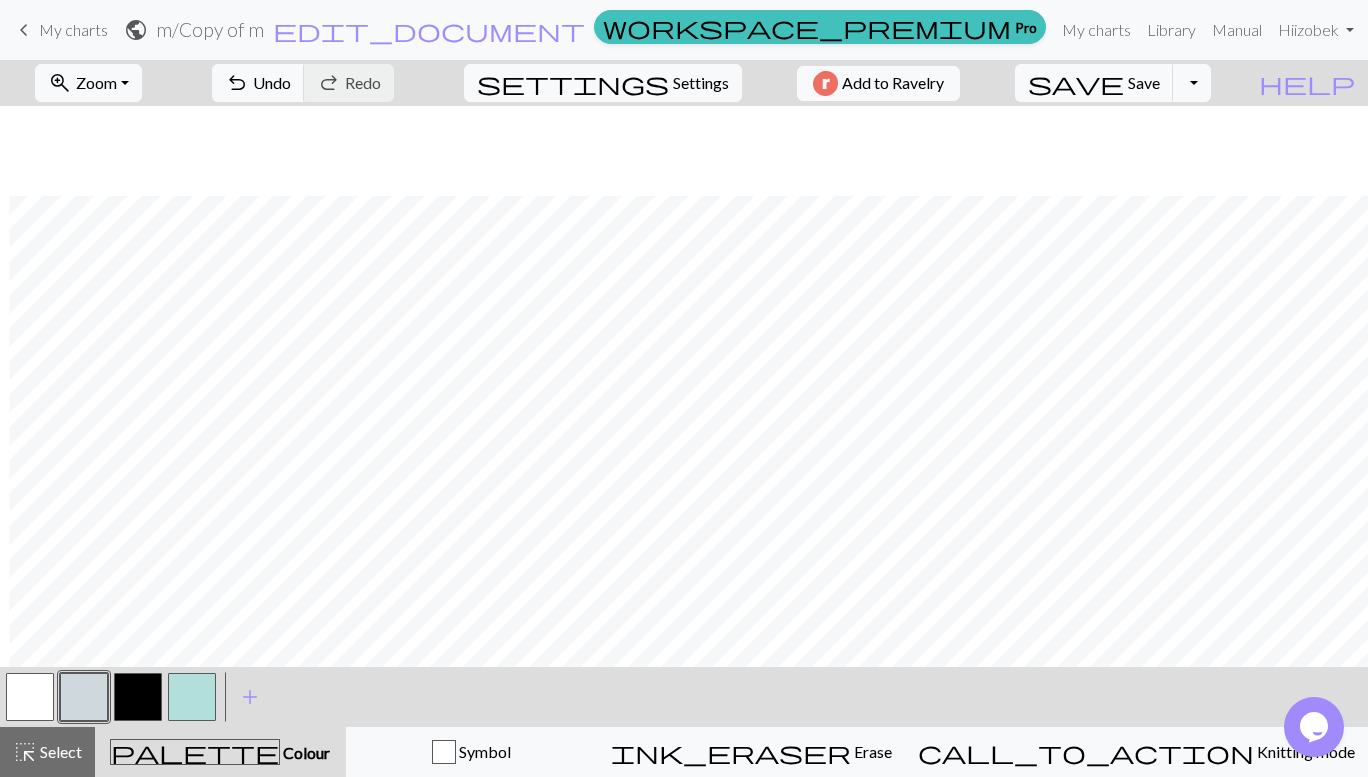 scroll, scrollTop: 914, scrollLeft: 211, axis: both 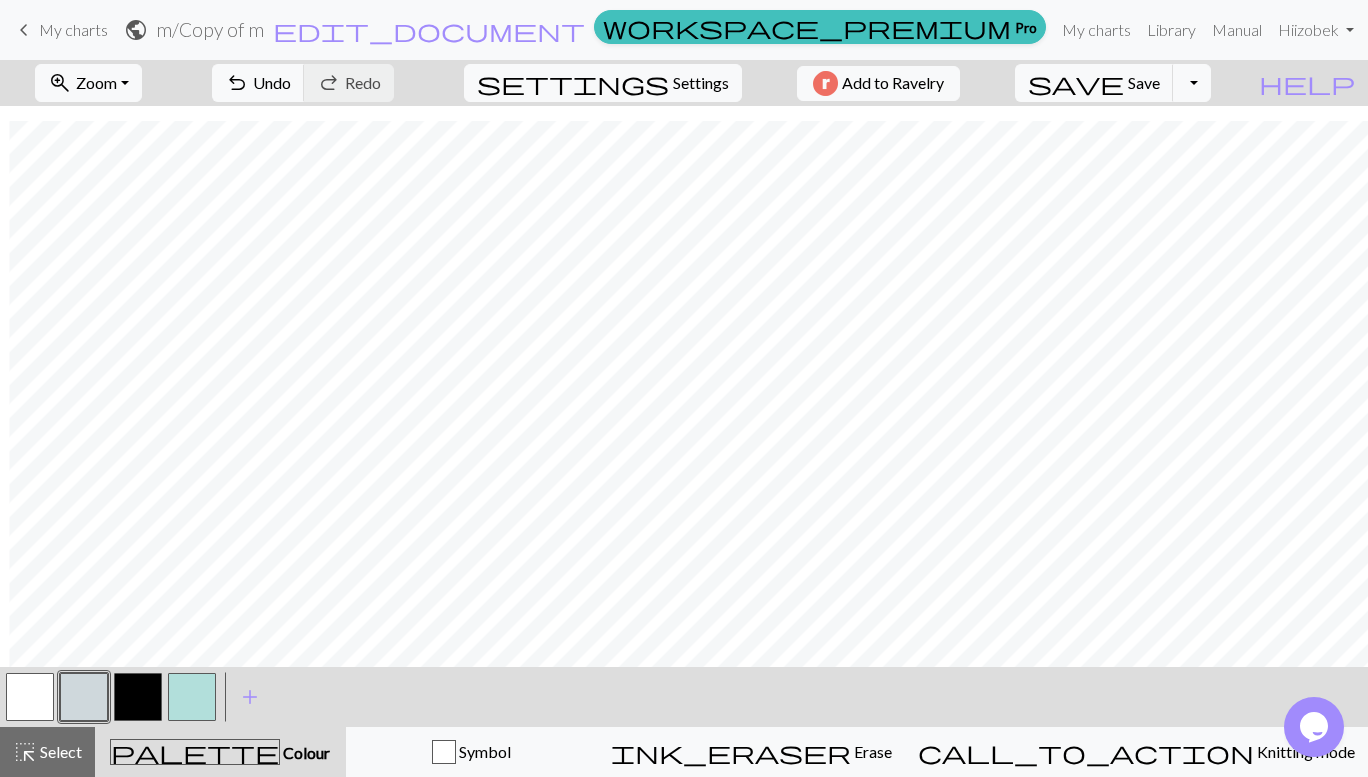 click at bounding box center [30, 697] 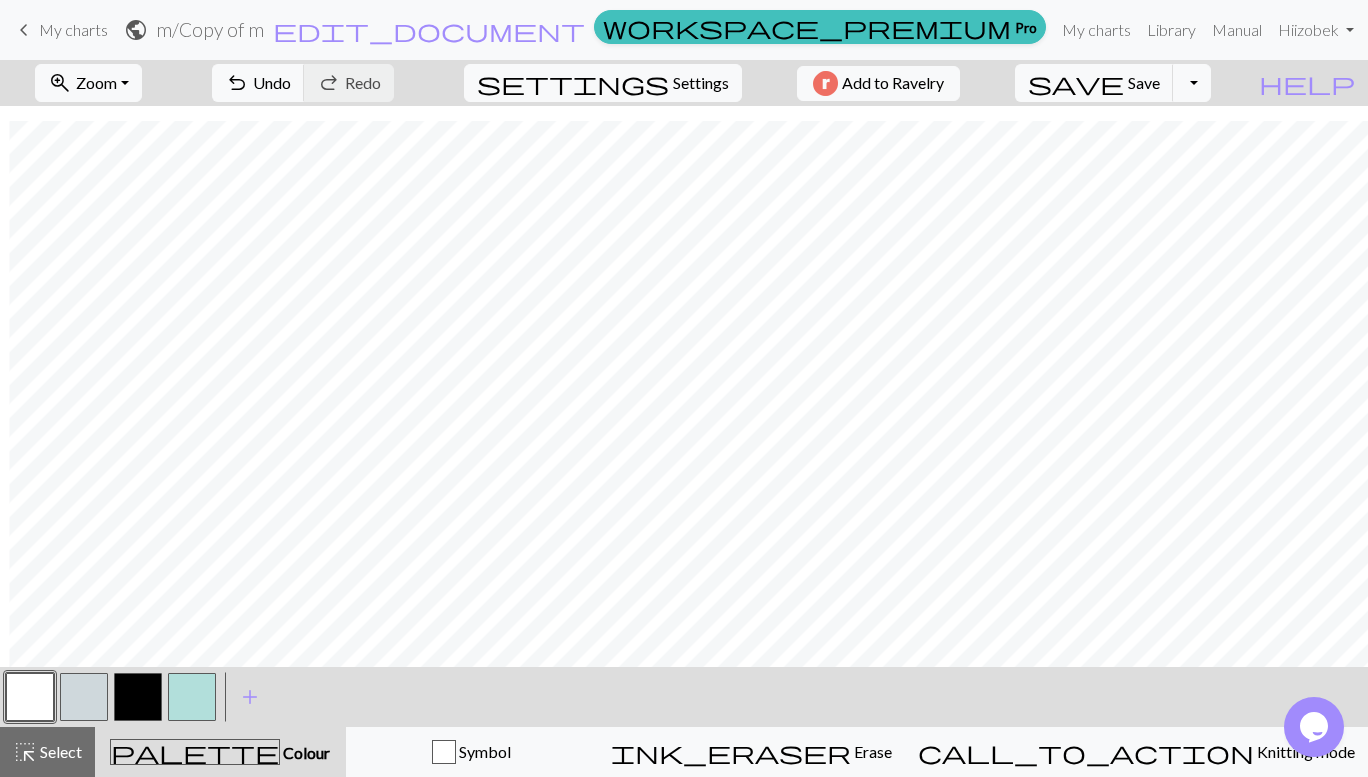 click on "Knitting mode" at bounding box center (1304, 751) 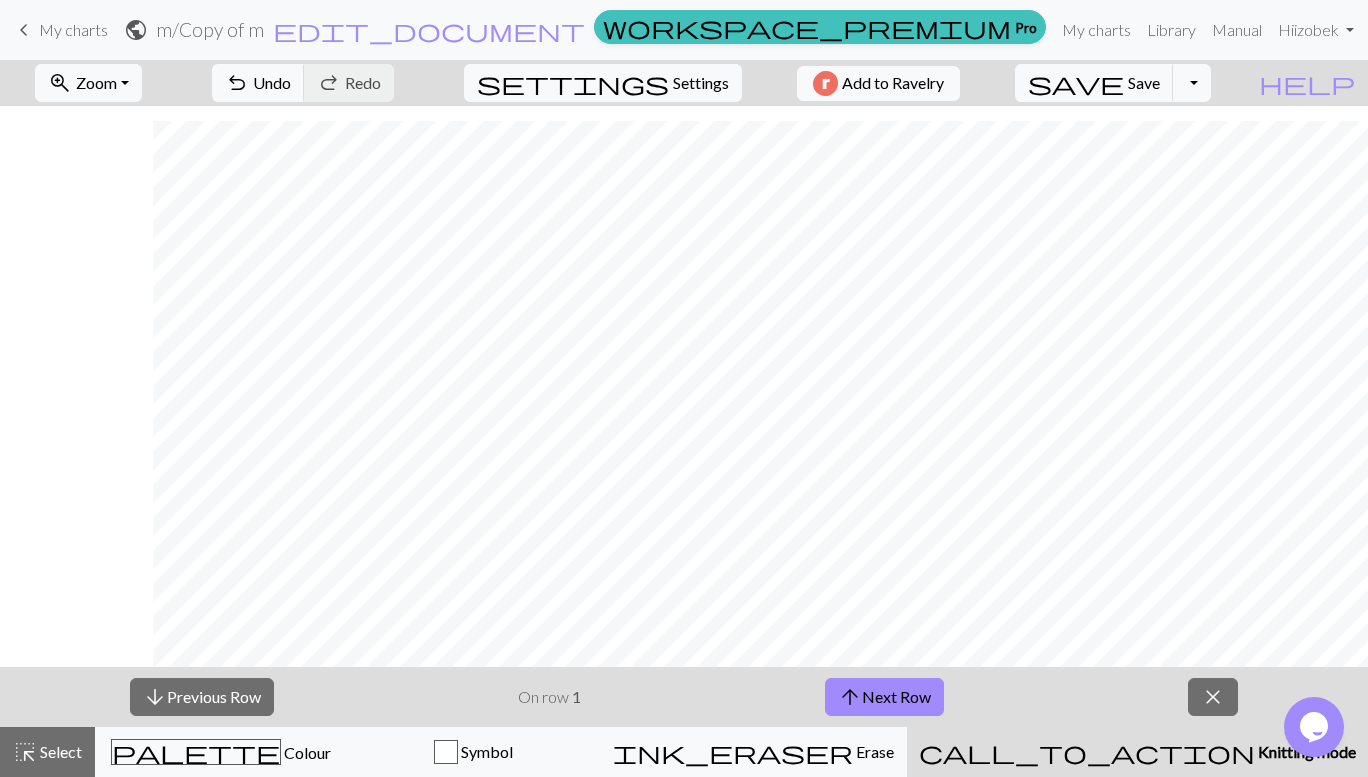 scroll, scrollTop: 914, scrollLeft: 173, axis: both 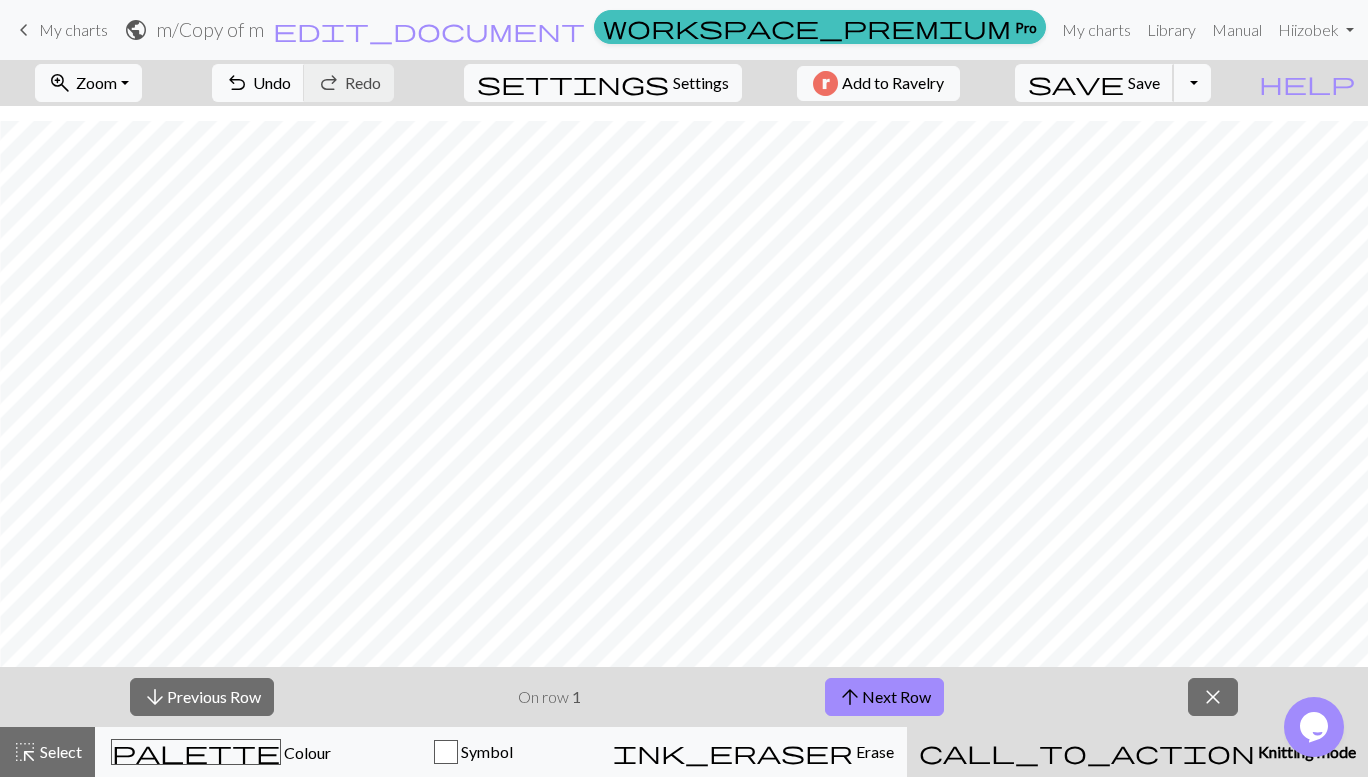 click on "Save" at bounding box center (1144, 82) 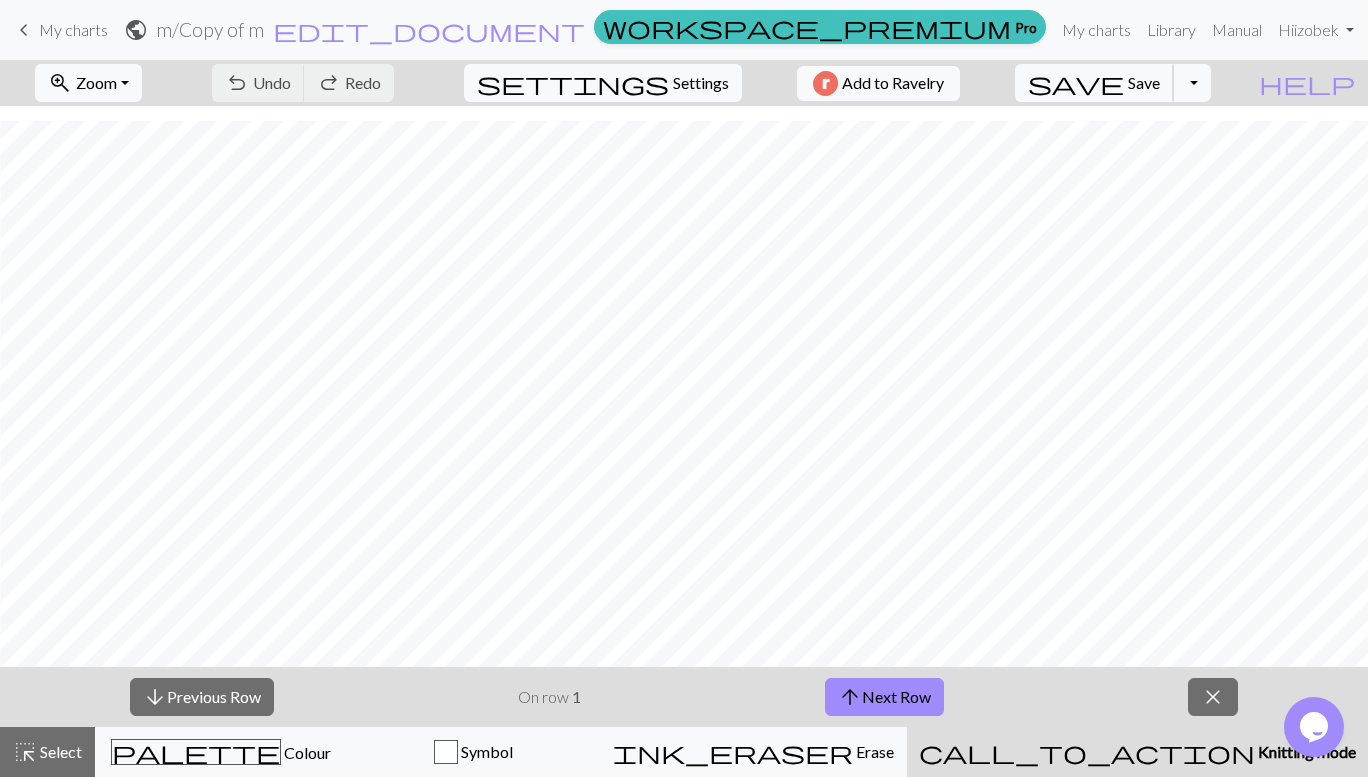 click on "Save" at bounding box center (1144, 82) 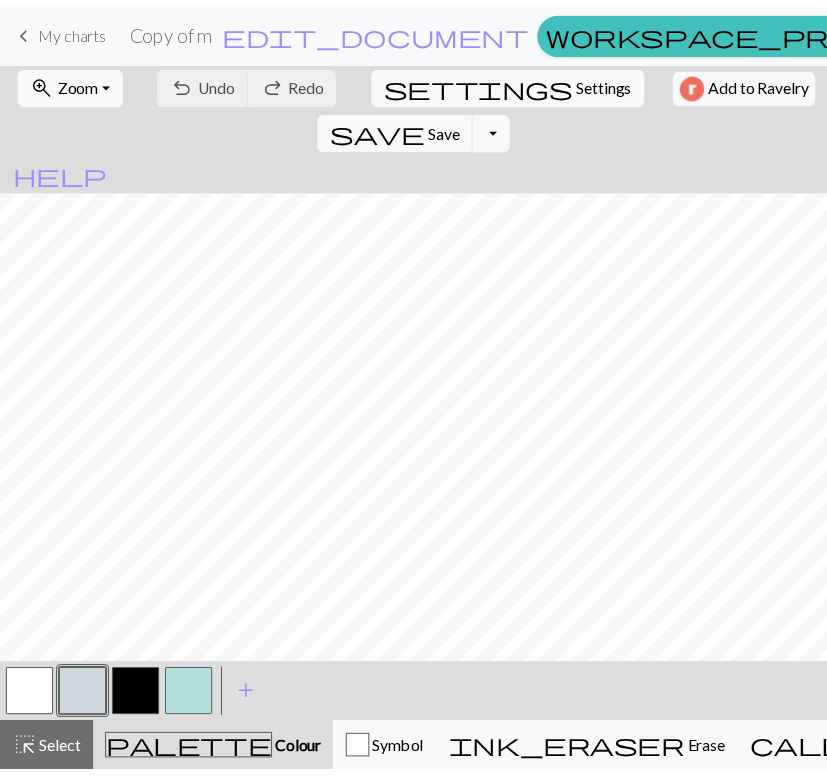 scroll, scrollTop: 0, scrollLeft: 0, axis: both 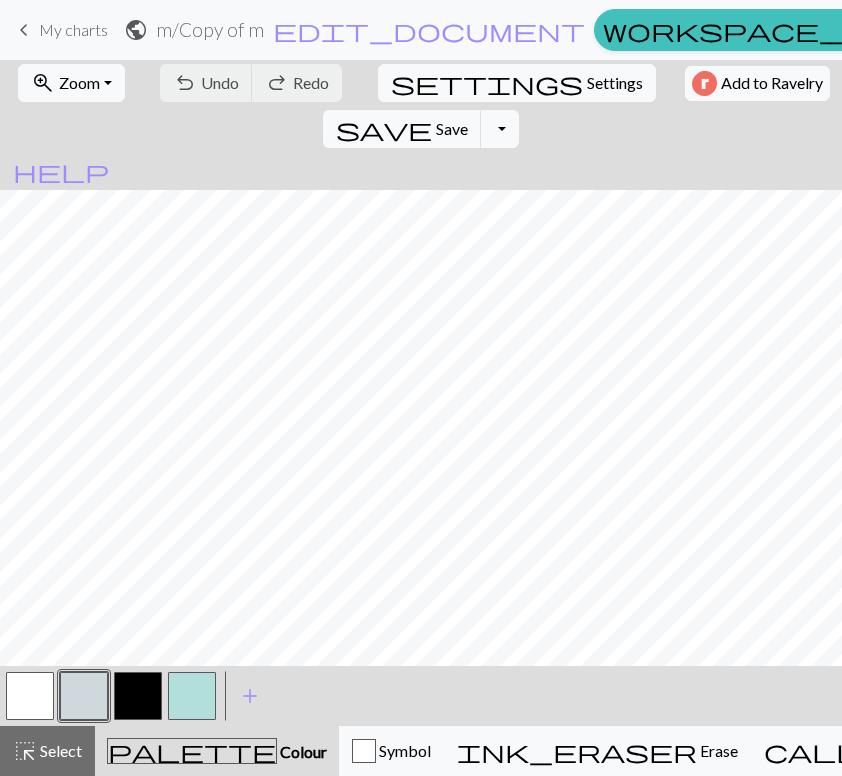 click on "keyboard_arrow_left" at bounding box center [24, 30] 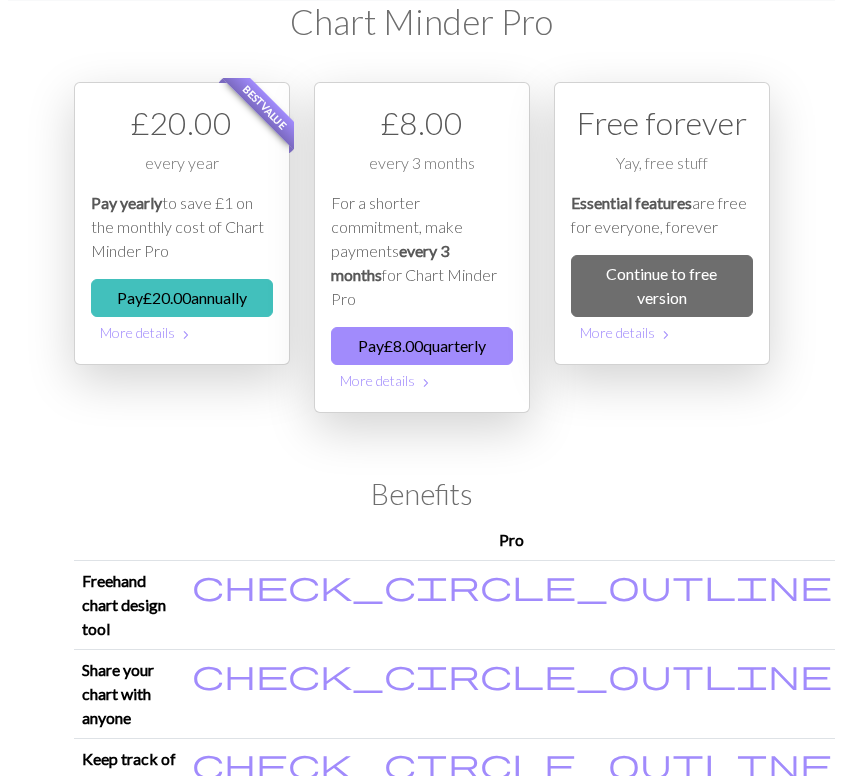 scroll, scrollTop: 0, scrollLeft: 0, axis: both 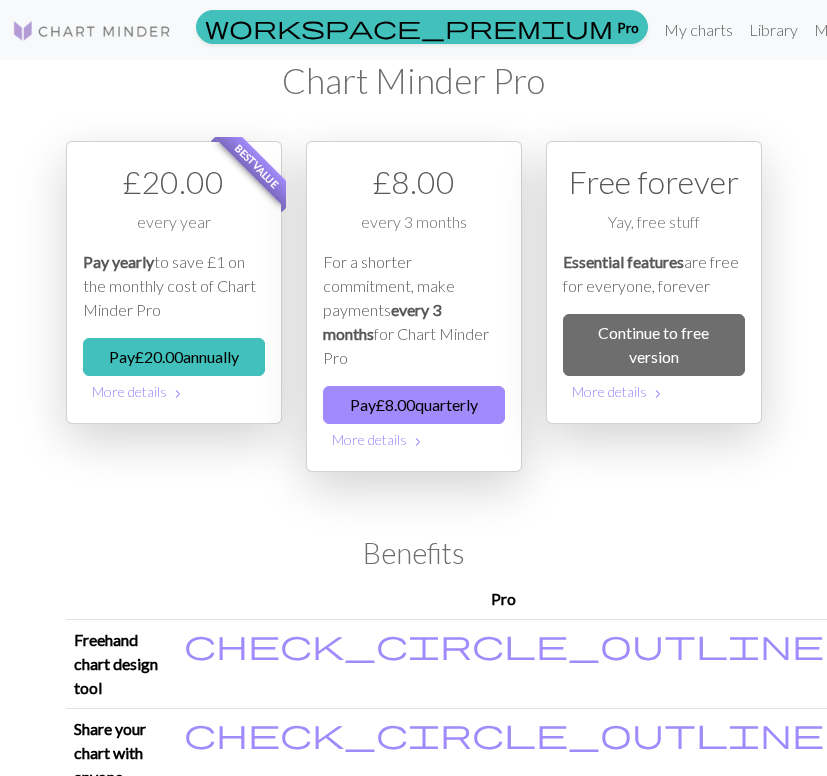 click on "Continue to free version" at bounding box center [654, 345] 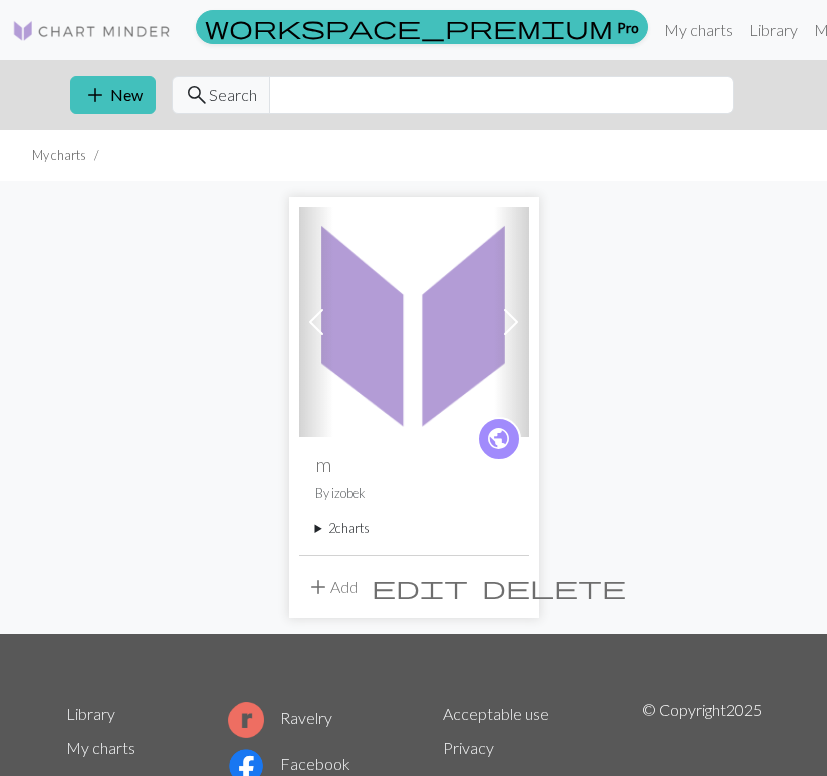 click at bounding box center [414, 322] 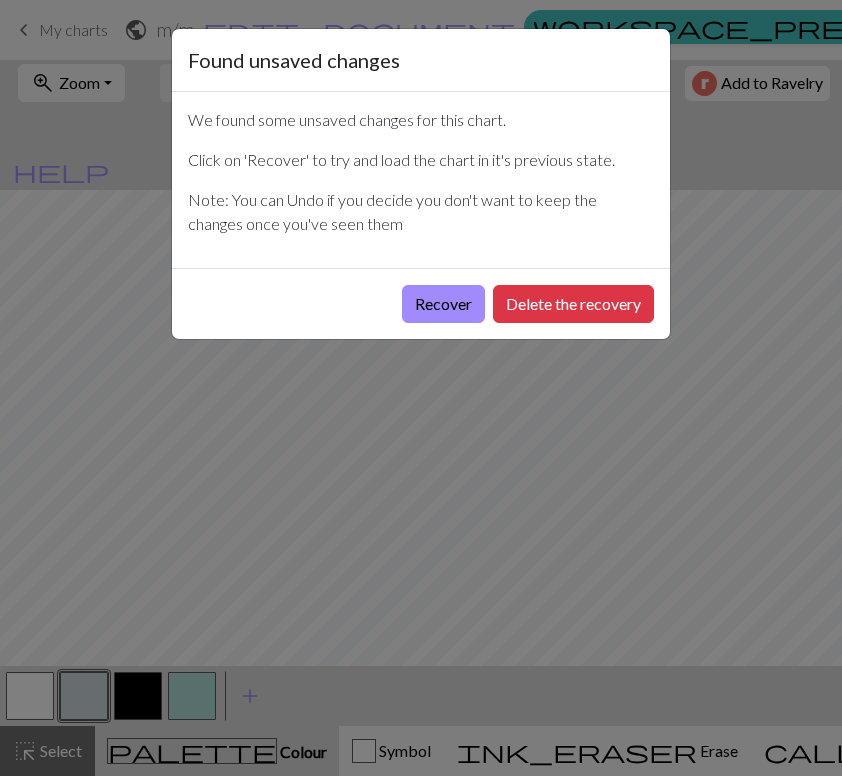 click on "Recover" at bounding box center (443, 304) 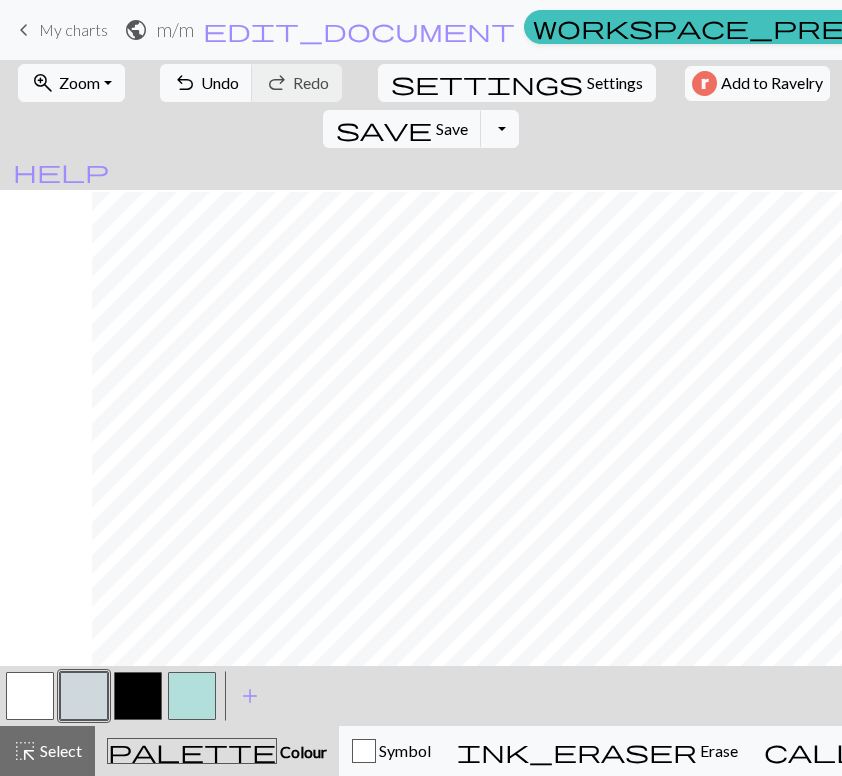scroll, scrollTop: 5, scrollLeft: 248, axis: both 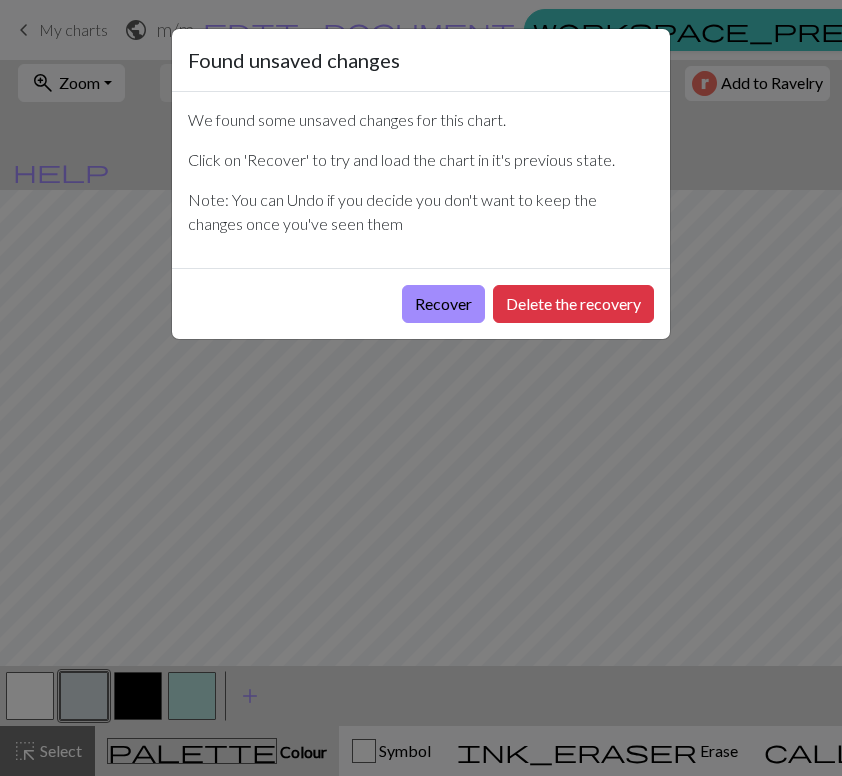click on "Recover" at bounding box center [443, 304] 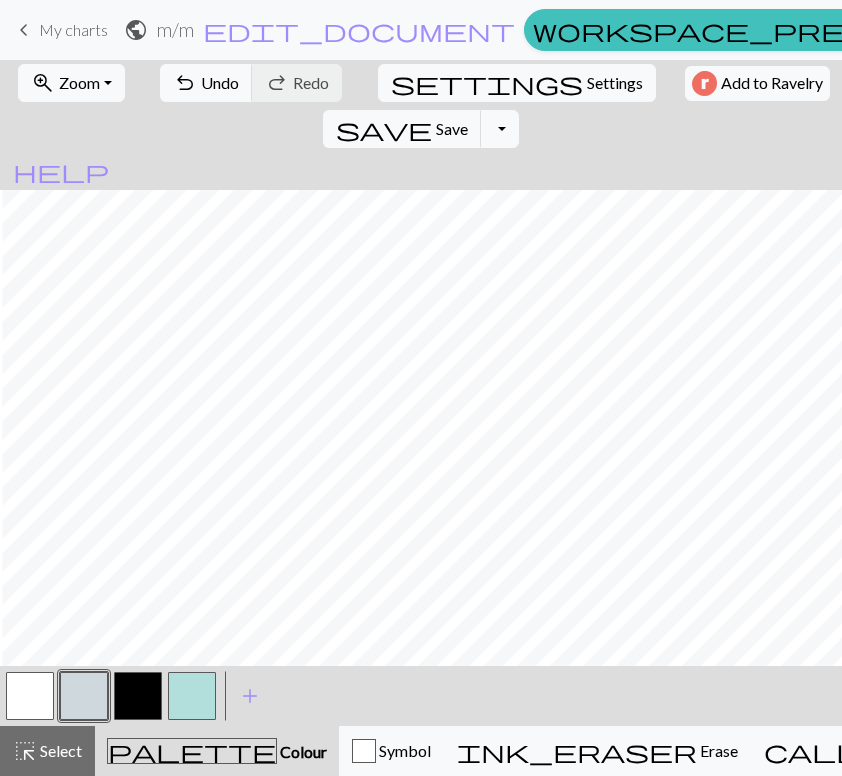 scroll, scrollTop: 0, scrollLeft: 966, axis: horizontal 